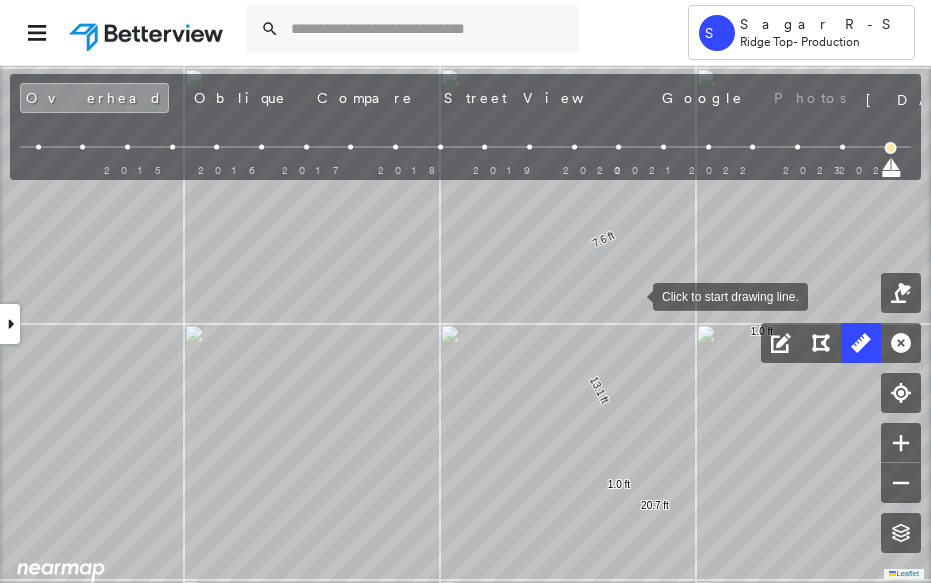 scroll, scrollTop: 0, scrollLeft: 0, axis: both 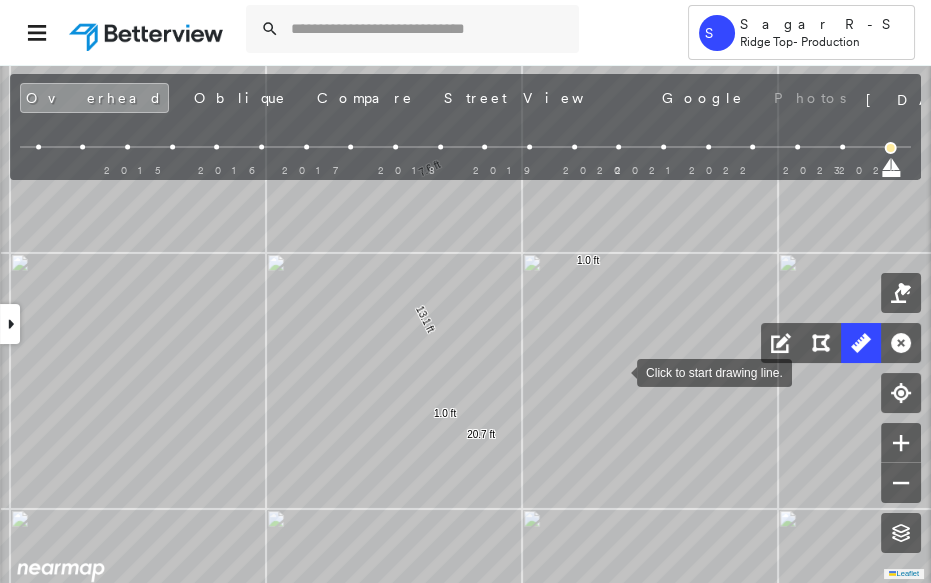 click at bounding box center [617, 371] 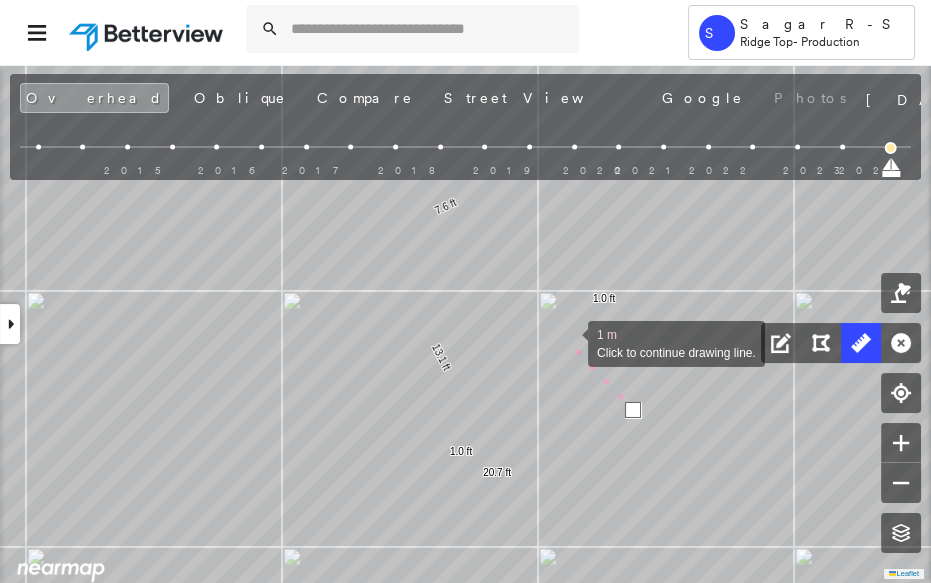 drag, startPoint x: 552, startPoint y: 312, endPoint x: 585, endPoint y: 394, distance: 88.391174 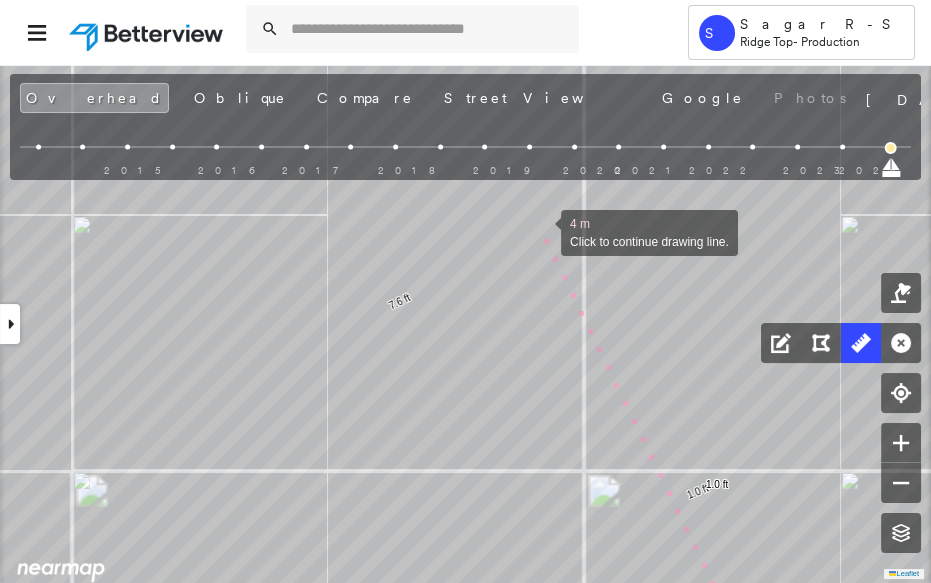 click at bounding box center [541, 231] 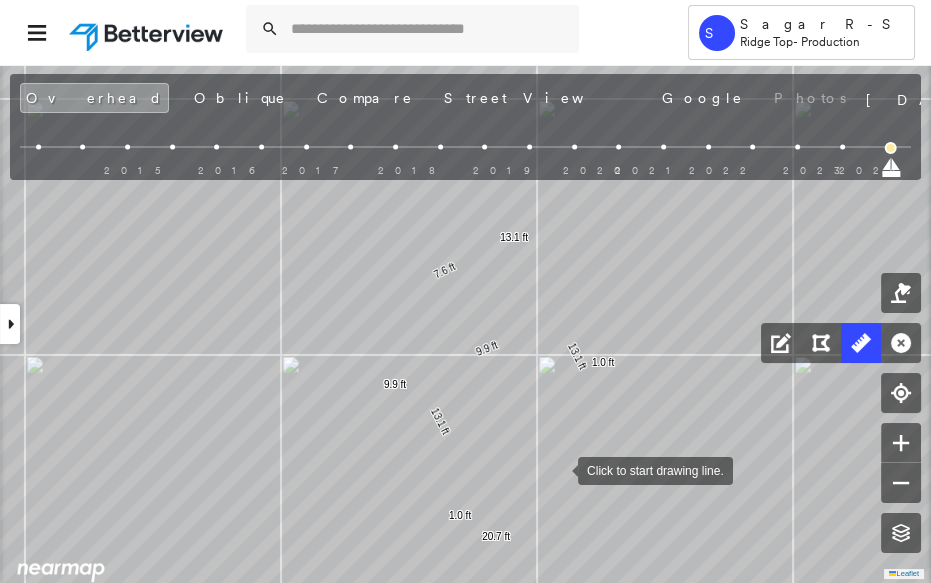 drag, startPoint x: 575, startPoint y: 485, endPoint x: 516, endPoint y: 403, distance: 101.0198 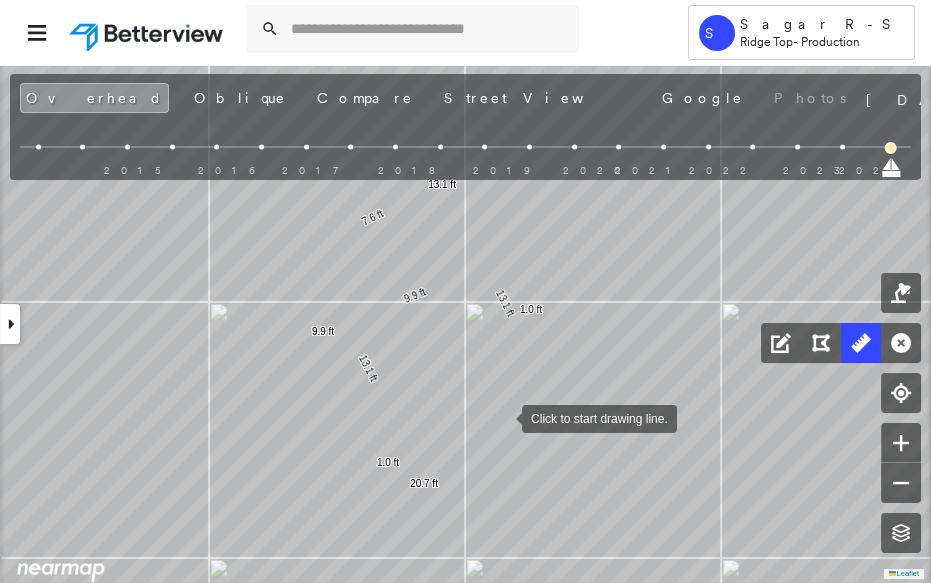 drag, startPoint x: 520, startPoint y: 400, endPoint x: 479, endPoint y: 429, distance: 50.219517 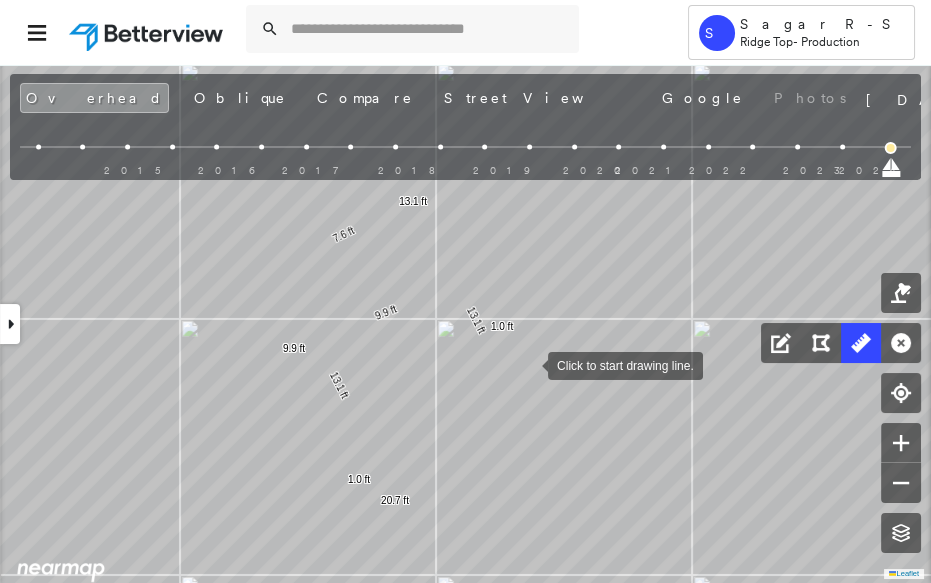 click at bounding box center [528, 364] 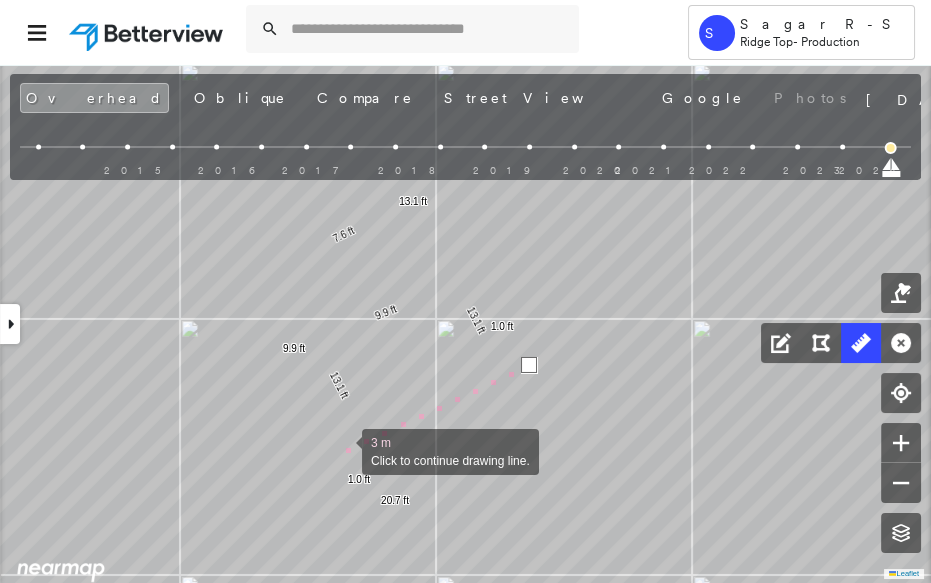 click at bounding box center [342, 450] 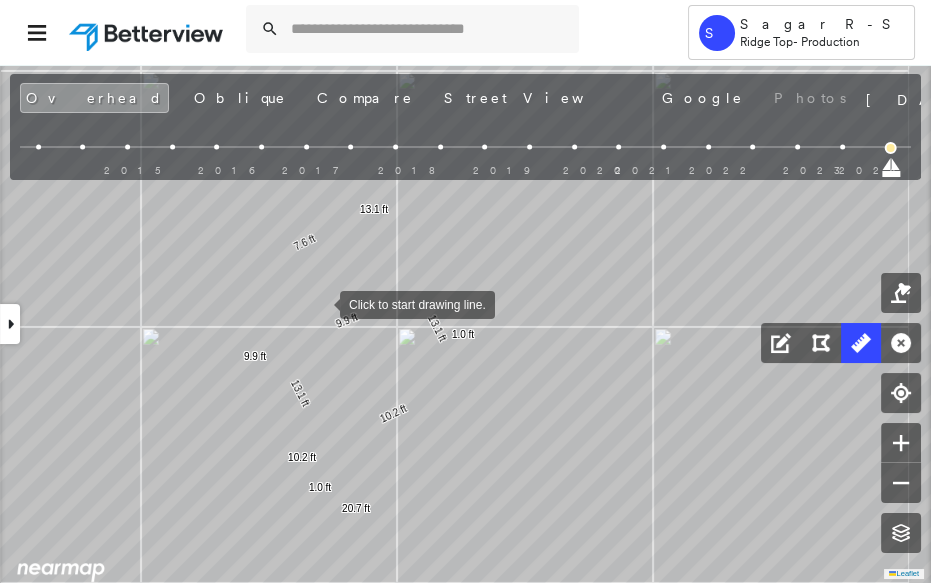 drag, startPoint x: 359, startPoint y: 295, endPoint x: 320, endPoint y: 303, distance: 39.812057 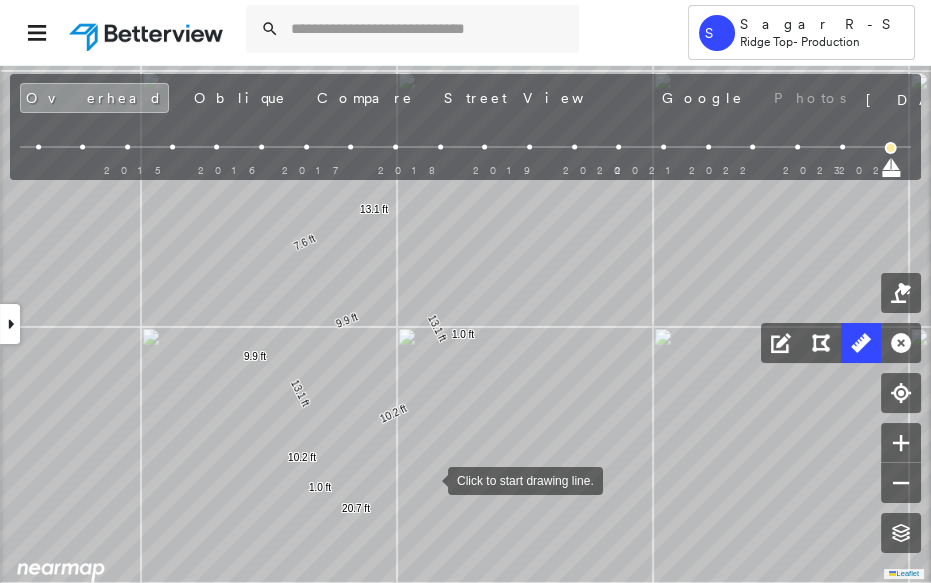 click at bounding box center (428, 479) 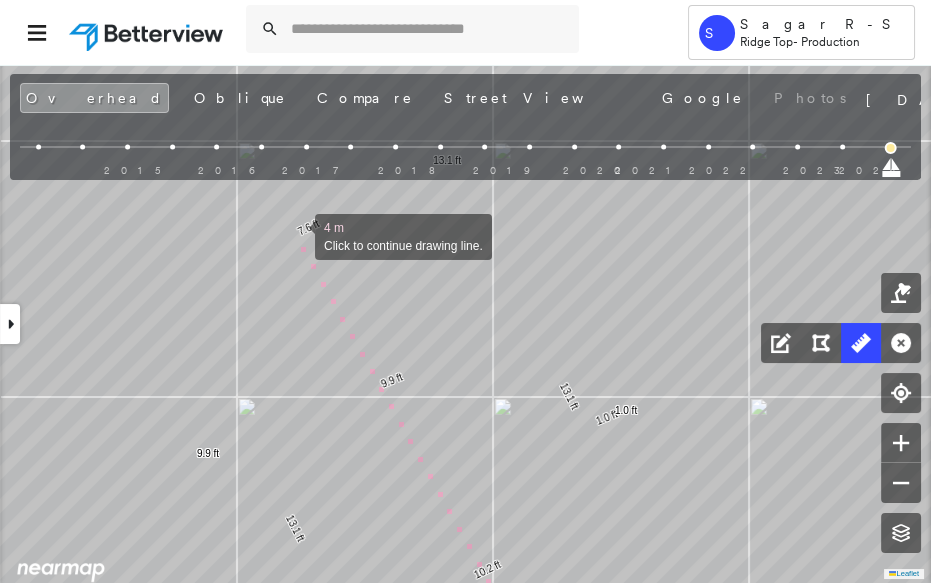 click at bounding box center (295, 235) 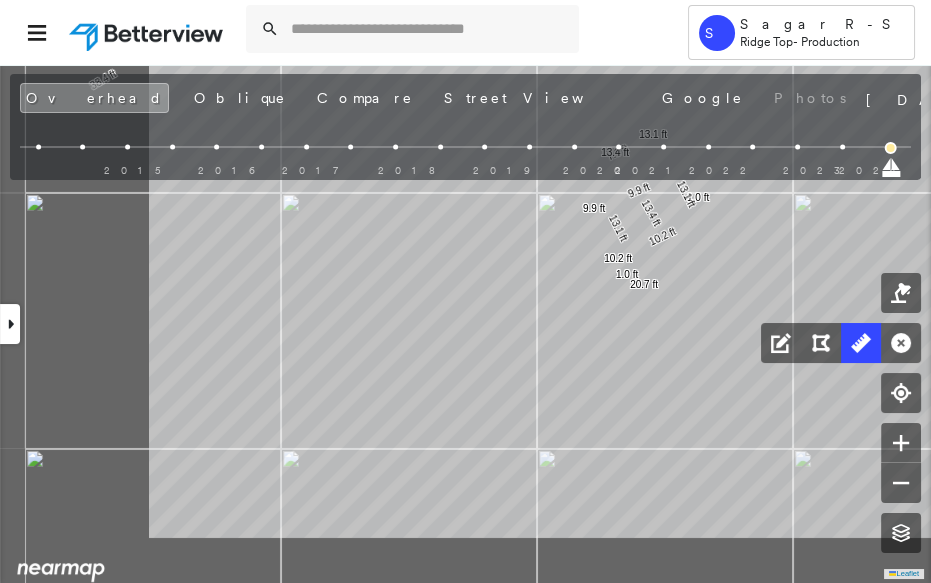 click on "7.6 ft 13.1 ft 20.7 ft 1.0 ft 1.0 ft 24.6 ft 38.4 ft 63.0 ft 5.6 ft 5.6 ft 21.2 ft 23.6 ft 7.8 ft 8.9 ft 4.4 ft 67.9 ft 7.1 ft 7.1 ft 27.4 ft 27.4 ft 18.4 ft 18.5 ft 36.9 ft 5.8 ft 8.5 ft 6.8 ft 6.8 ft 9.6 ft 9.6 ft 19.1 ft 19.1 ft 8.6 ft 8.6 ft 11.3 ft 14.3 ft 25.6 ft 9.9 ft 9.9 ft 13.1 ft 13.1 ft 10.2 ft 10.2 ft 13.4 ft 13.4 ft Click to start drawing line." at bounding box center (106, 30) 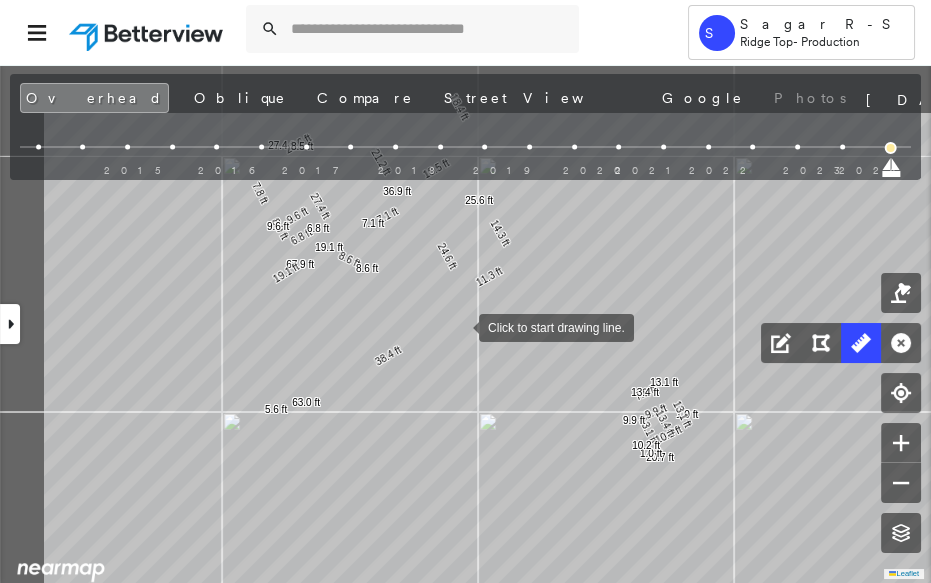 drag, startPoint x: 321, startPoint y: 224, endPoint x: 458, endPoint y: 325, distance: 170.20576 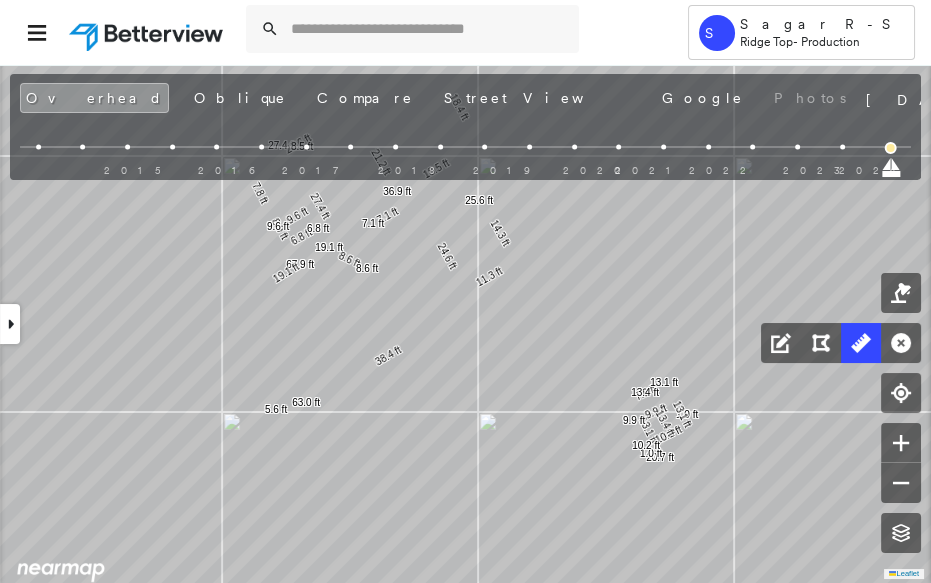 click 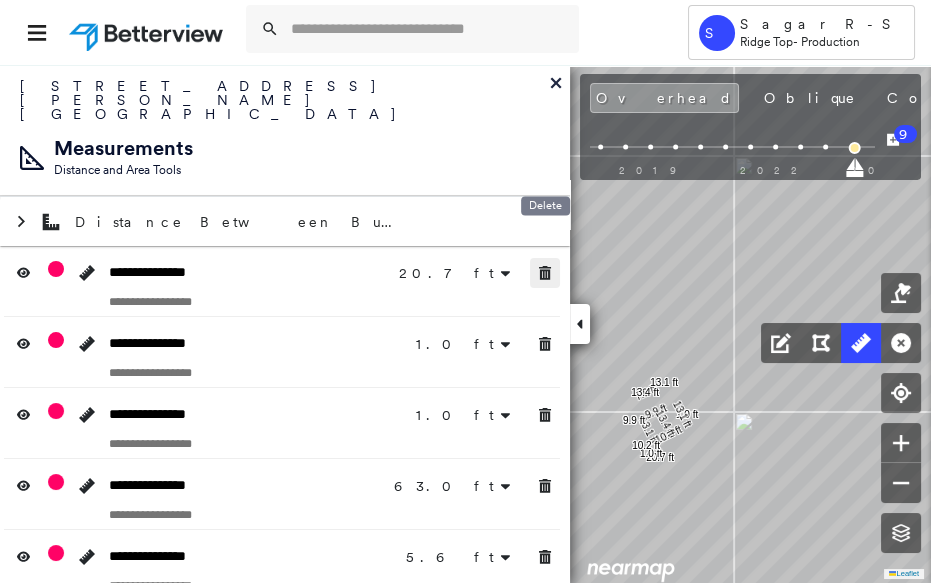 click 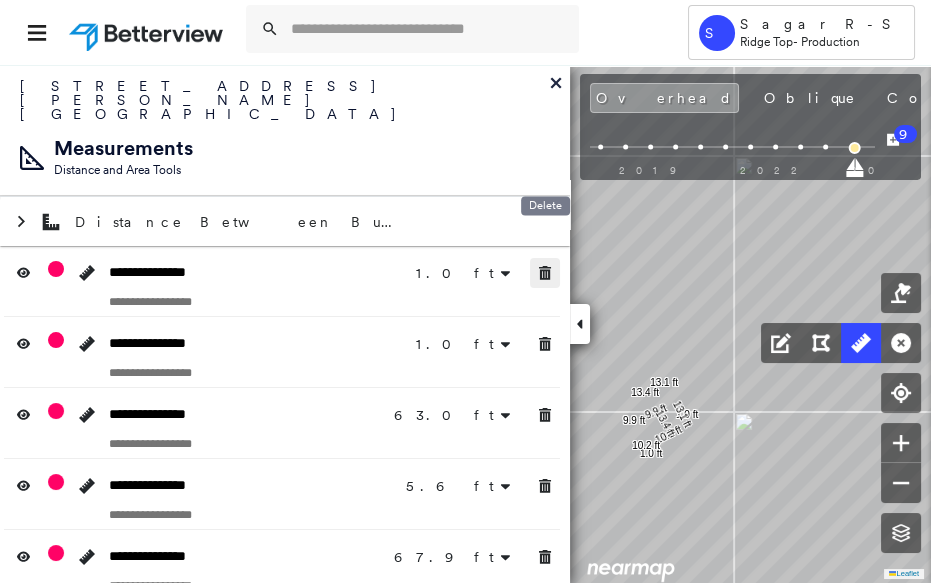 click 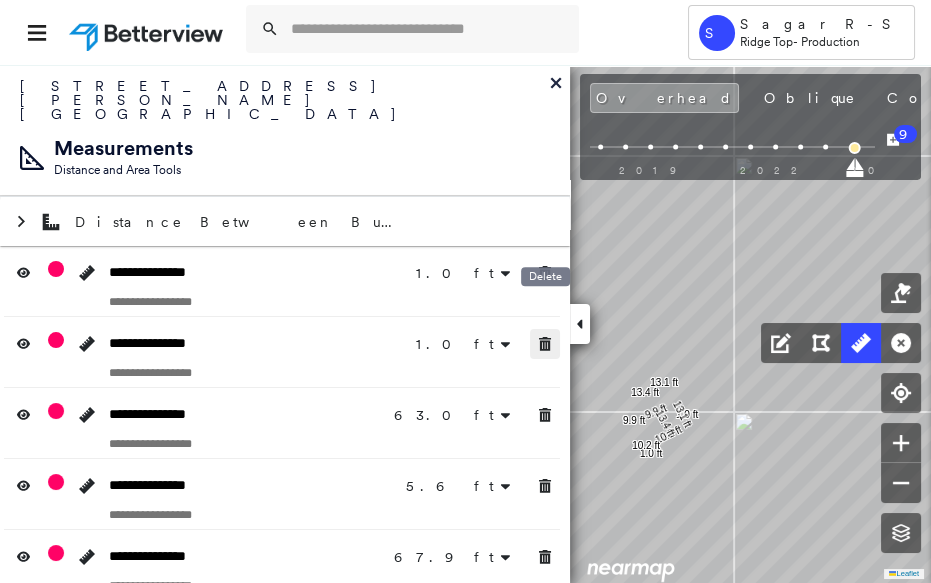 click at bounding box center (545, 344) 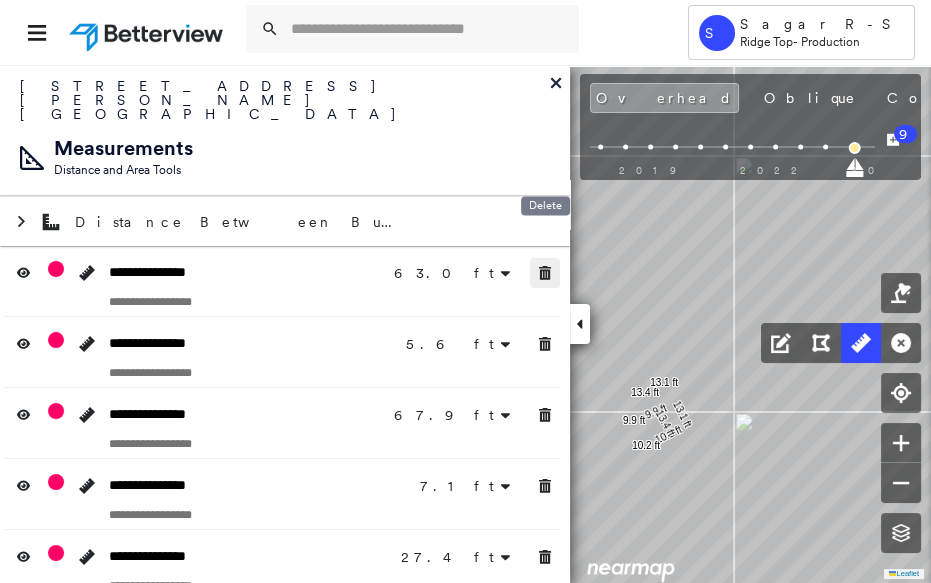 click at bounding box center (545, 273) 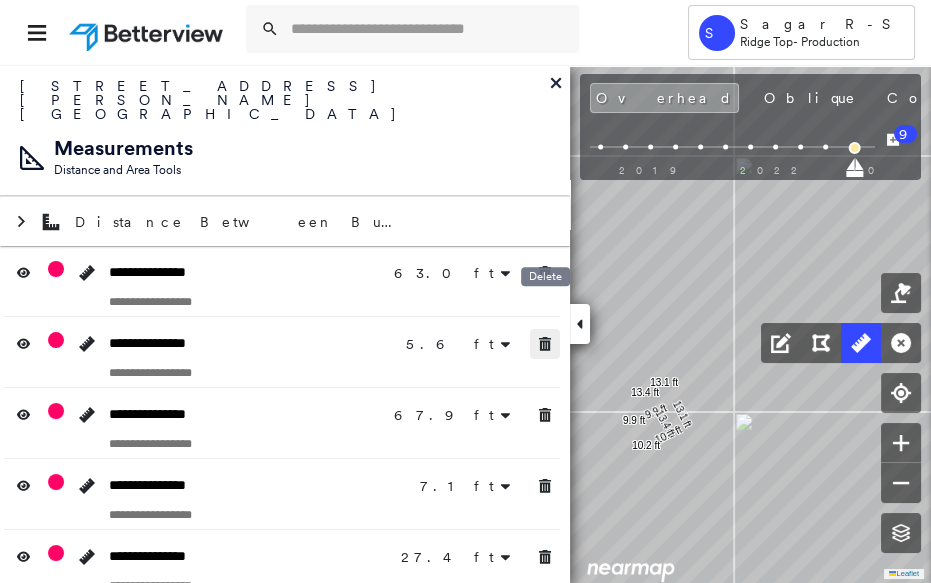 click at bounding box center (545, 344) 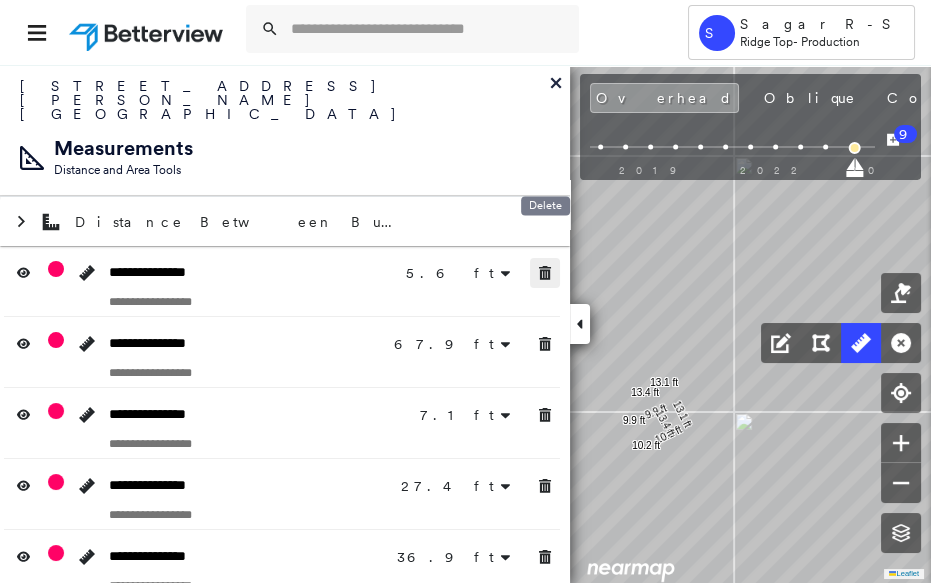 click 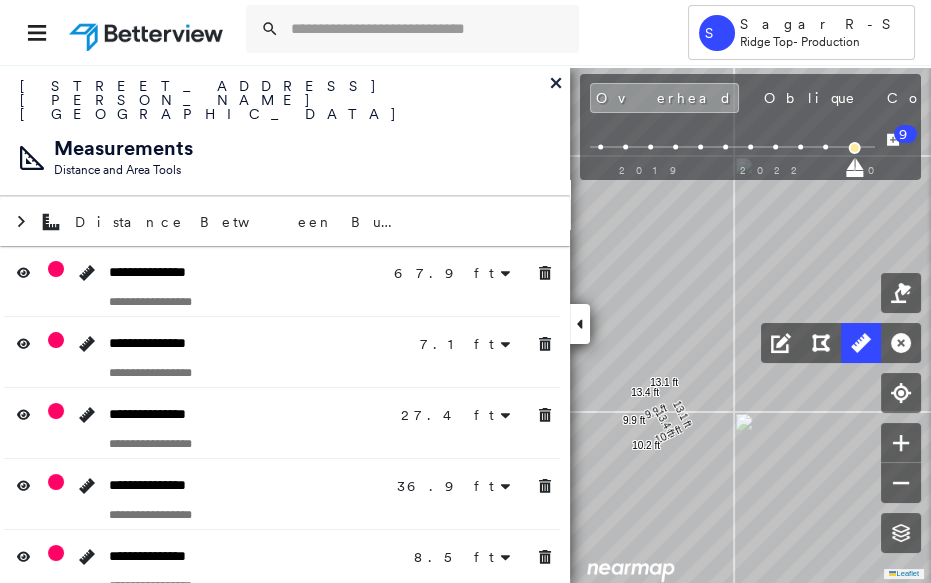 click 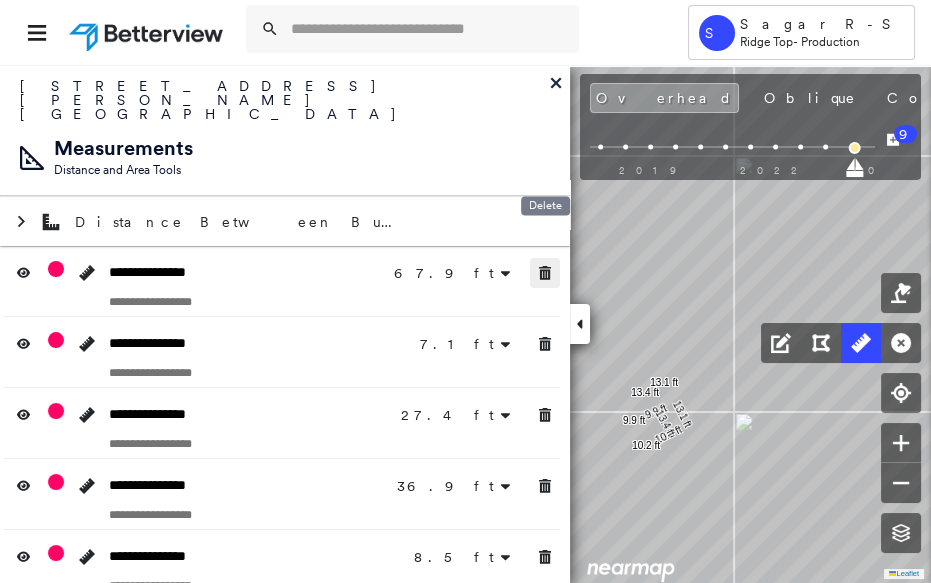 click 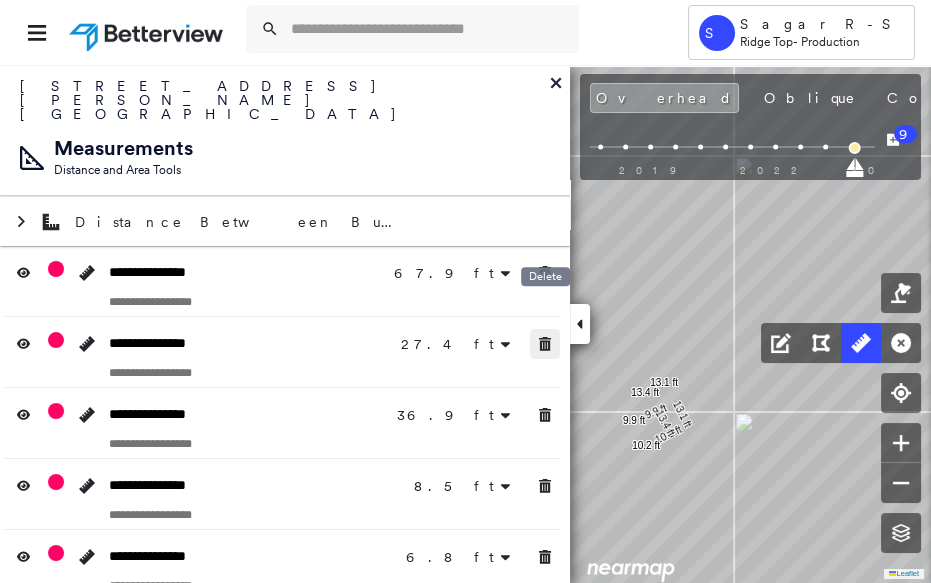 click 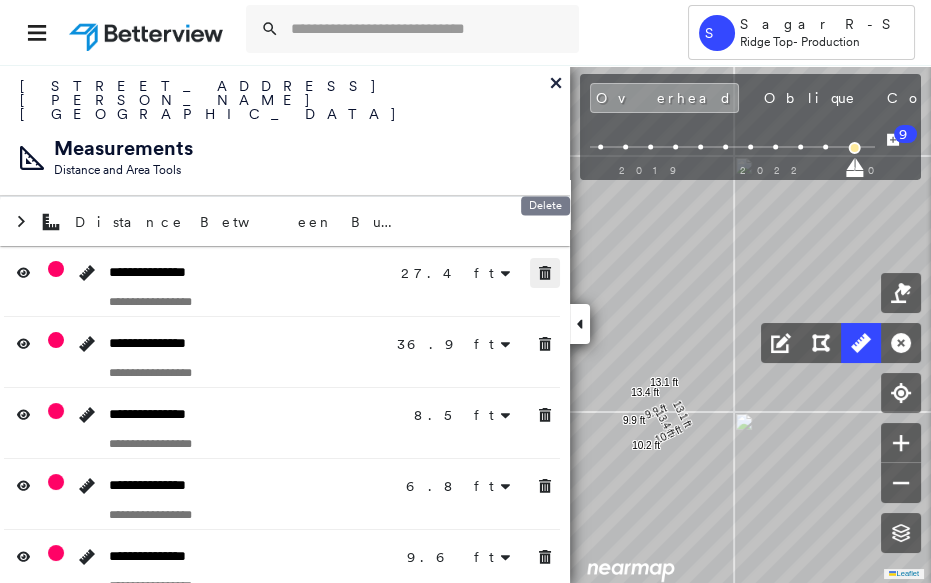 click 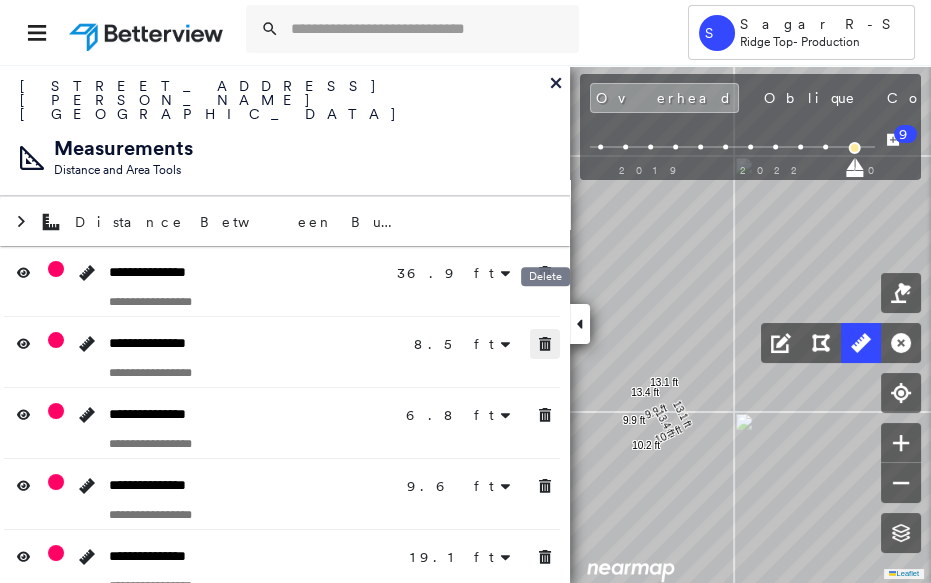 click 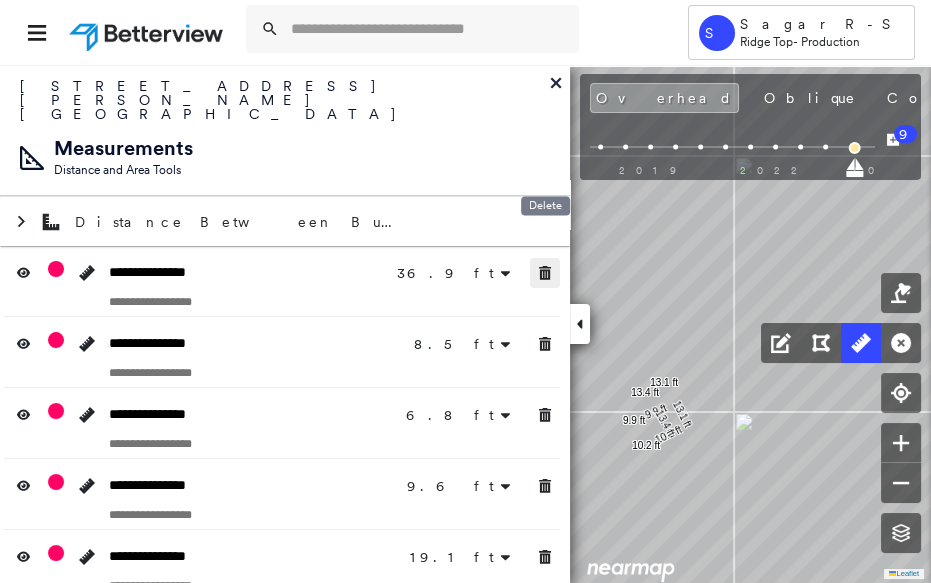 drag, startPoint x: 540, startPoint y: 246, endPoint x: 548, endPoint y: 286, distance: 40.792156 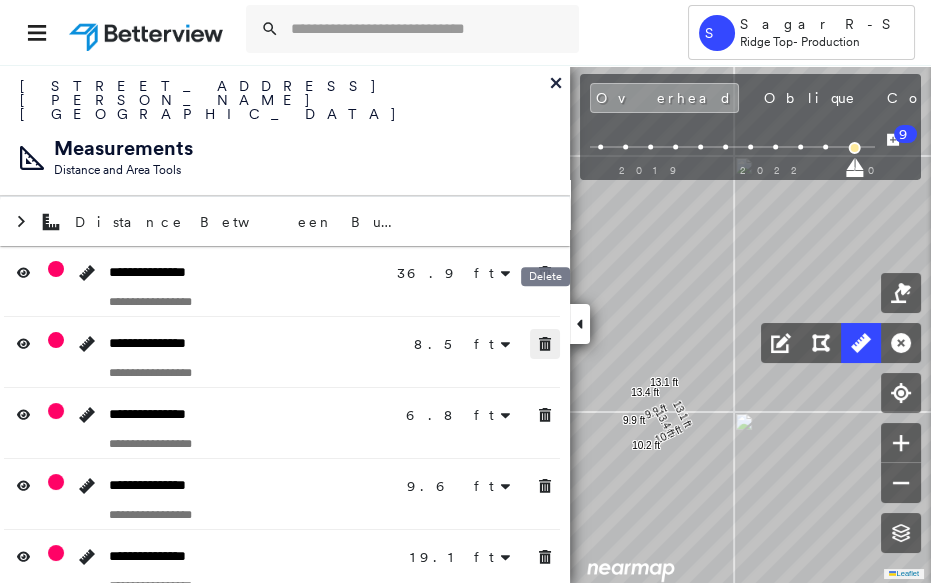 click 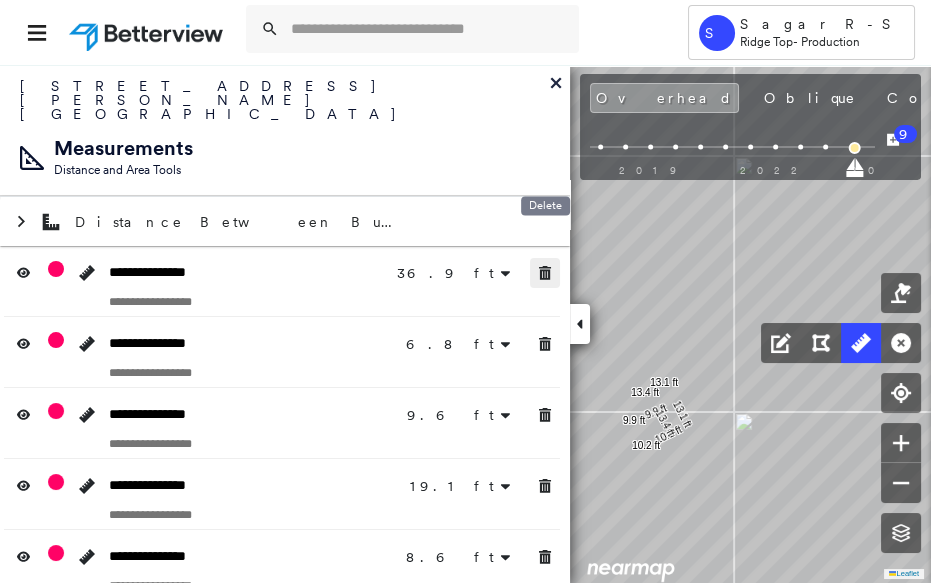 drag, startPoint x: 550, startPoint y: 239, endPoint x: 544, endPoint y: 339, distance: 100.17984 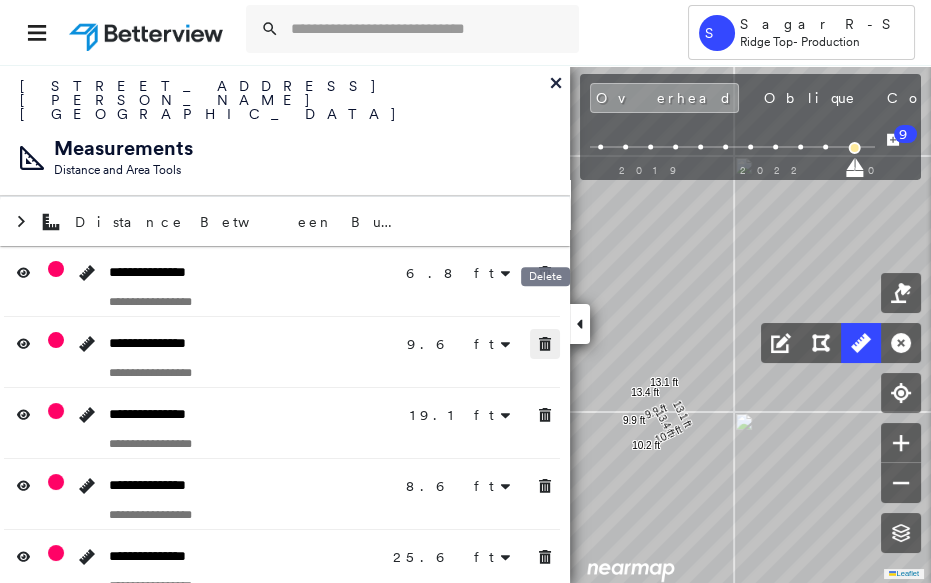 click at bounding box center (545, 344) 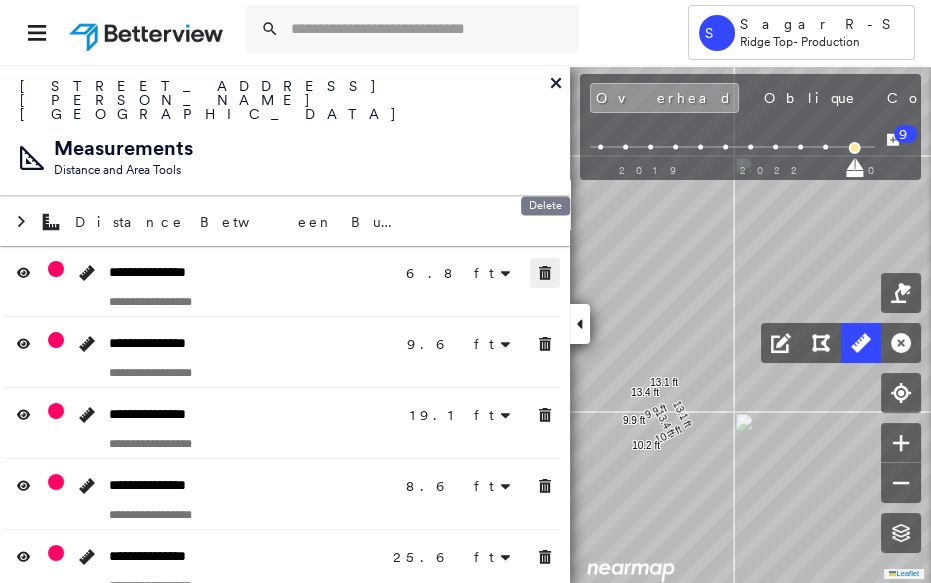 click at bounding box center (545, 273) 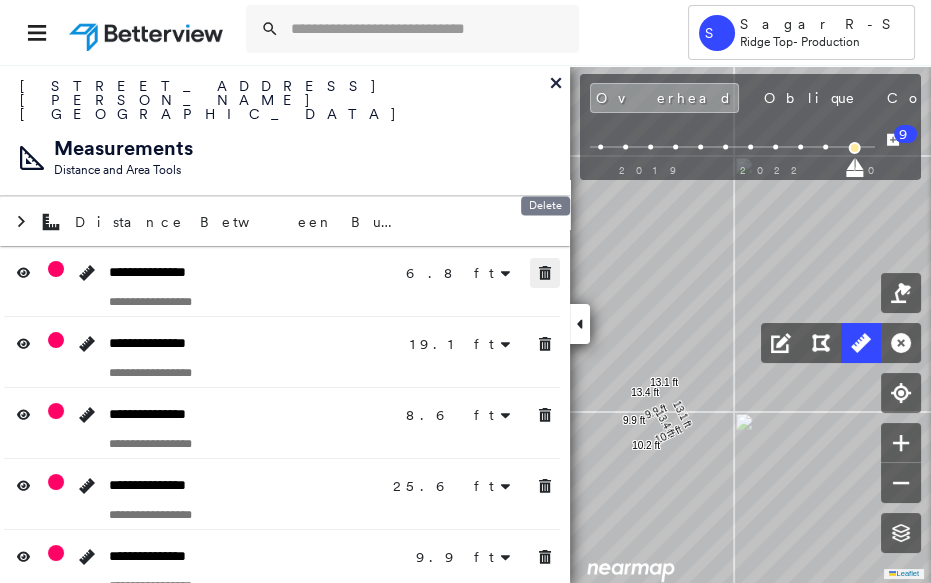 click at bounding box center (545, 273) 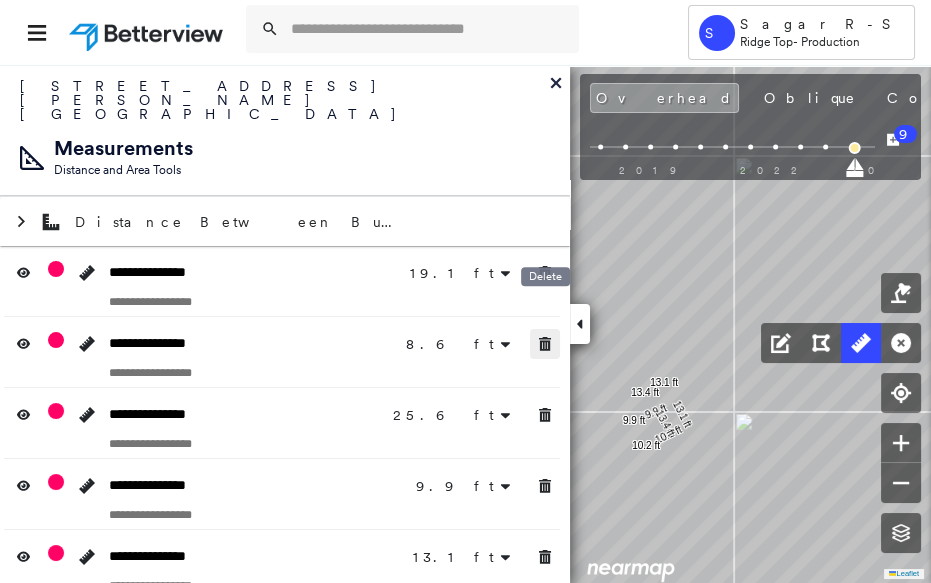 click 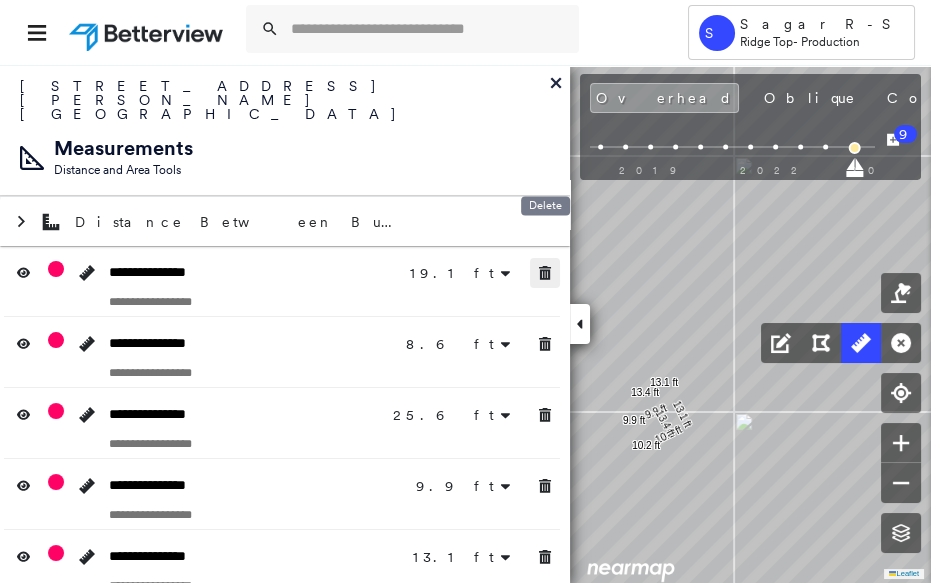 click 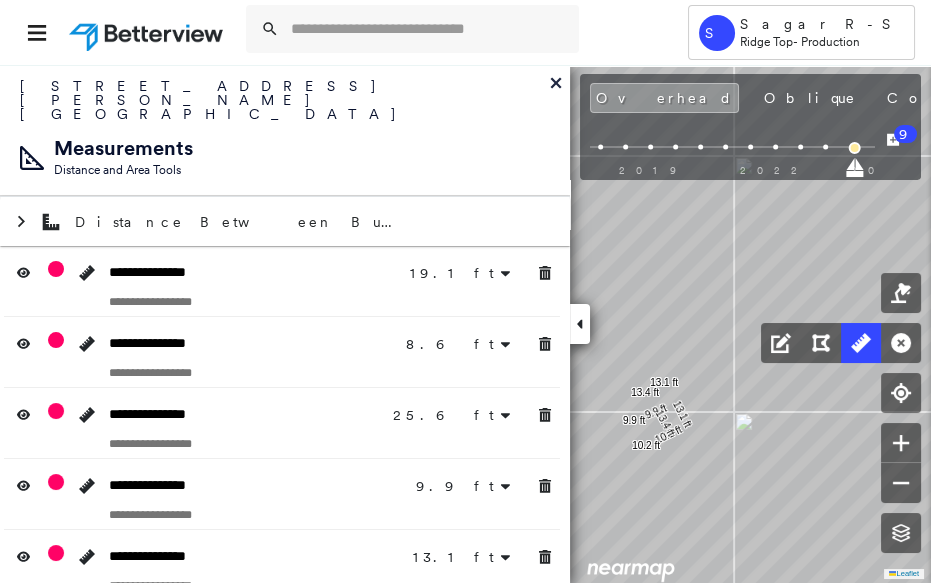 click 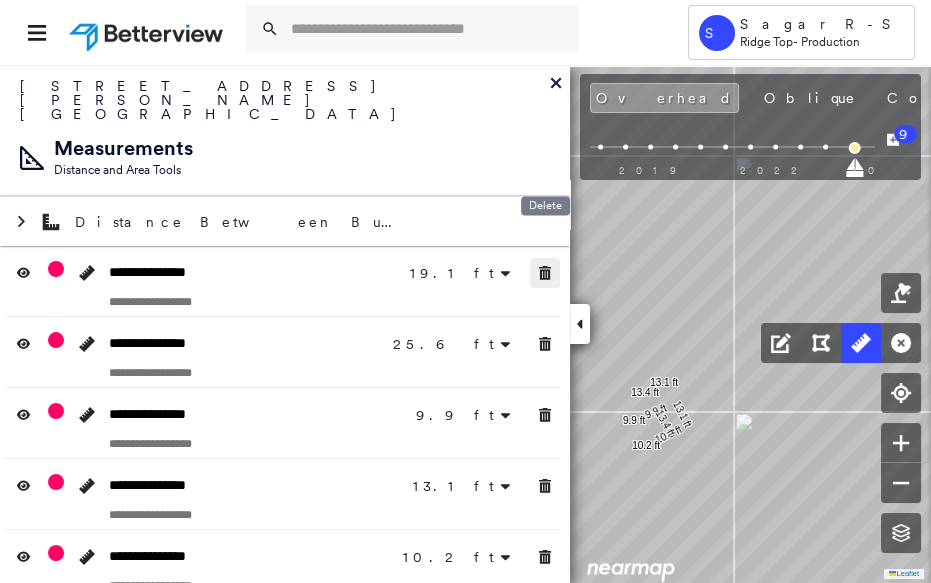 click 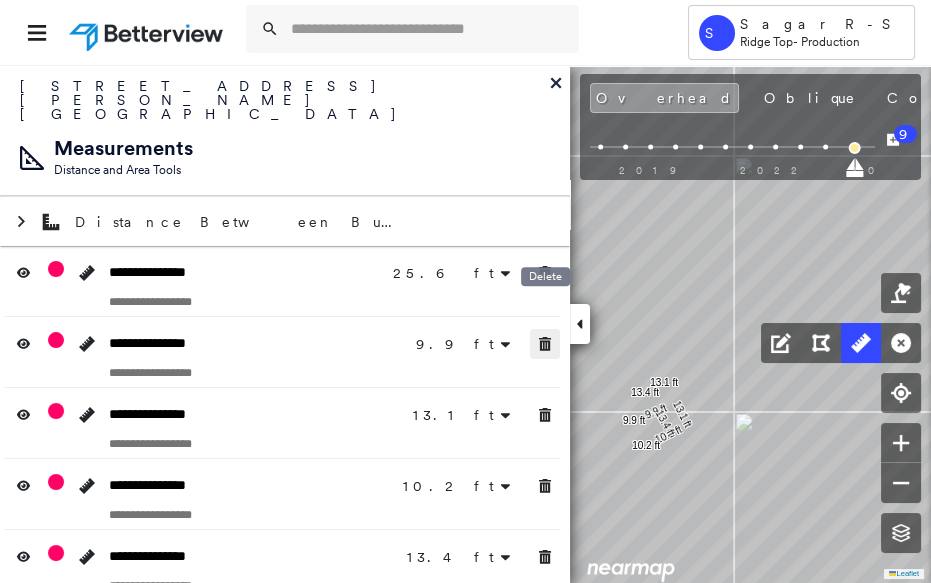 click 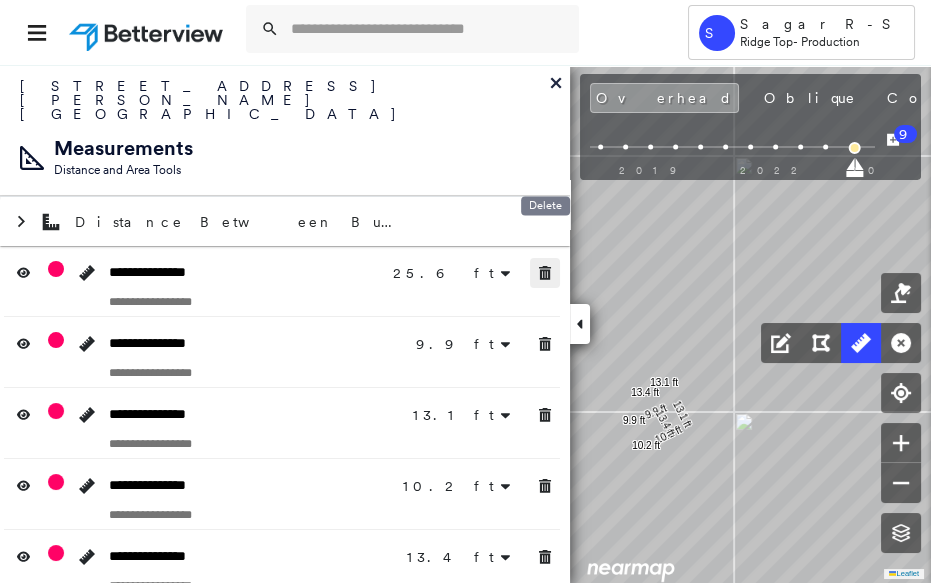 click 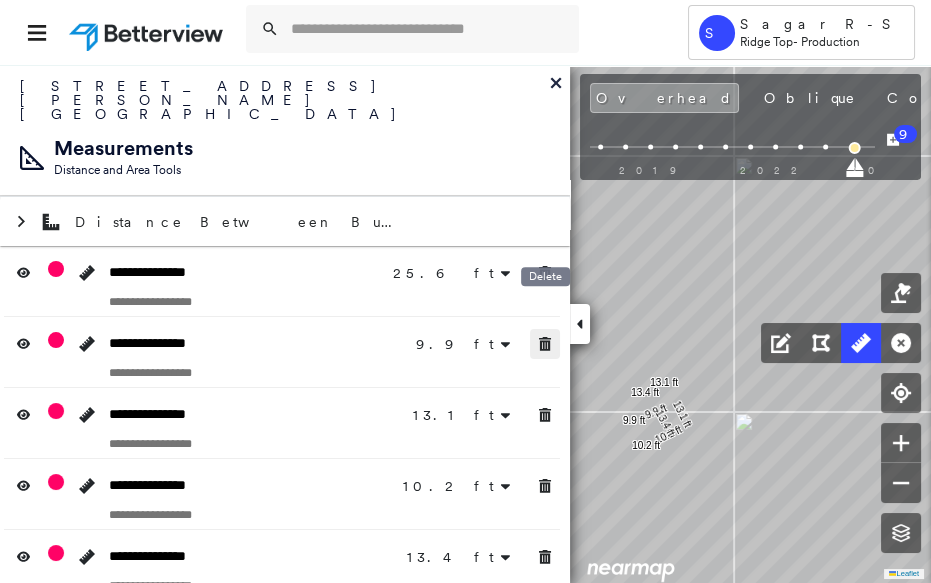 click 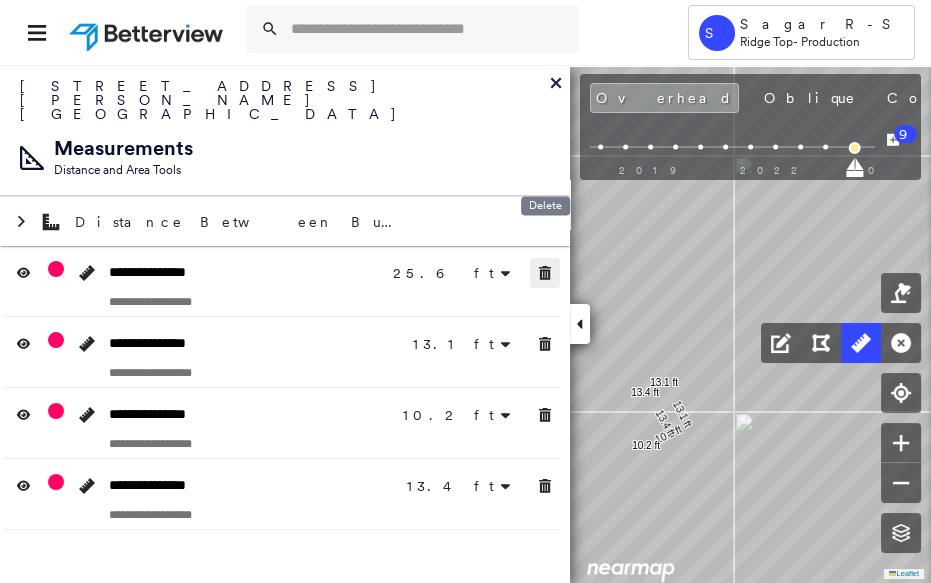 click 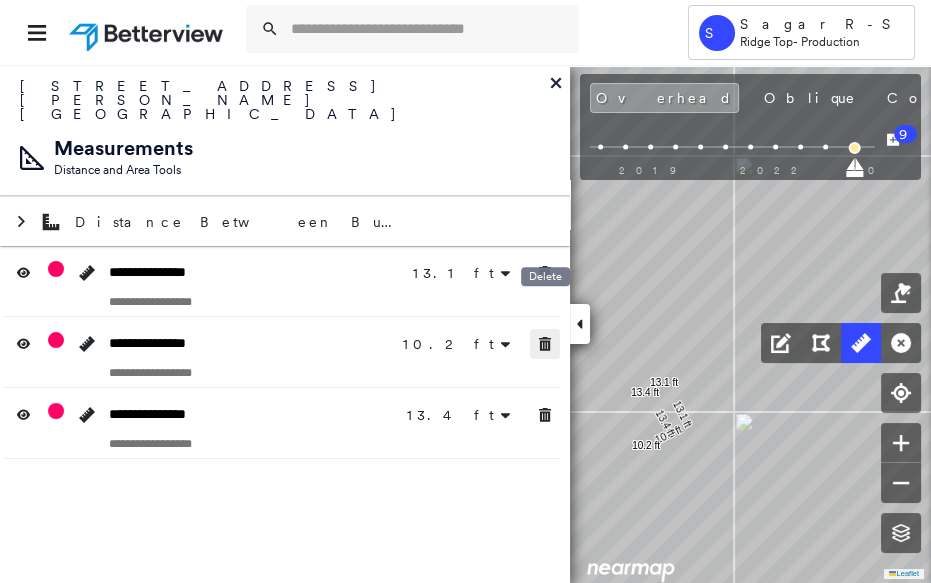 click 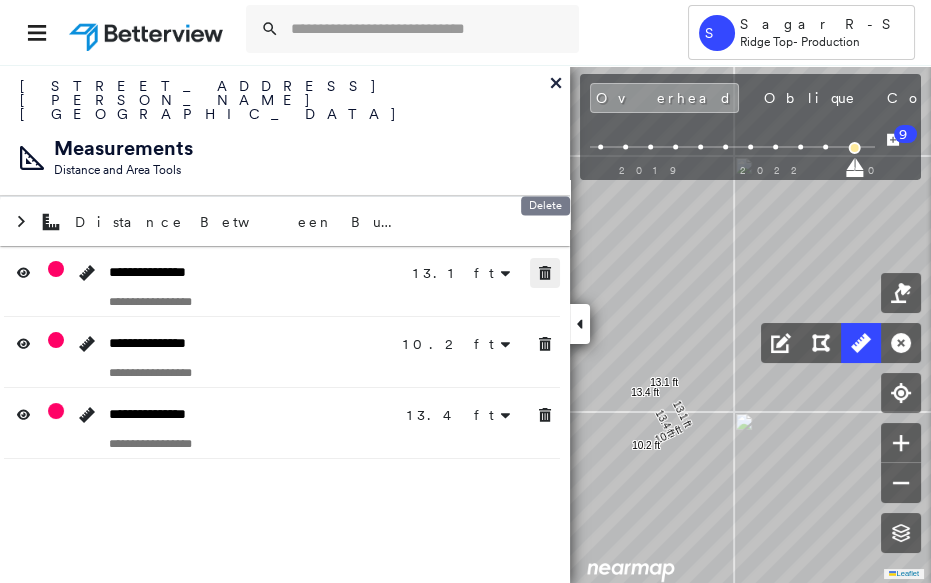 click 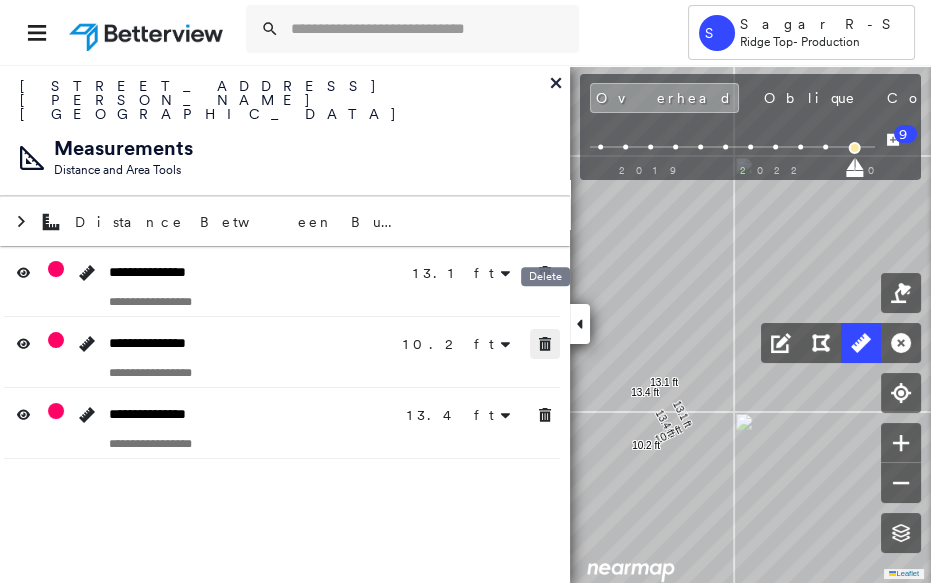 click 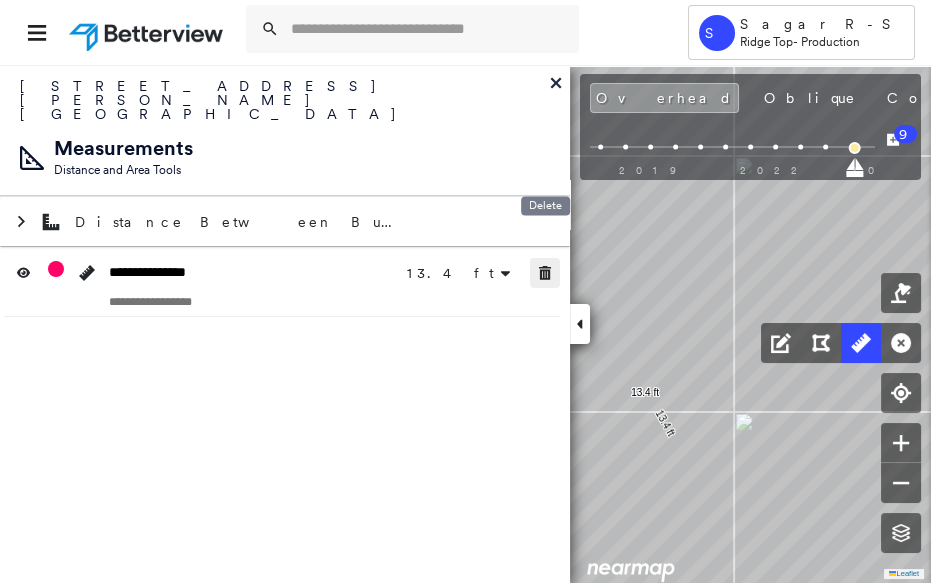 click 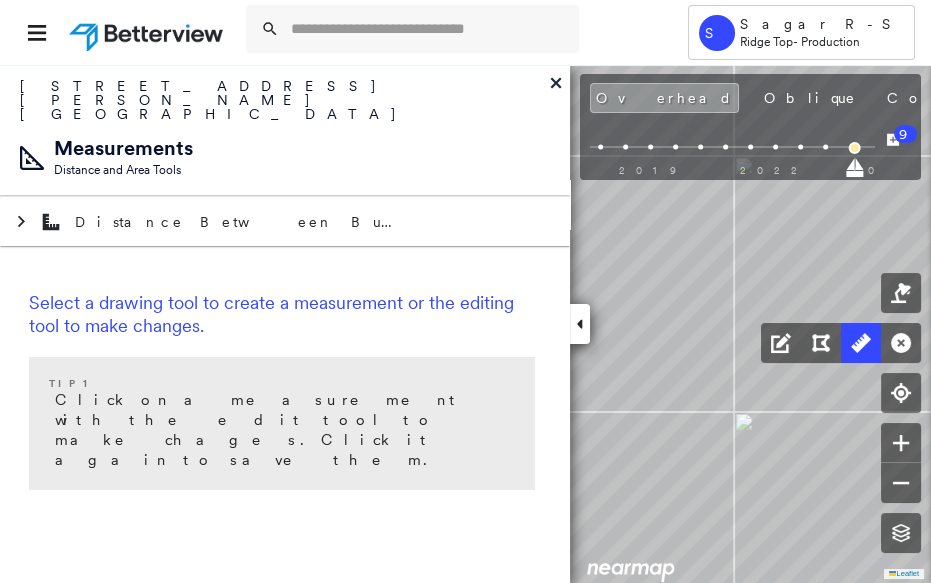 click at bounding box center (580, 324) 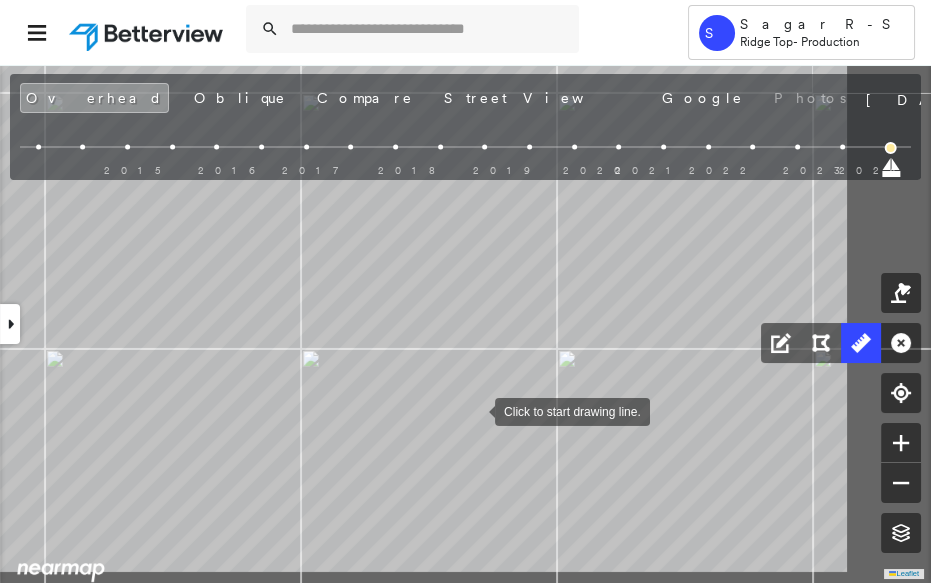 drag, startPoint x: 636, startPoint y: 465, endPoint x: 474, endPoint y: 410, distance: 171.08185 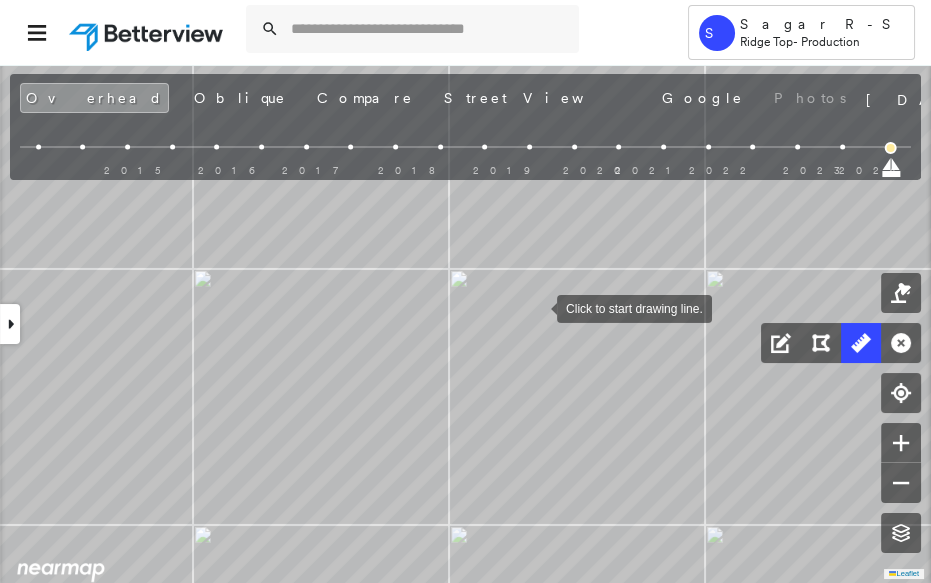 click at bounding box center [537, 307] 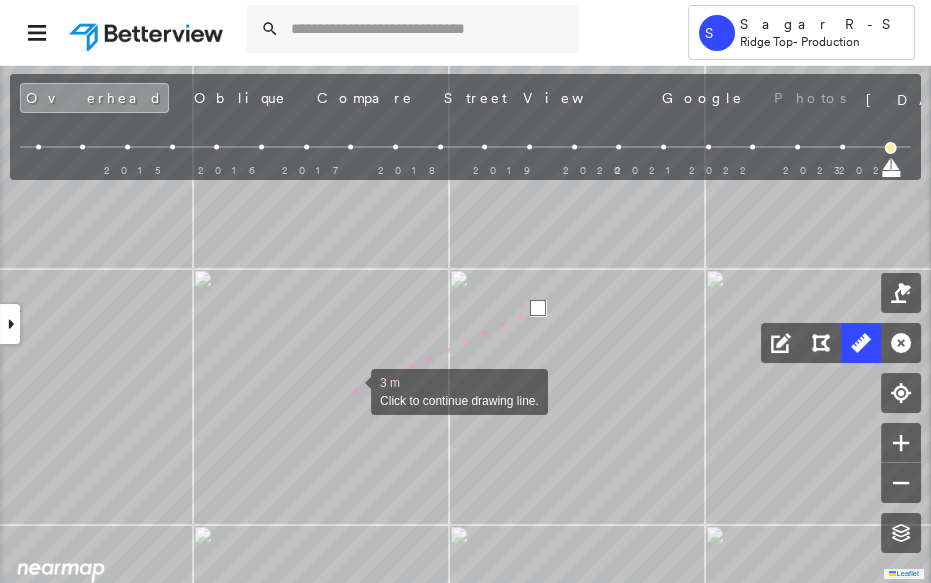 click at bounding box center (351, 390) 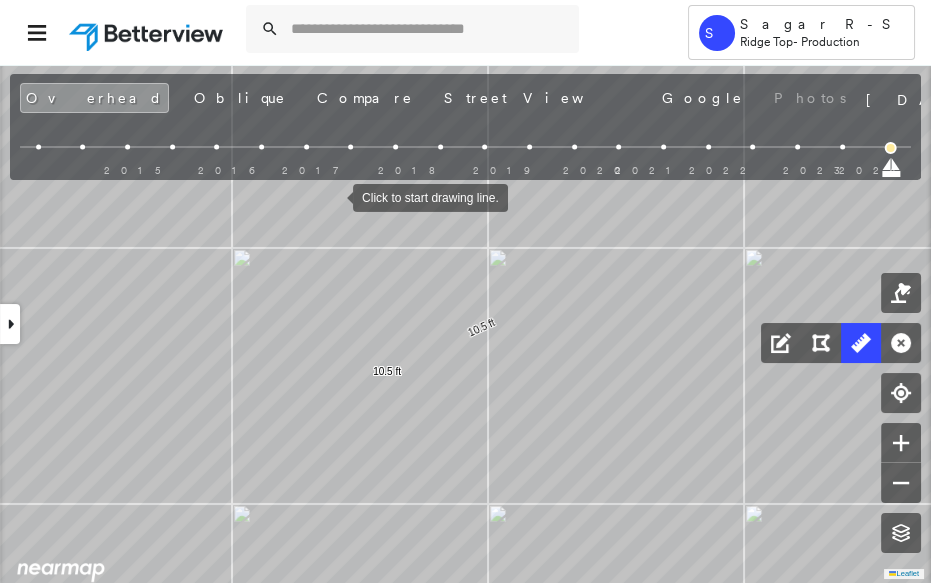 click at bounding box center [333, 196] 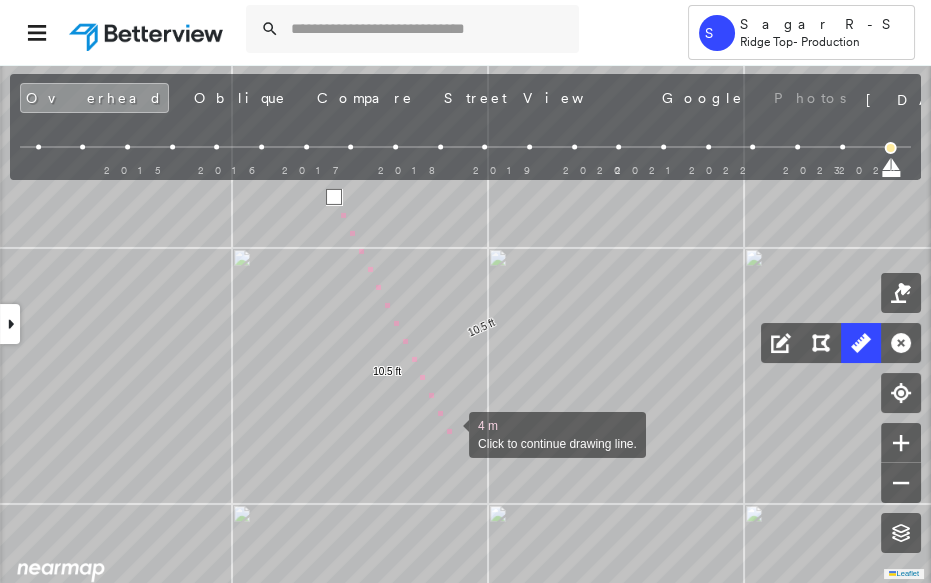 click at bounding box center (449, 433) 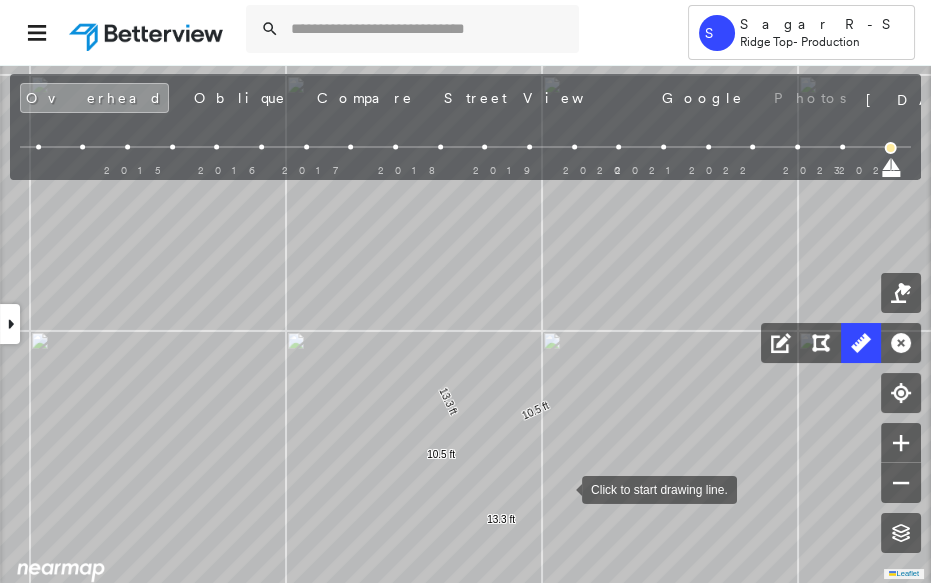 click at bounding box center [562, 488] 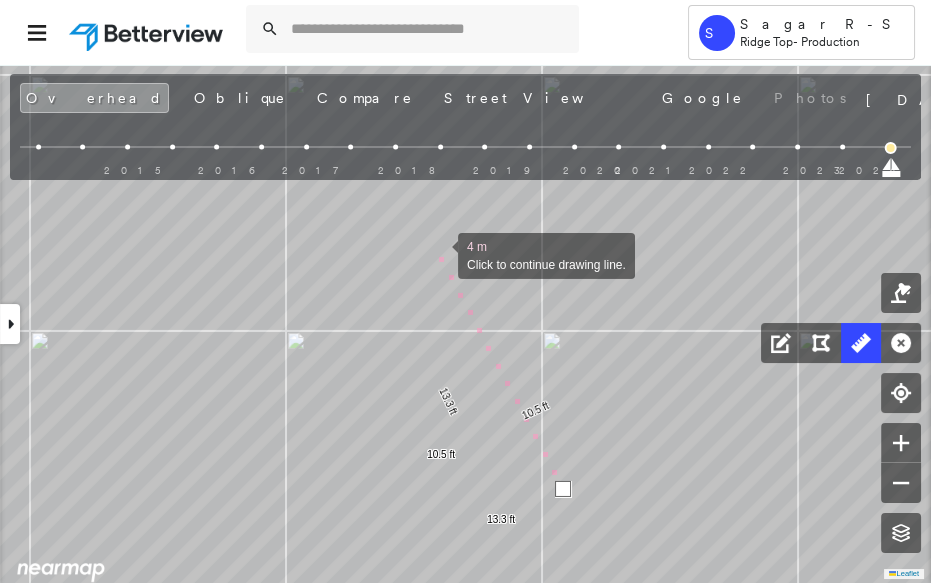 click at bounding box center (438, 254) 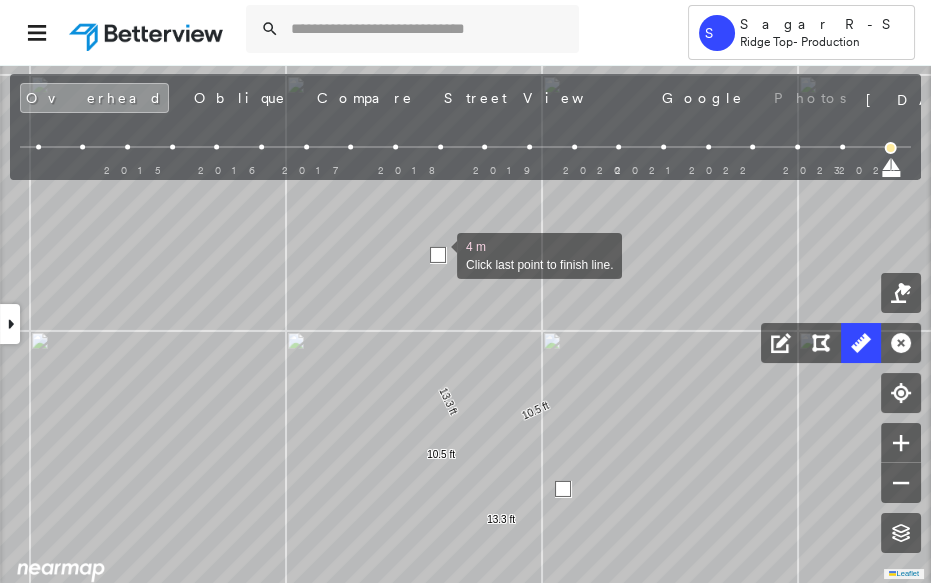 click at bounding box center (438, 255) 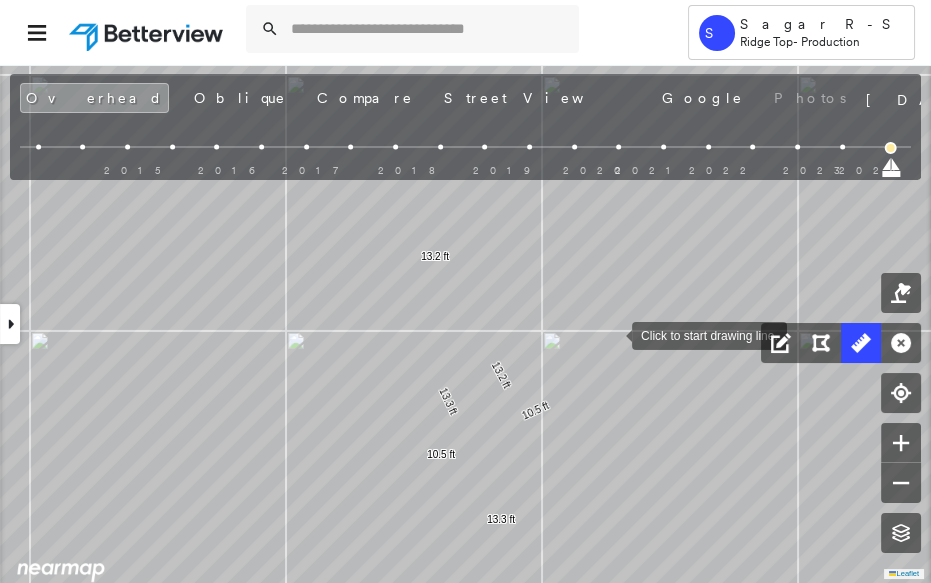 click at bounding box center (612, 334) 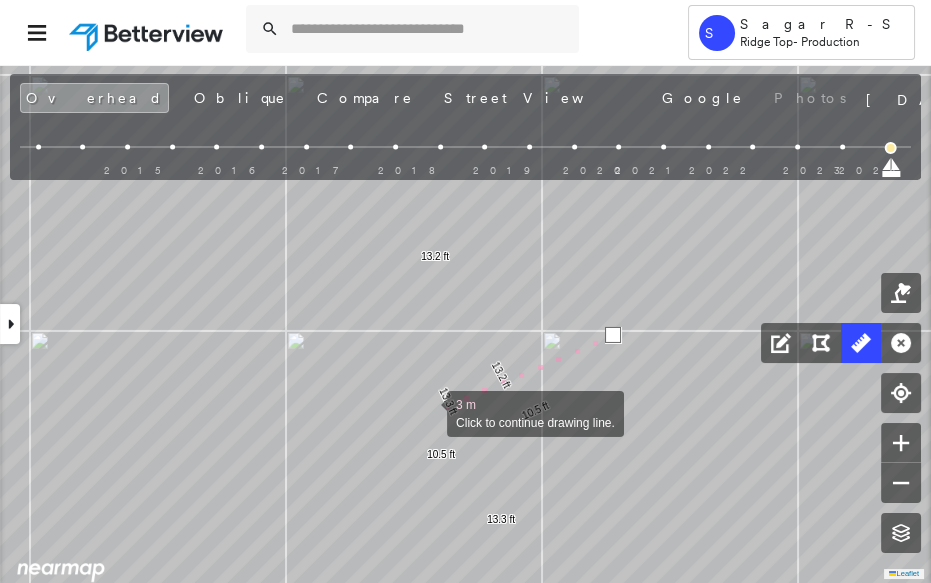 click at bounding box center [427, 412] 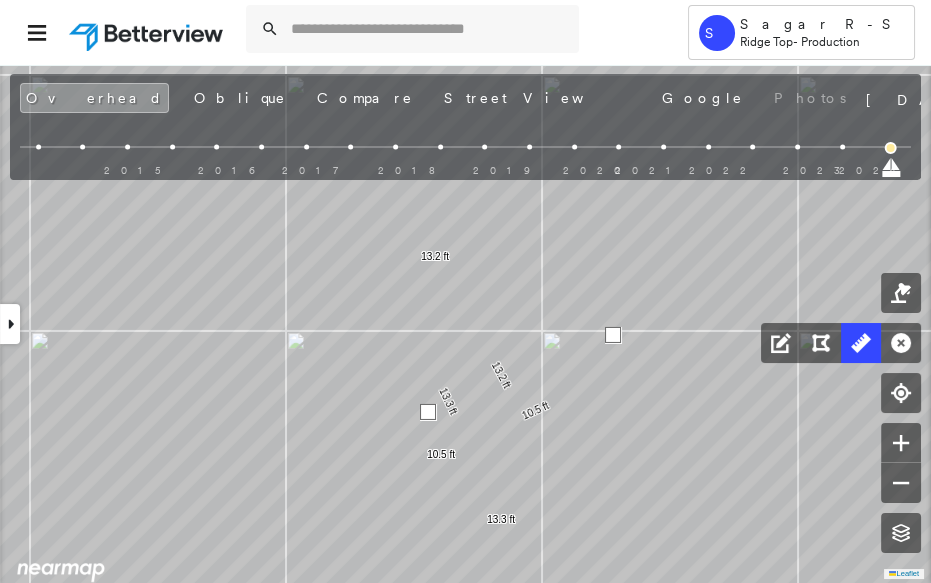 click at bounding box center (428, 412) 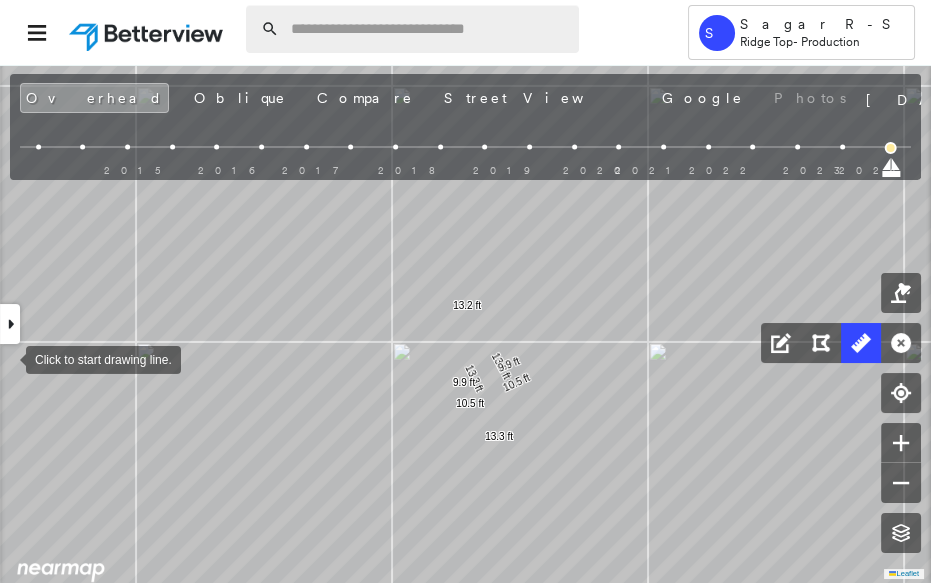 click at bounding box center (429, 29) 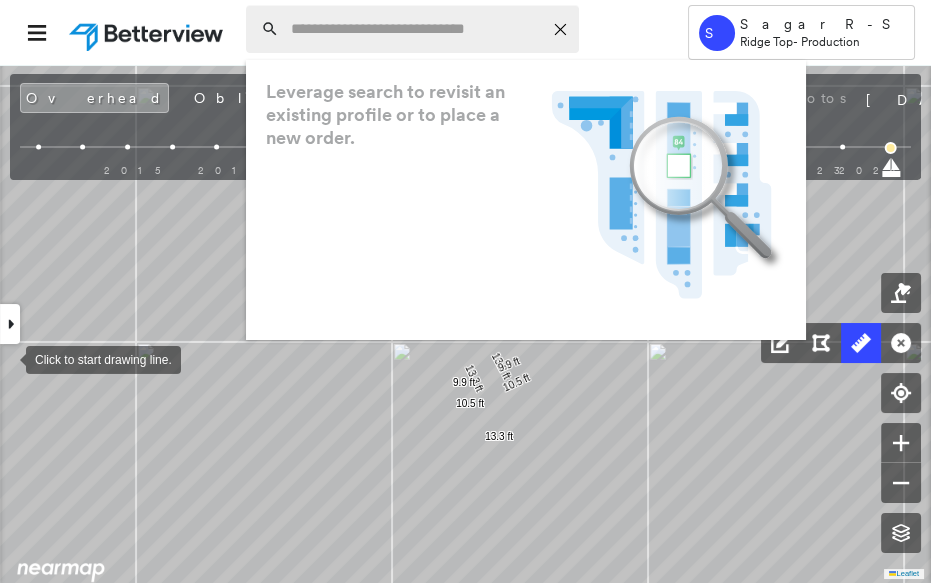 paste on "**********" 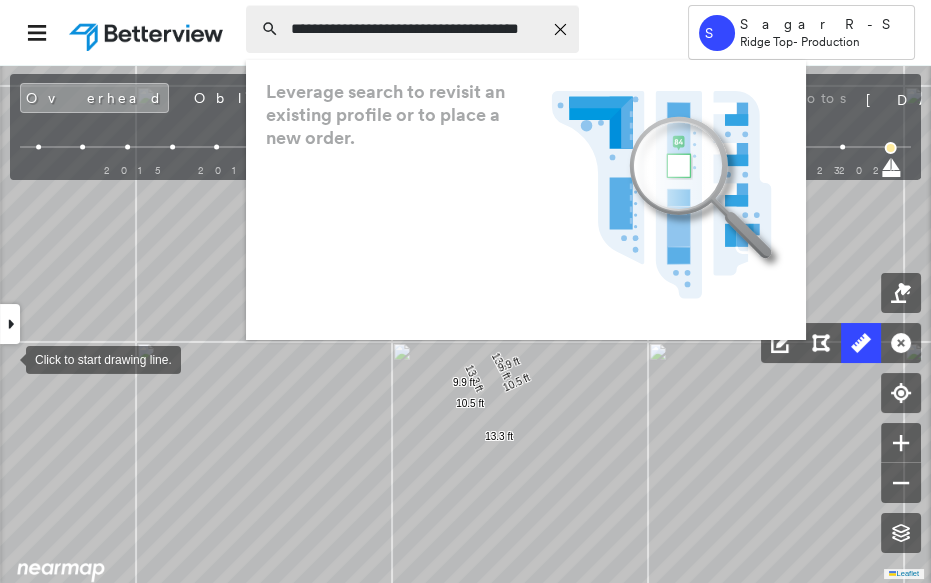 scroll, scrollTop: 0, scrollLeft: 33, axis: horizontal 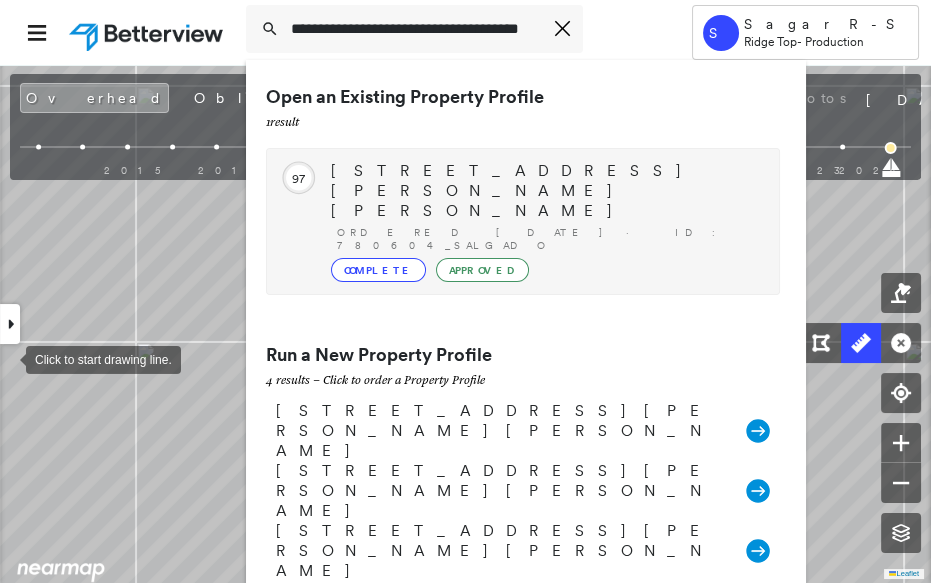 type on "**********" 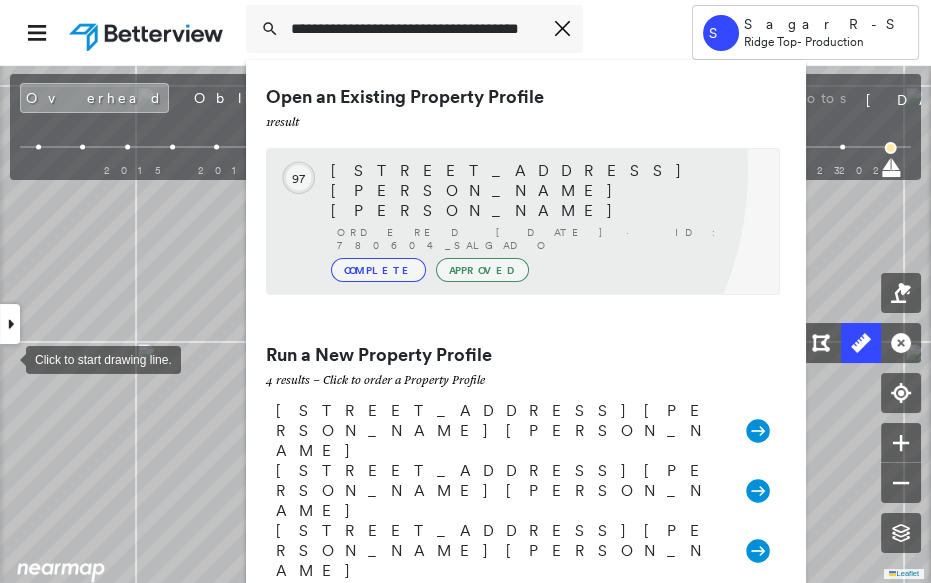 click on "[STREET_ADDRESS][PERSON_NAME][PERSON_NAME]" at bounding box center [545, 191] 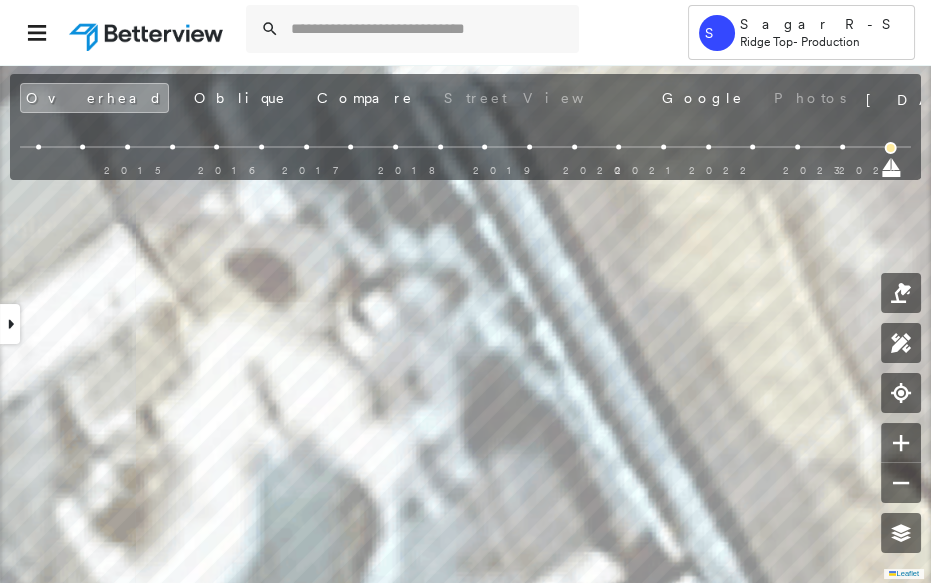 scroll, scrollTop: 0, scrollLeft: 0, axis: both 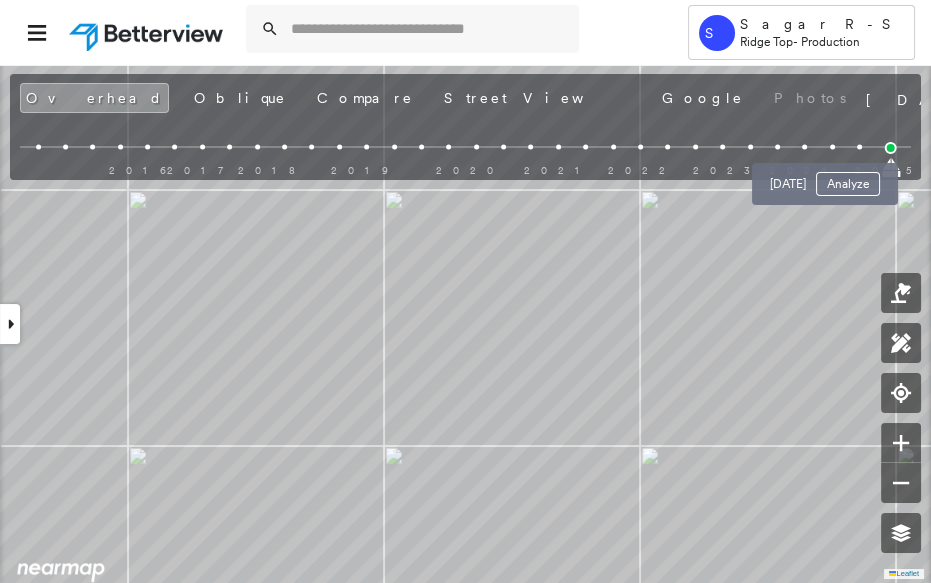 click at bounding box center [859, 147] 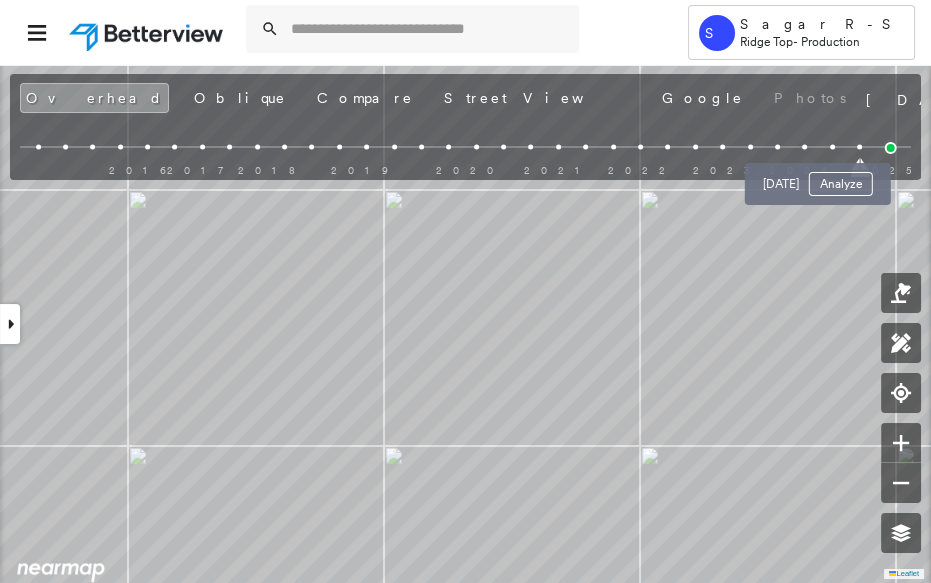 click at bounding box center (832, 147) 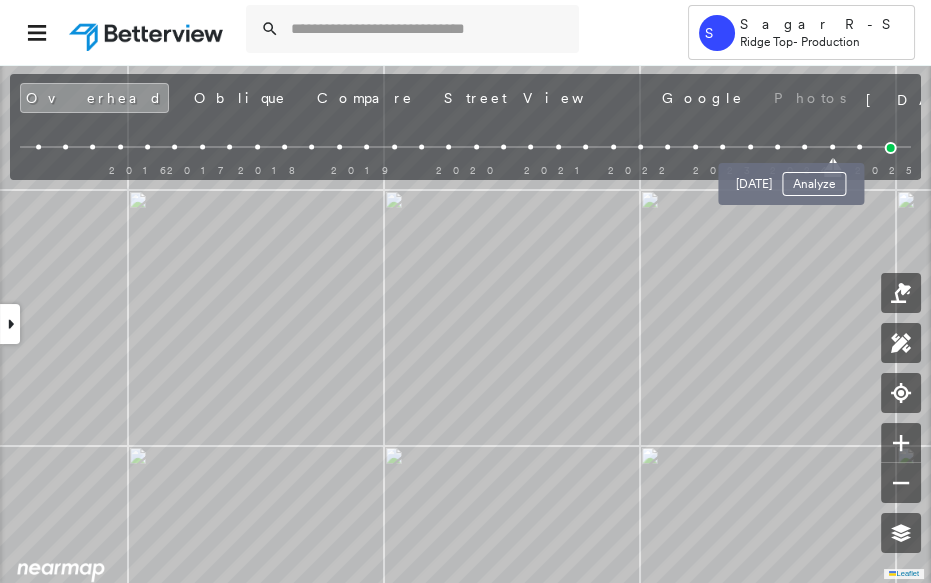 click at bounding box center (804, 147) 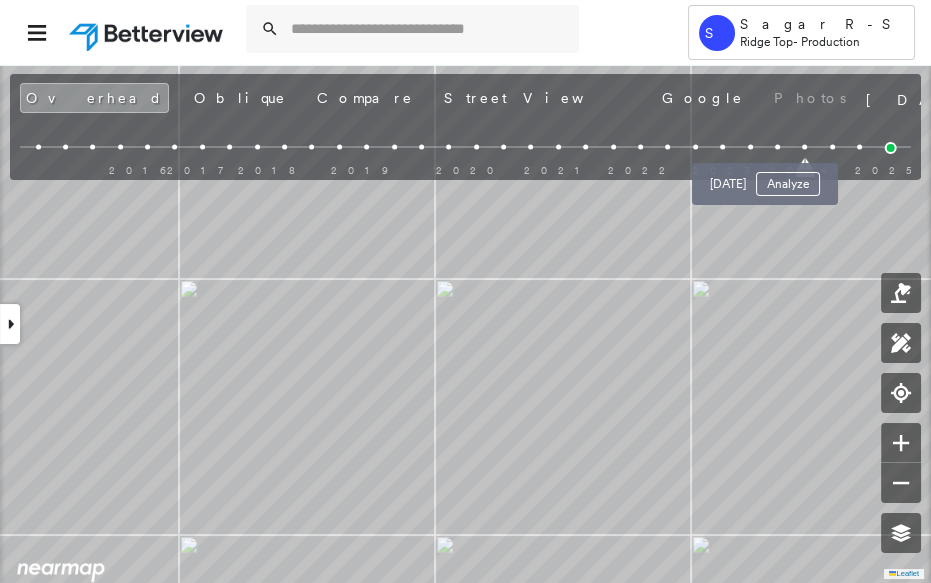 click on "2016 2017 2018 2019 2020 2021 2022 2023 2024 2025" at bounding box center (465, 150) 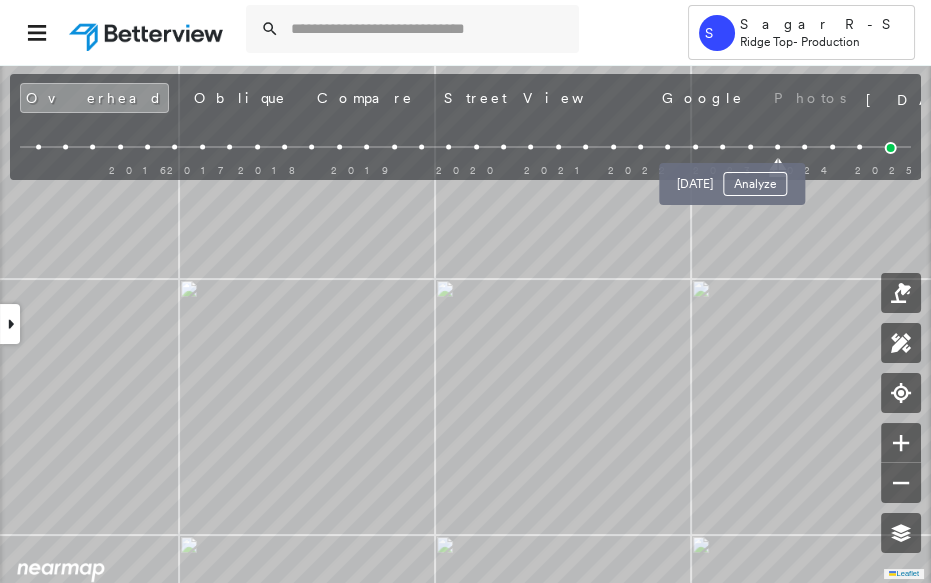 click at bounding box center (750, 147) 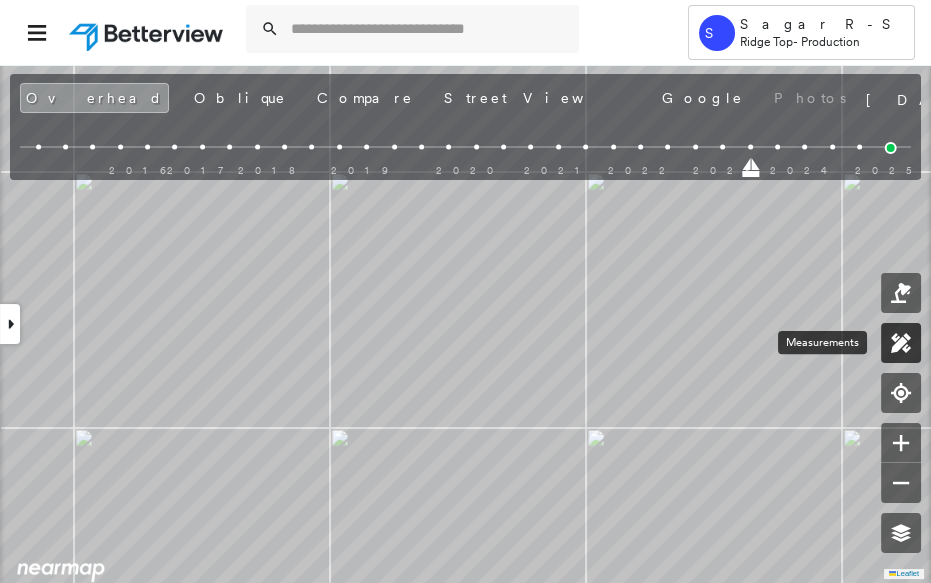 click 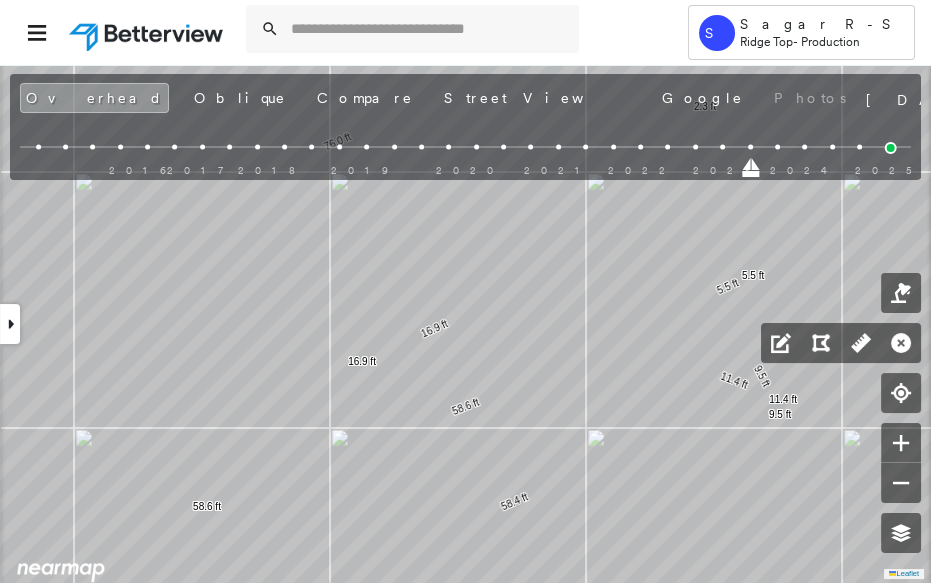 click at bounding box center [10, 324] 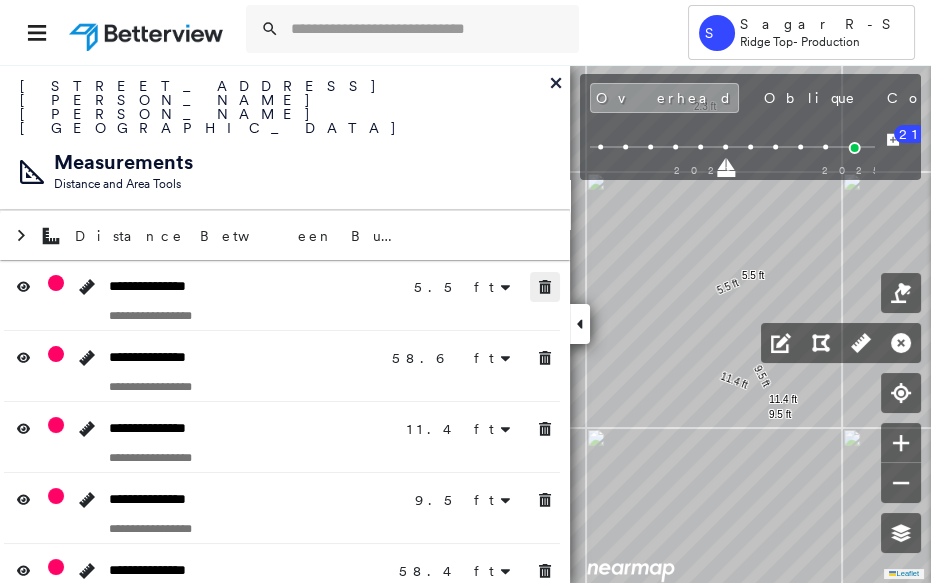click 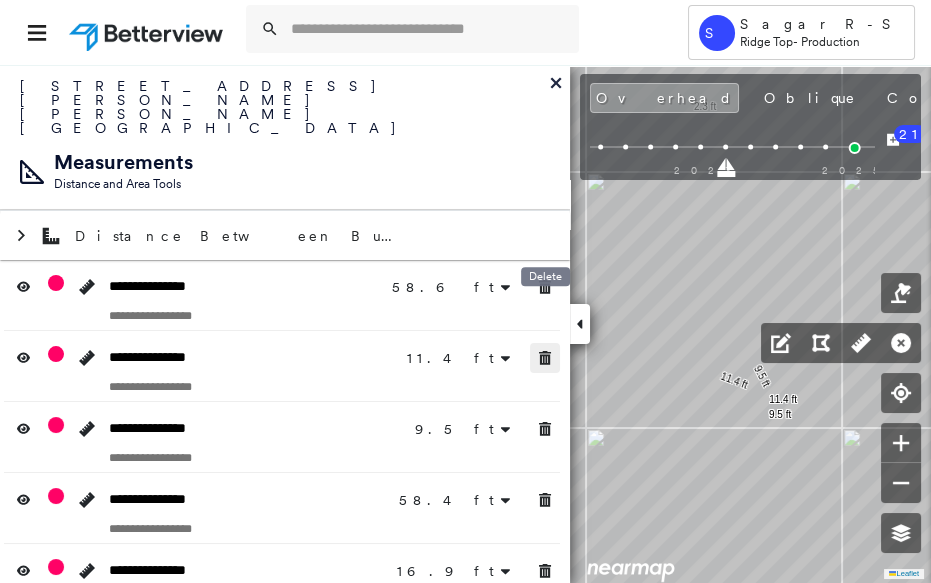 click 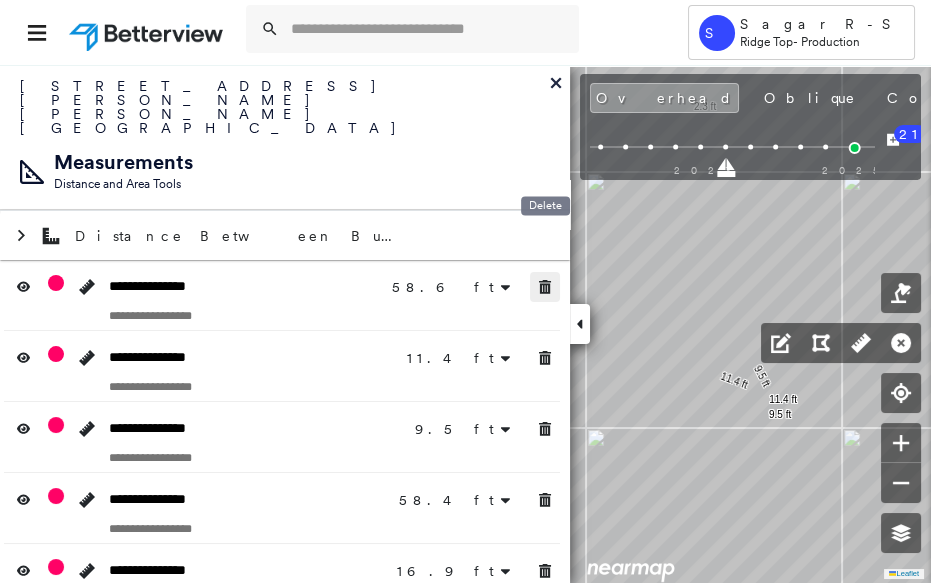 click 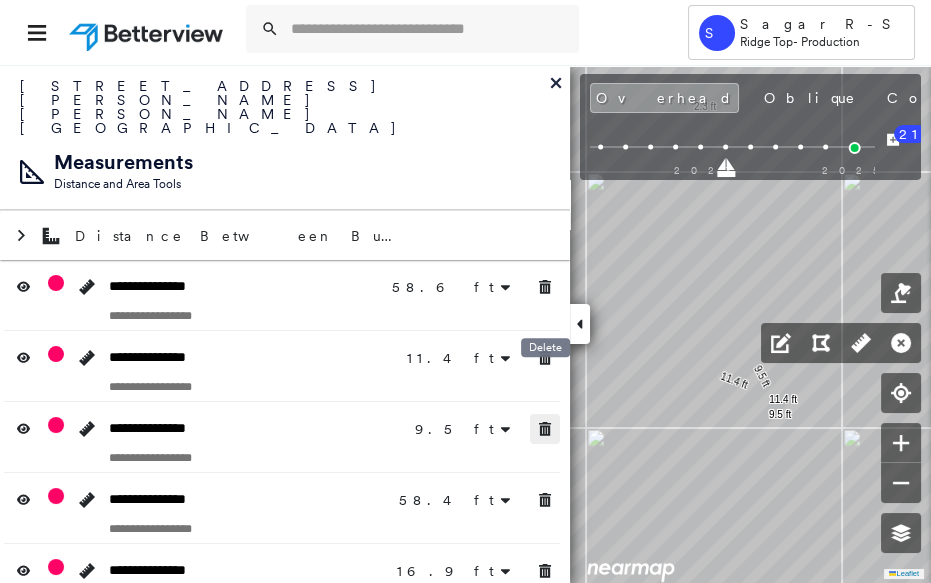 click at bounding box center (545, 429) 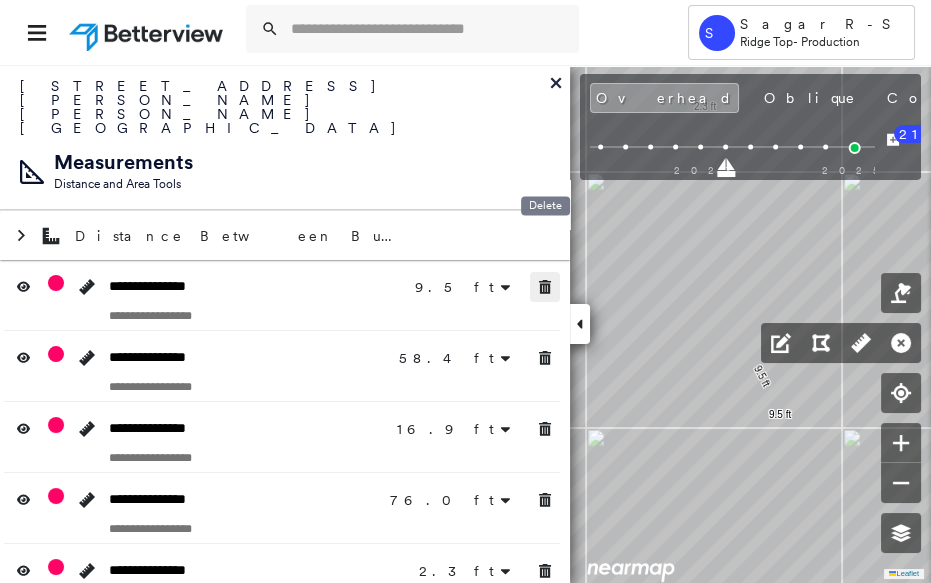 click 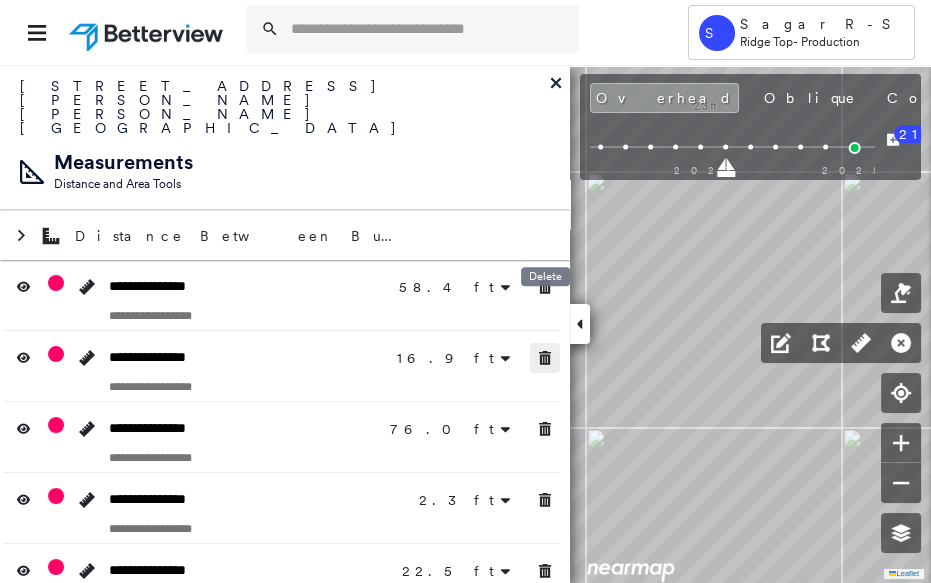 click 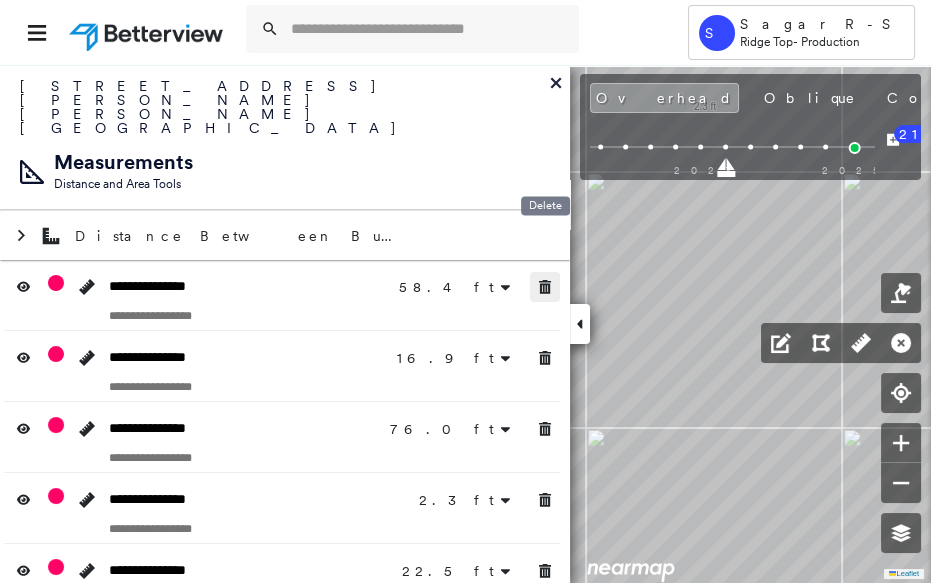 drag, startPoint x: 546, startPoint y: 235, endPoint x: 546, endPoint y: 258, distance: 23 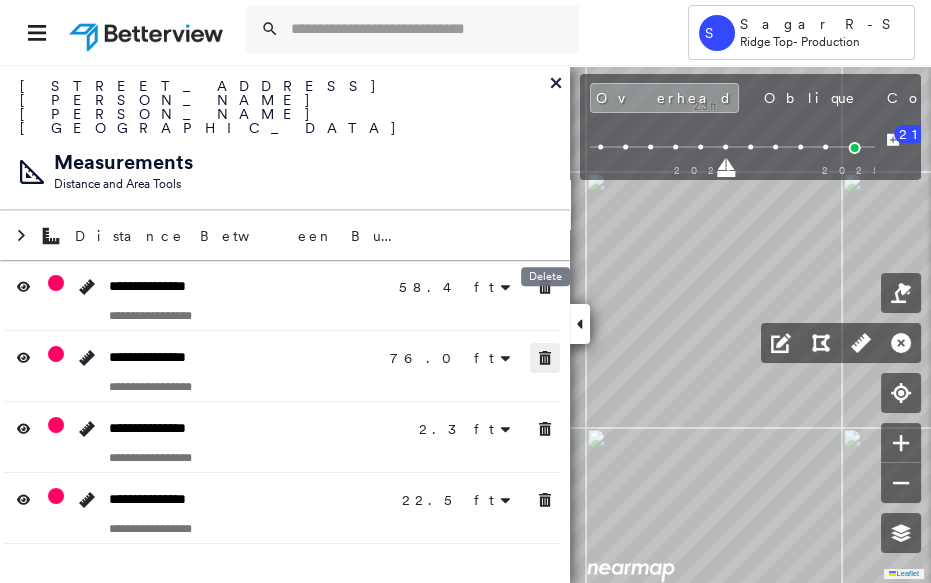 click 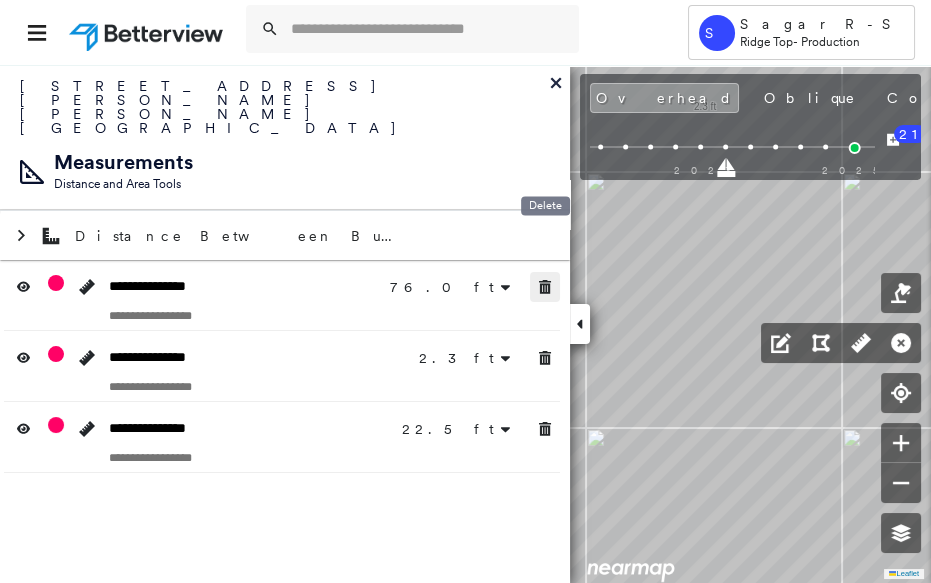 click at bounding box center (545, 287) 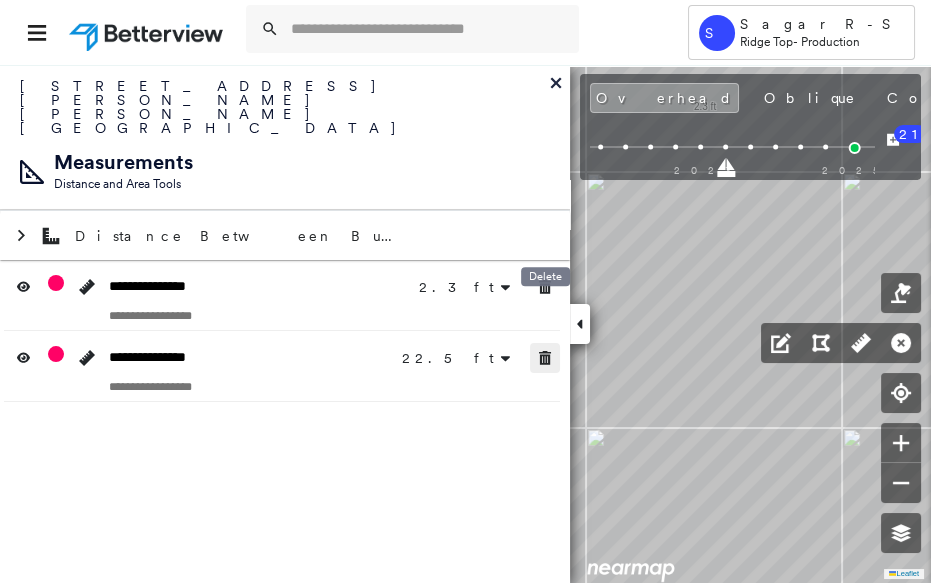click 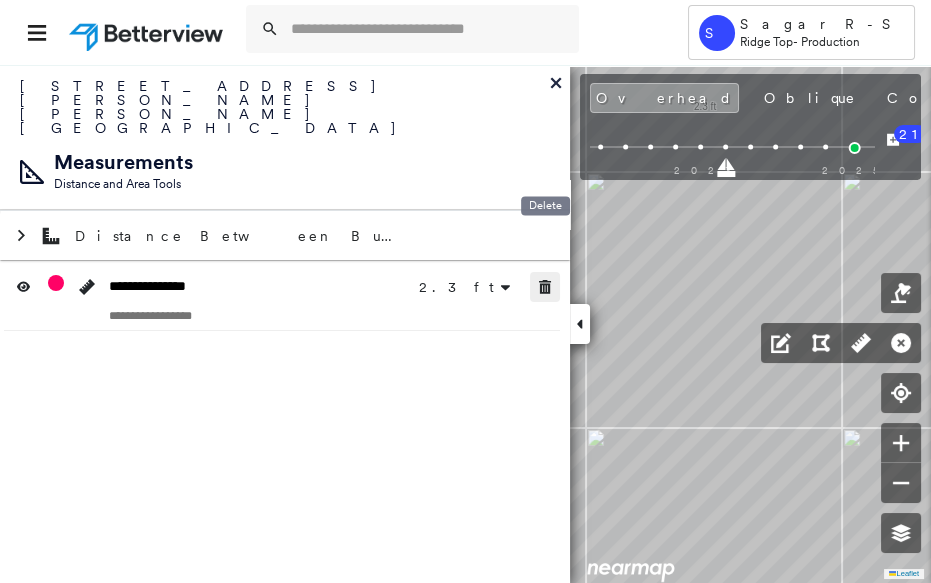 click at bounding box center [545, 287] 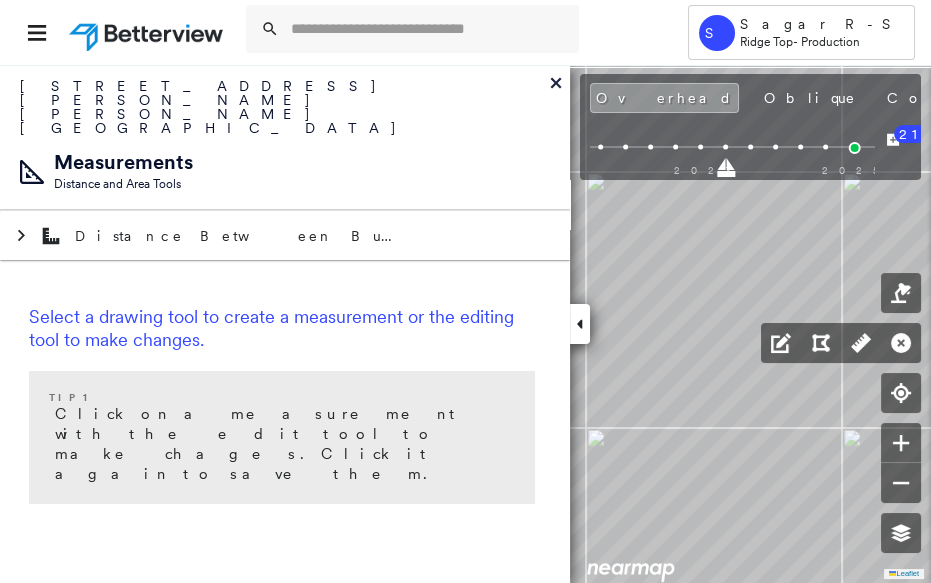 click 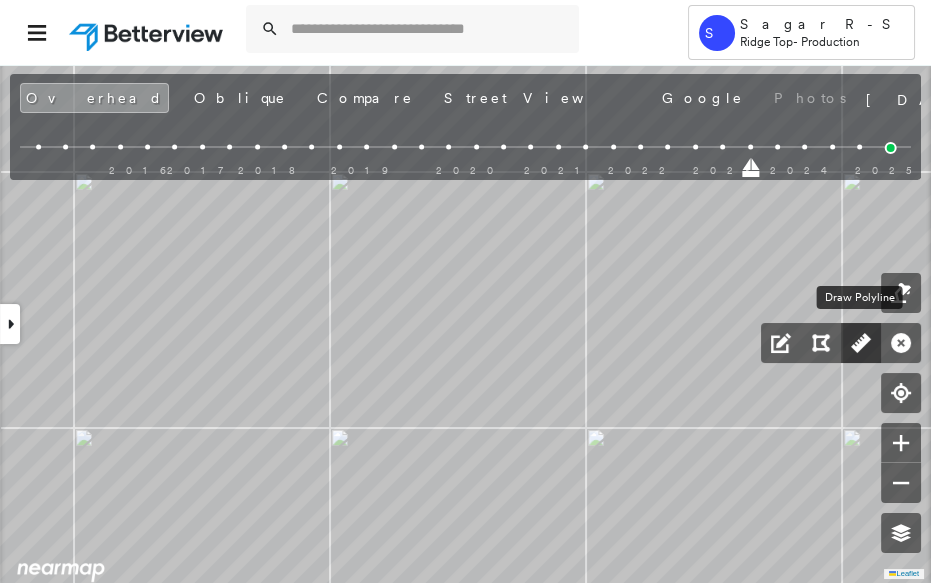 click 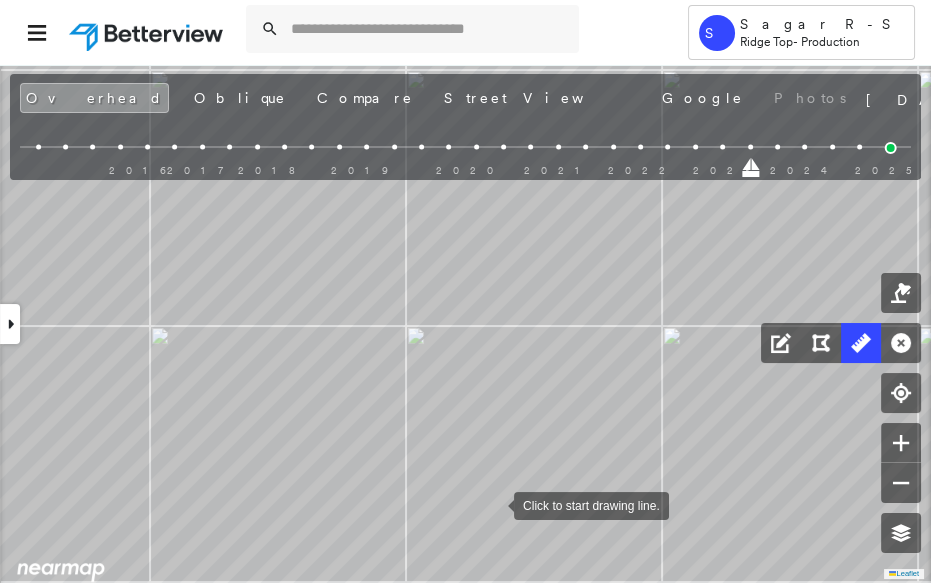 click at bounding box center [494, 504] 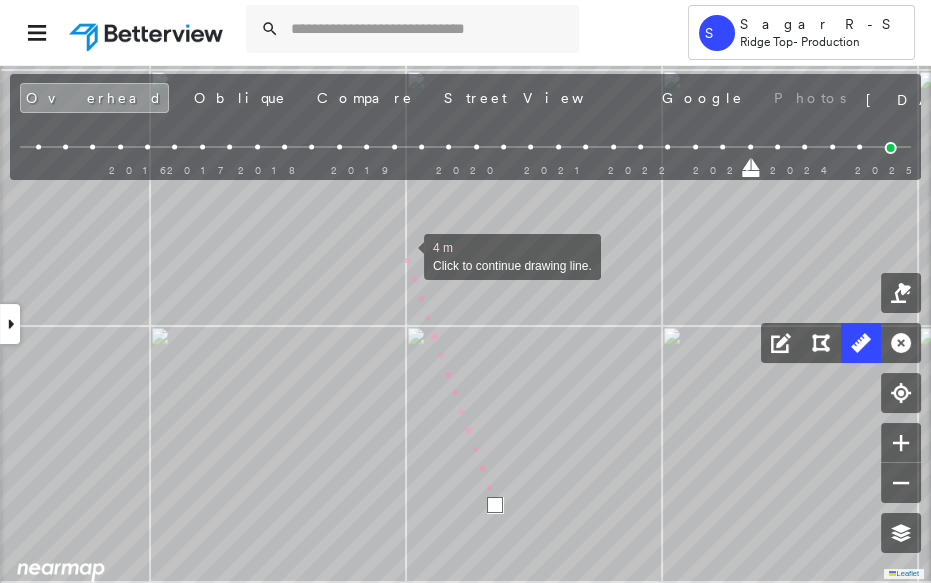 drag, startPoint x: 404, startPoint y: 255, endPoint x: 524, endPoint y: 477, distance: 252.35689 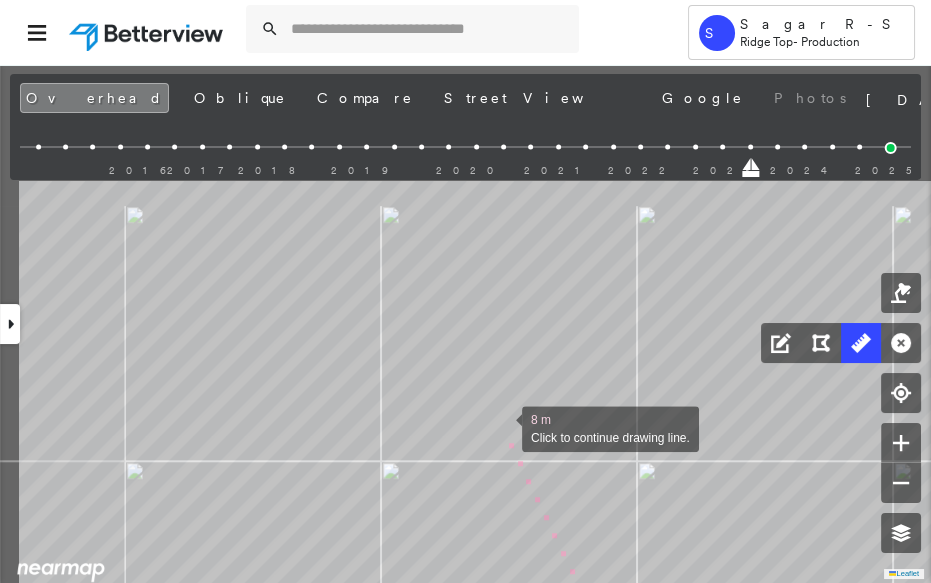 drag, startPoint x: 380, startPoint y: 241, endPoint x: 479, endPoint y: 395, distance: 183.07649 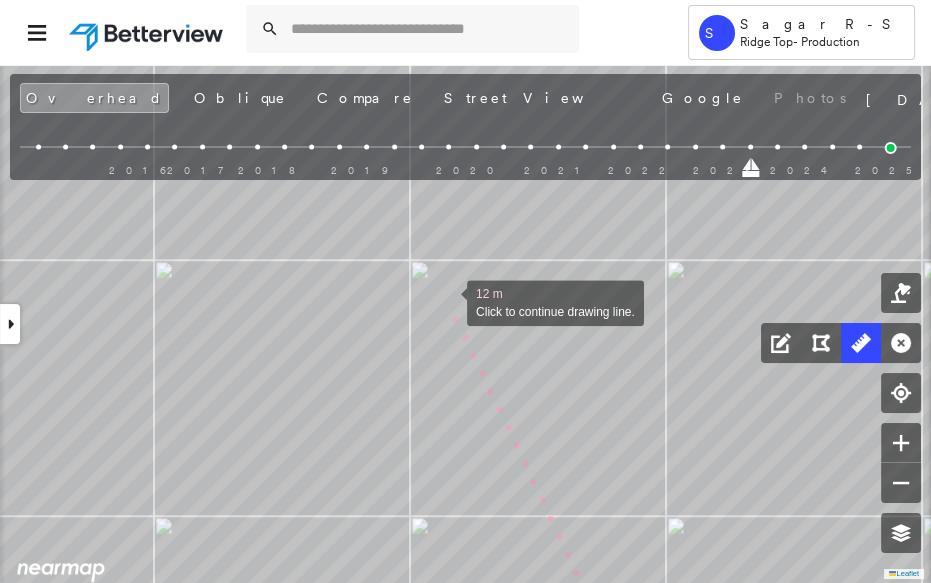 drag, startPoint x: 439, startPoint y: 275, endPoint x: 449, endPoint y: 306, distance: 32.572994 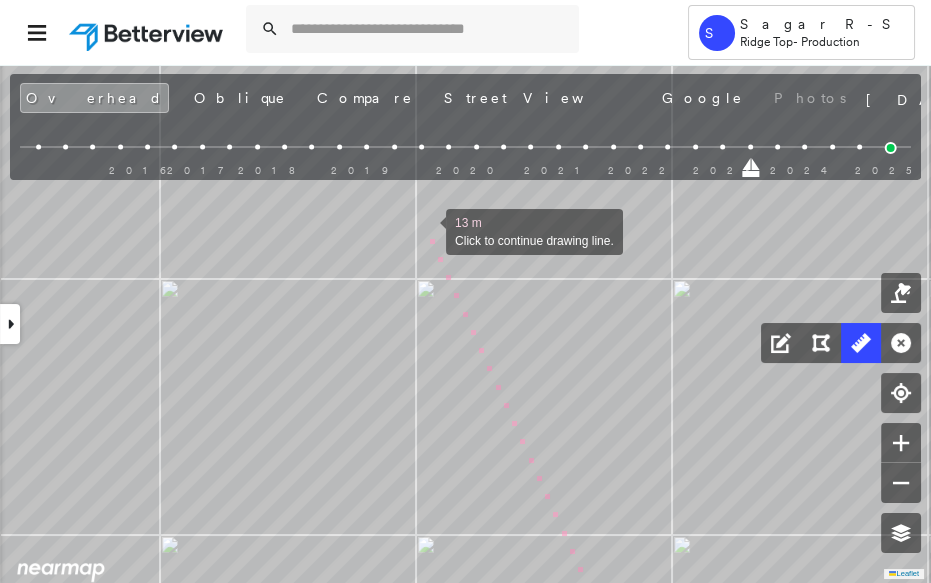 click at bounding box center [426, 230] 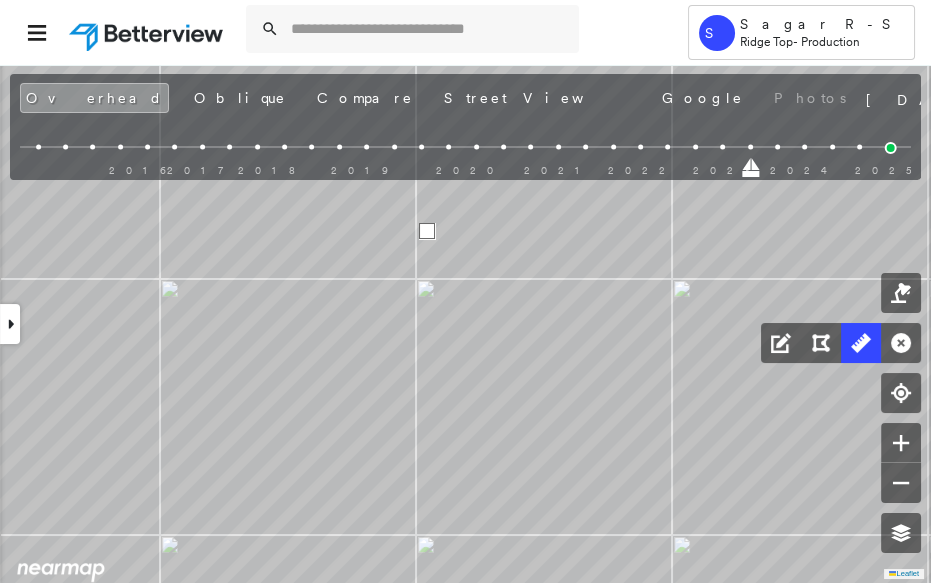 click at bounding box center [427, 231] 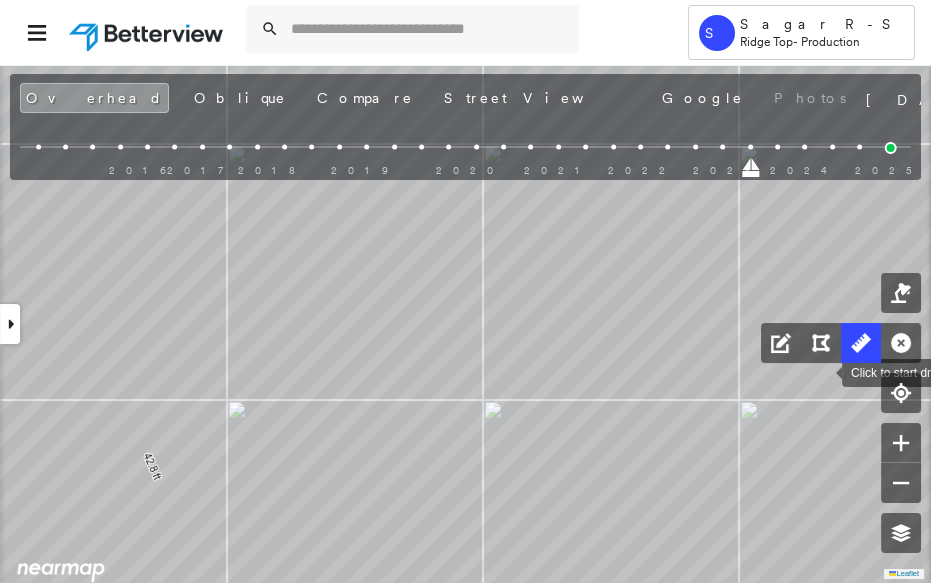 click at bounding box center [822, 371] 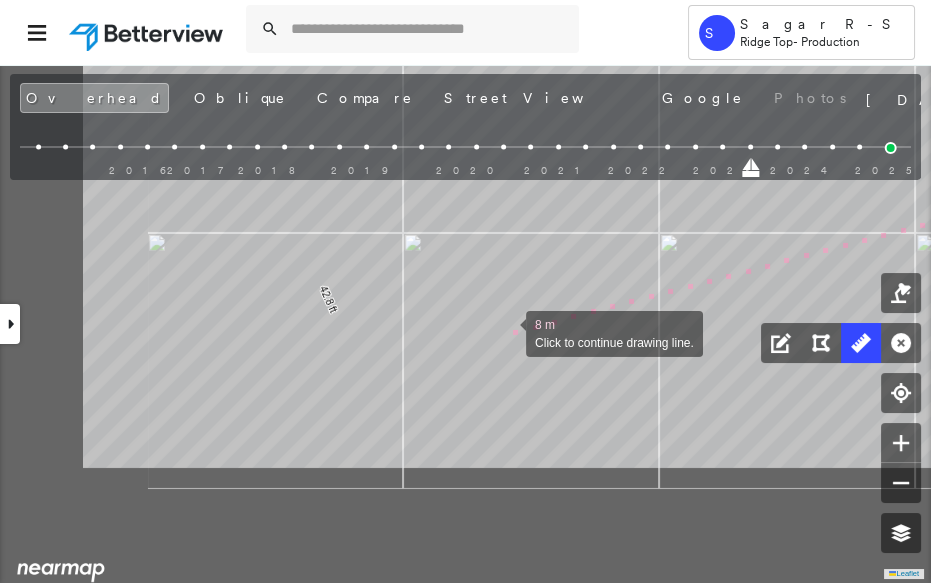 drag, startPoint x: 319, startPoint y: 518, endPoint x: 495, endPoint y: 295, distance: 284.08624 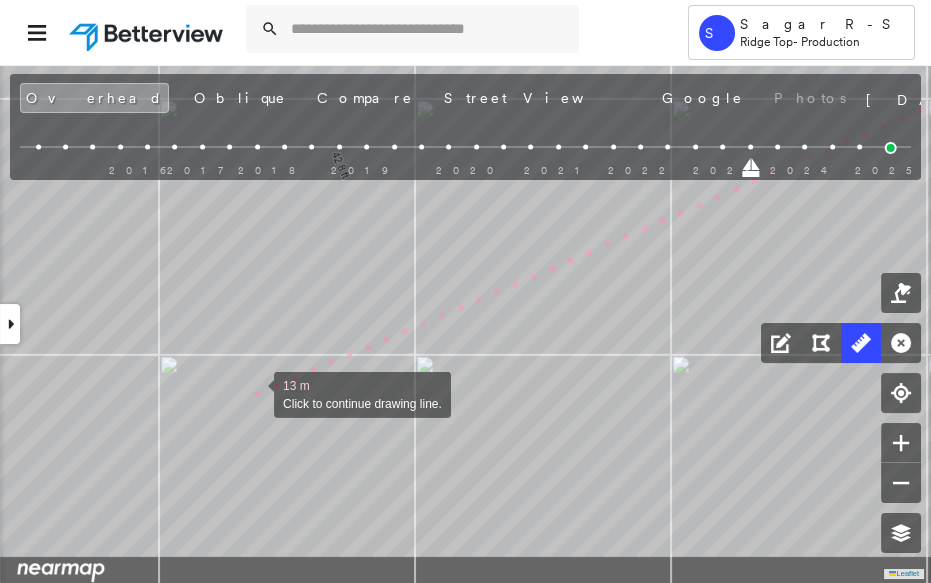 drag, startPoint x: 242, startPoint y: 472, endPoint x: 226, endPoint y: 438, distance: 37.576588 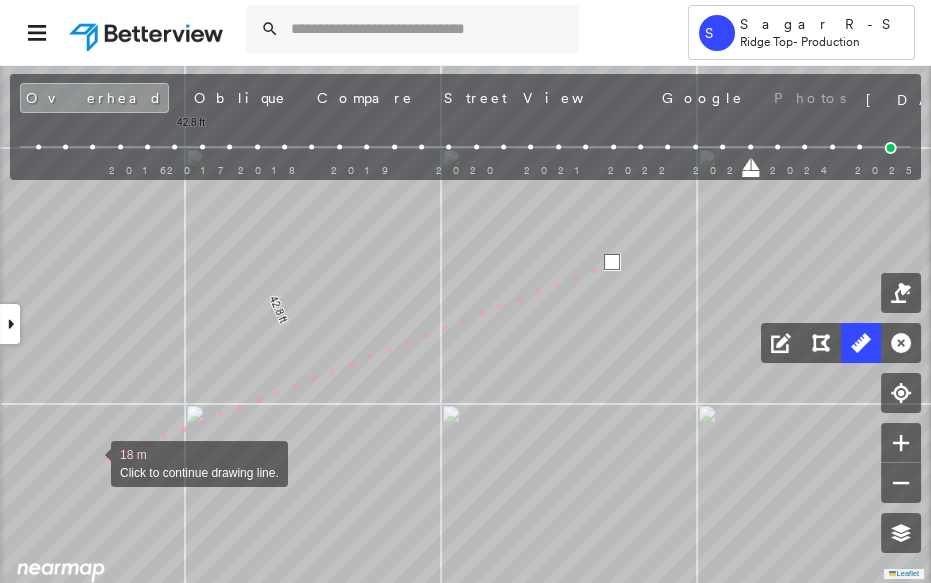 click at bounding box center [91, 462] 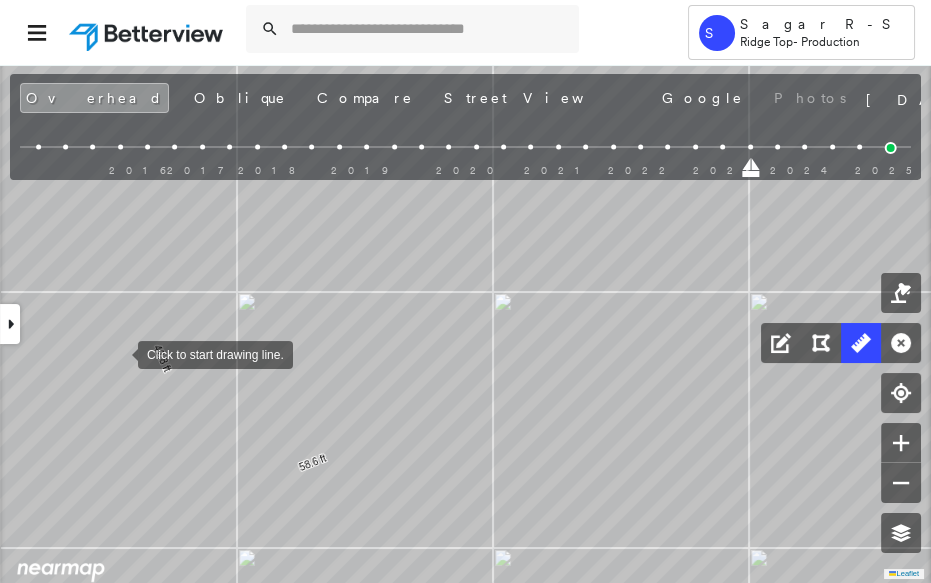 click at bounding box center (118, 353) 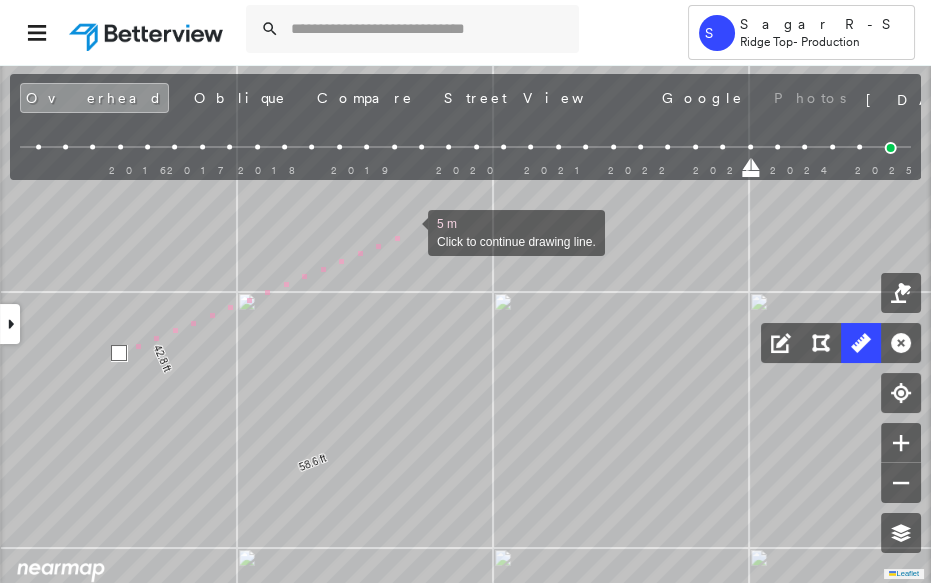 click at bounding box center (408, 231) 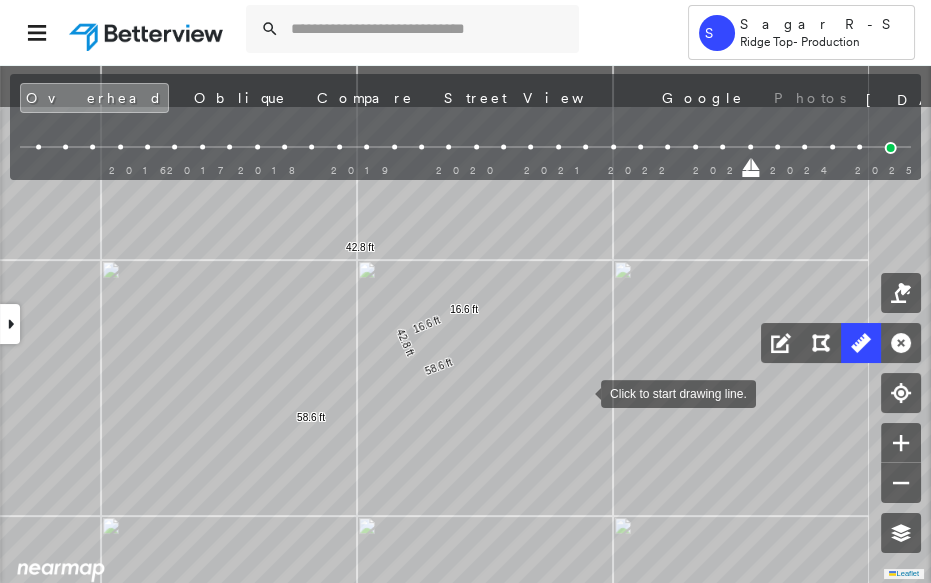 drag, startPoint x: 653, startPoint y: 293, endPoint x: 584, endPoint y: 390, distance: 119.03781 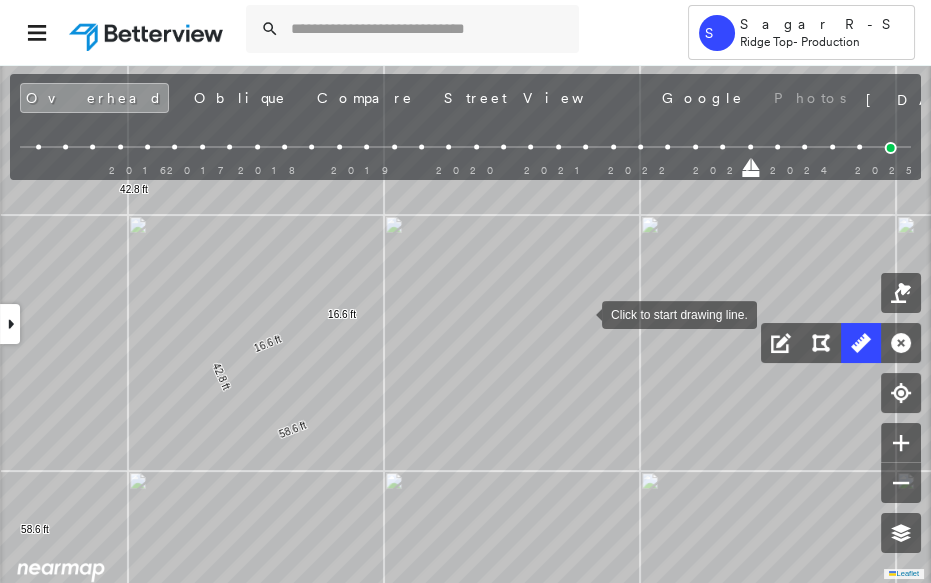 click at bounding box center [582, 313] 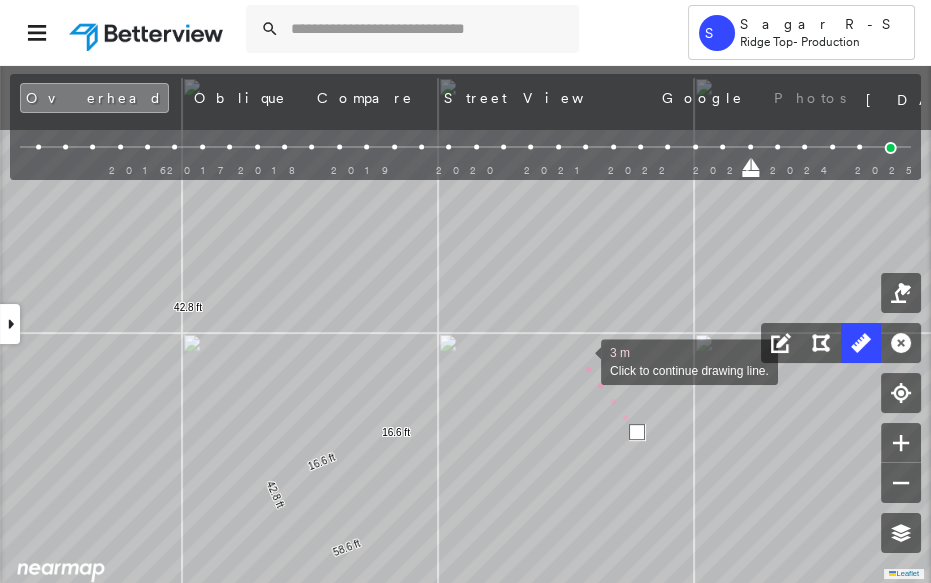 drag, startPoint x: 552, startPoint y: 296, endPoint x: 599, endPoint y: 384, distance: 99.764725 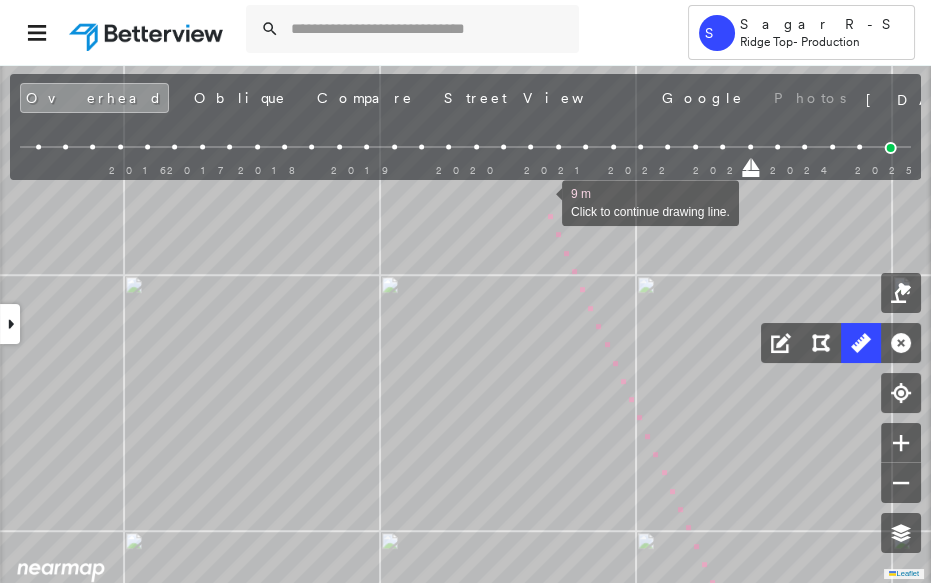 click at bounding box center [542, 201] 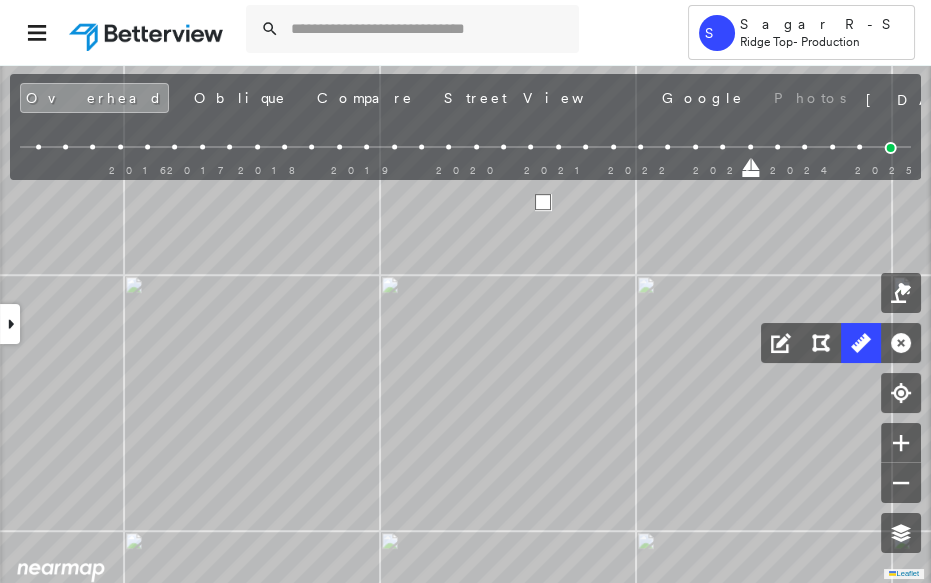 click at bounding box center (543, 202) 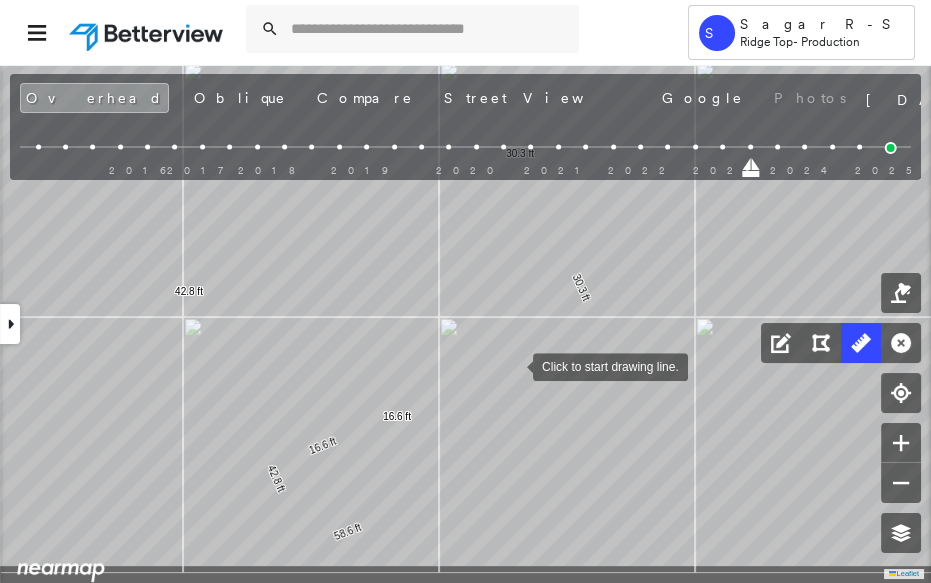 drag, startPoint x: 521, startPoint y: 384, endPoint x: 517, endPoint y: 353, distance: 31.257 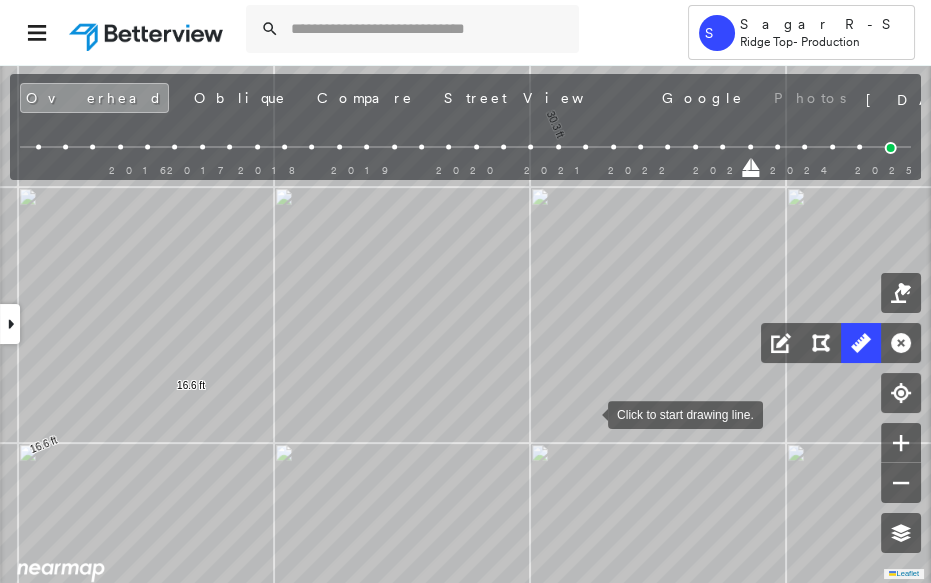 click at bounding box center [588, 413] 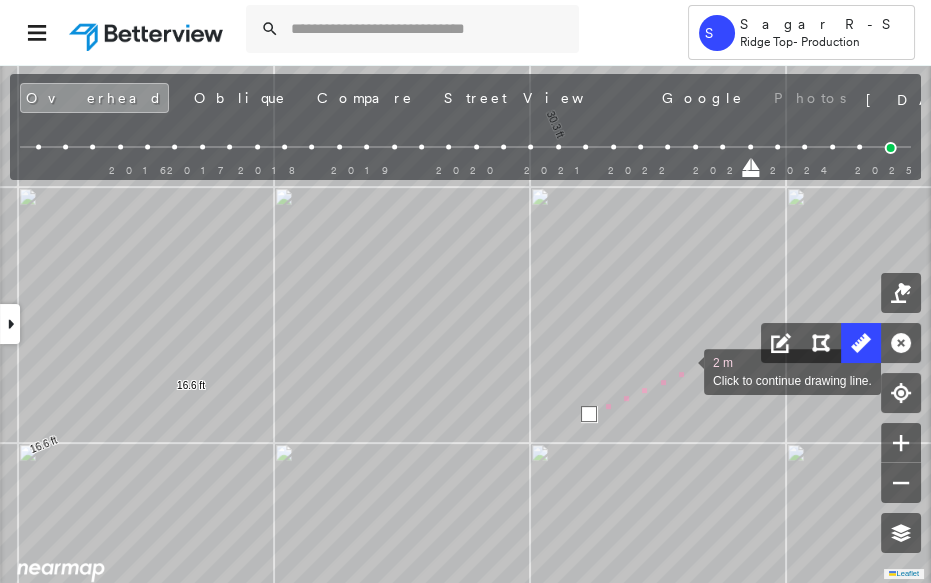click at bounding box center [684, 370] 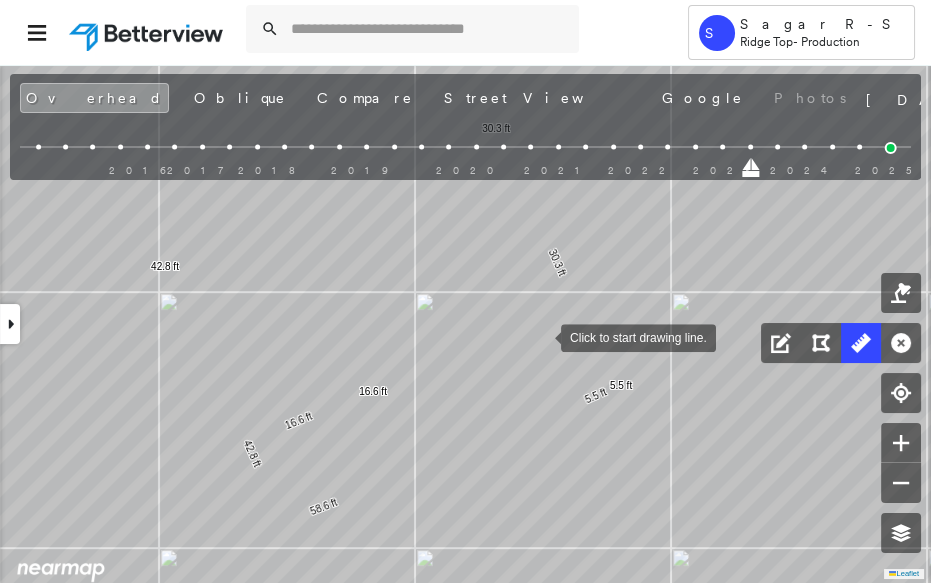 drag, startPoint x: 536, startPoint y: 286, endPoint x: 540, endPoint y: 335, distance: 49.162994 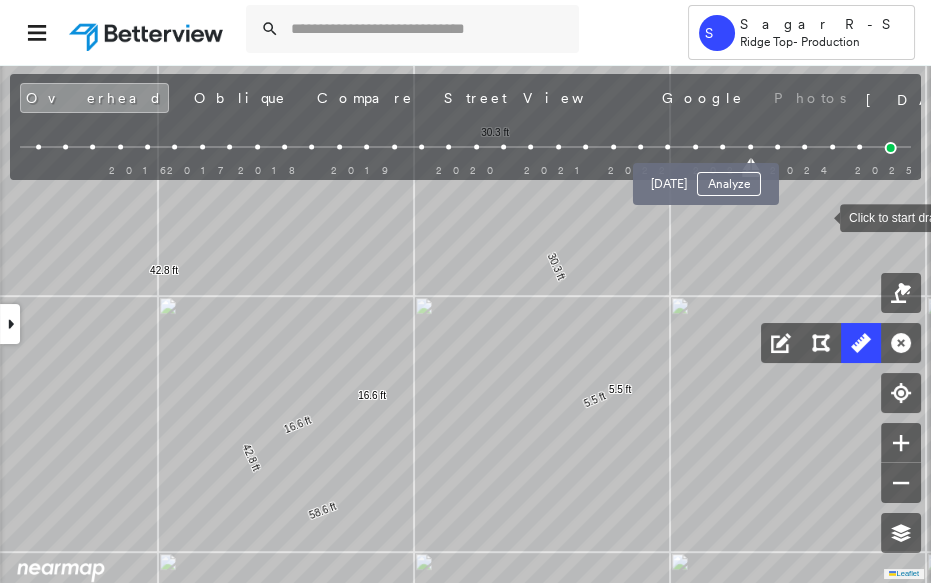 click at bounding box center (722, 147) 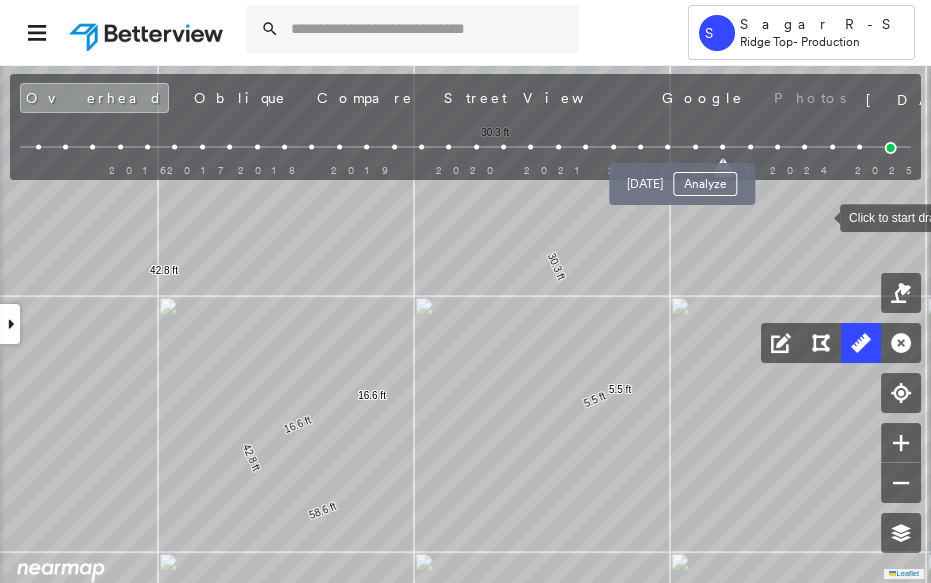 click at bounding box center [695, 147] 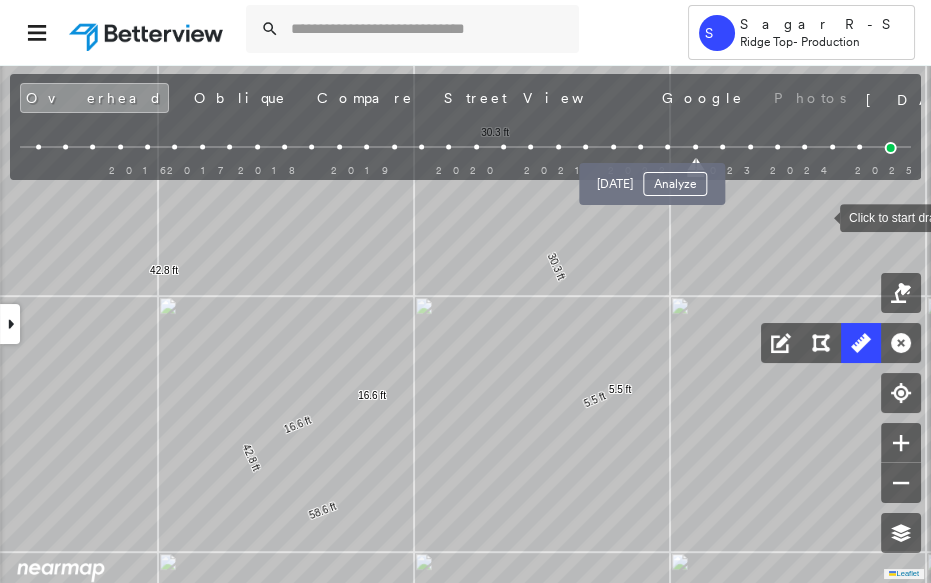 click at bounding box center (667, 147) 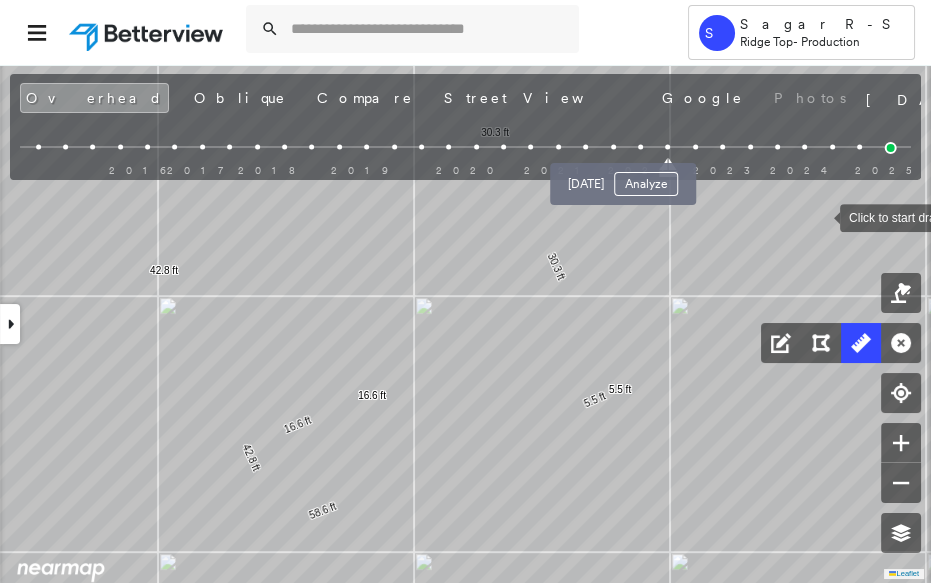 click at bounding box center [640, 147] 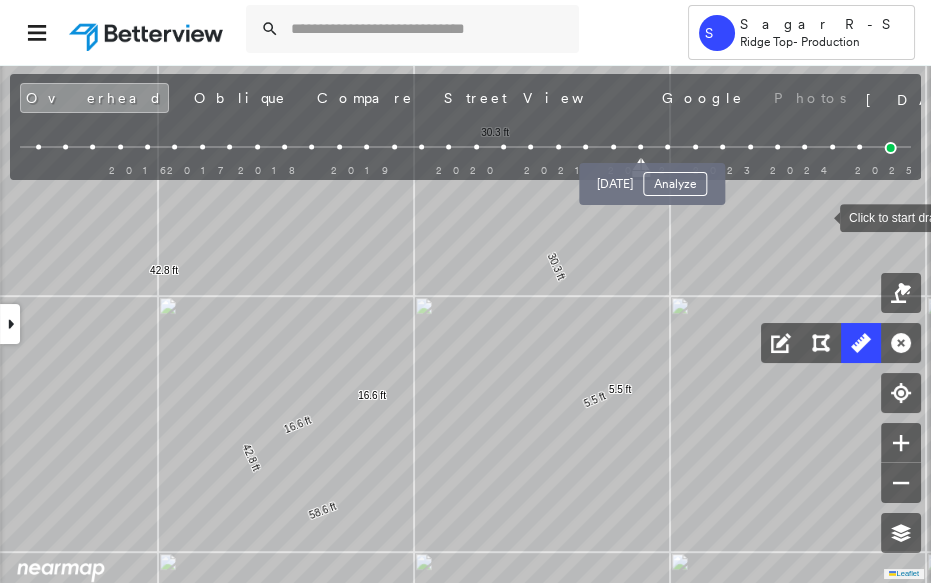 click at bounding box center [667, 147] 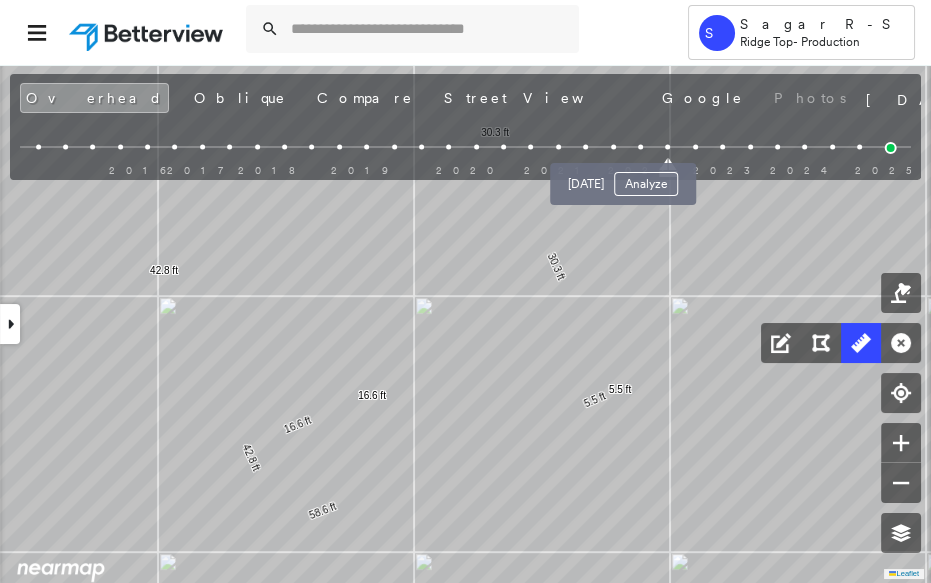 click at bounding box center (640, 147) 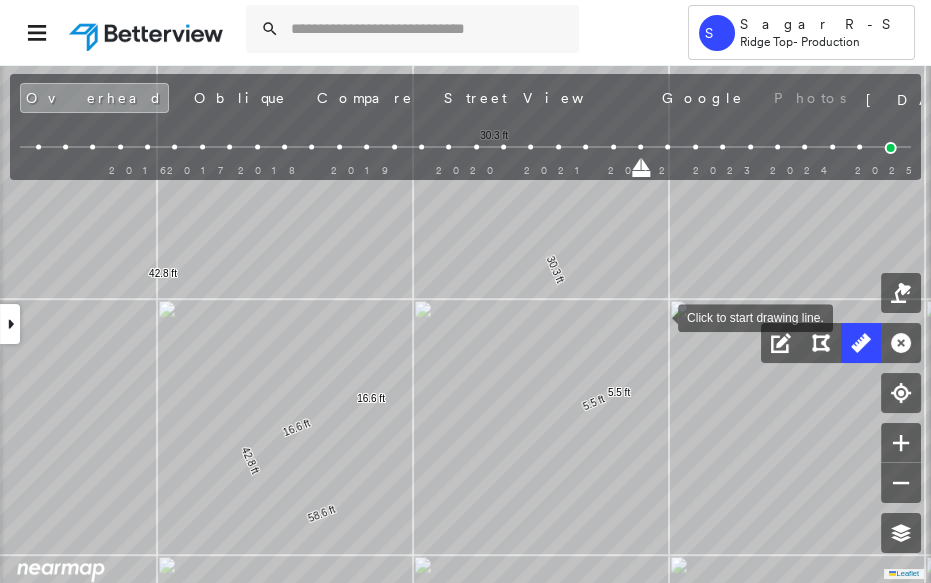 drag, startPoint x: 660, startPoint y: 310, endPoint x: 640, endPoint y: 336, distance: 32.80244 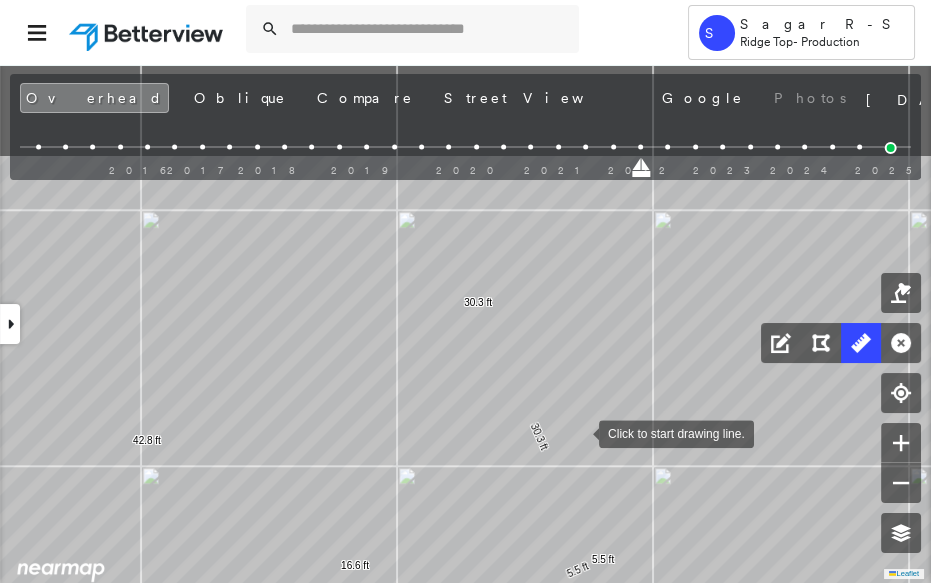 drag, startPoint x: 571, startPoint y: 305, endPoint x: 578, endPoint y: 427, distance: 122.20065 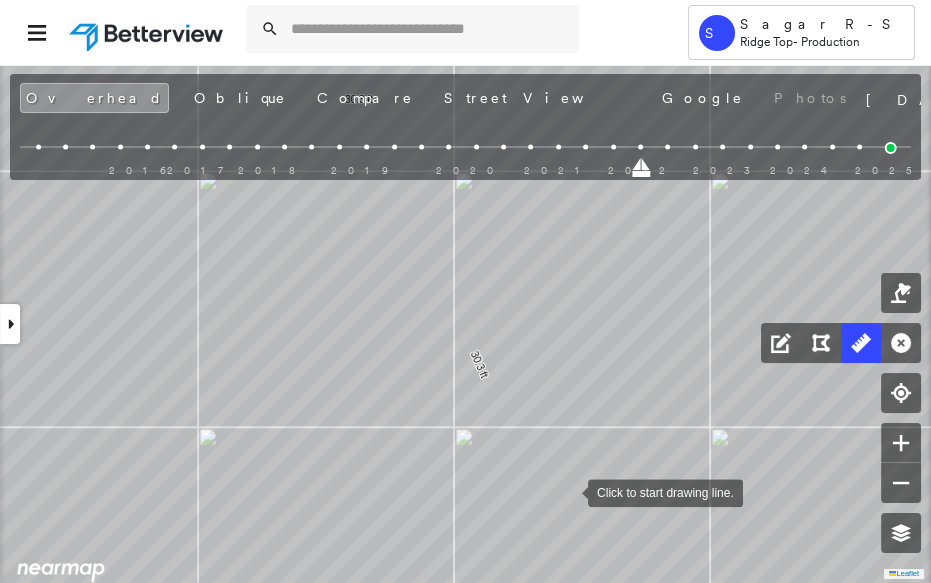click at bounding box center (568, 491) 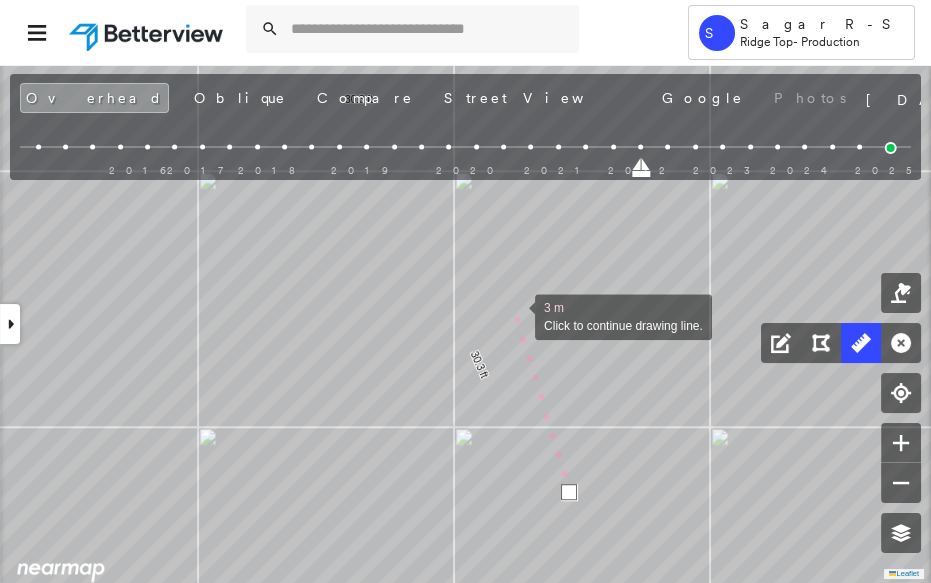 drag, startPoint x: 515, startPoint y: 315, endPoint x: 567, endPoint y: 432, distance: 128.03516 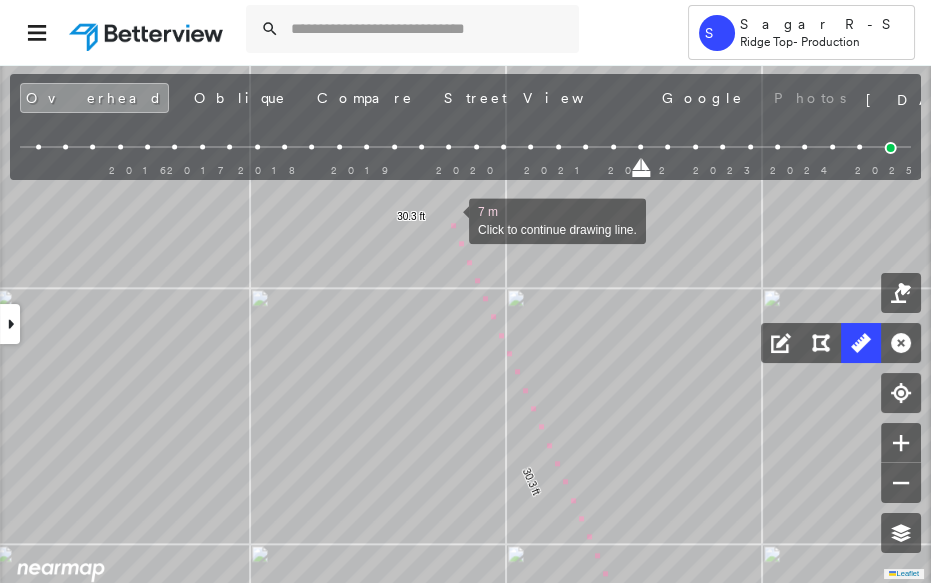 click at bounding box center [449, 219] 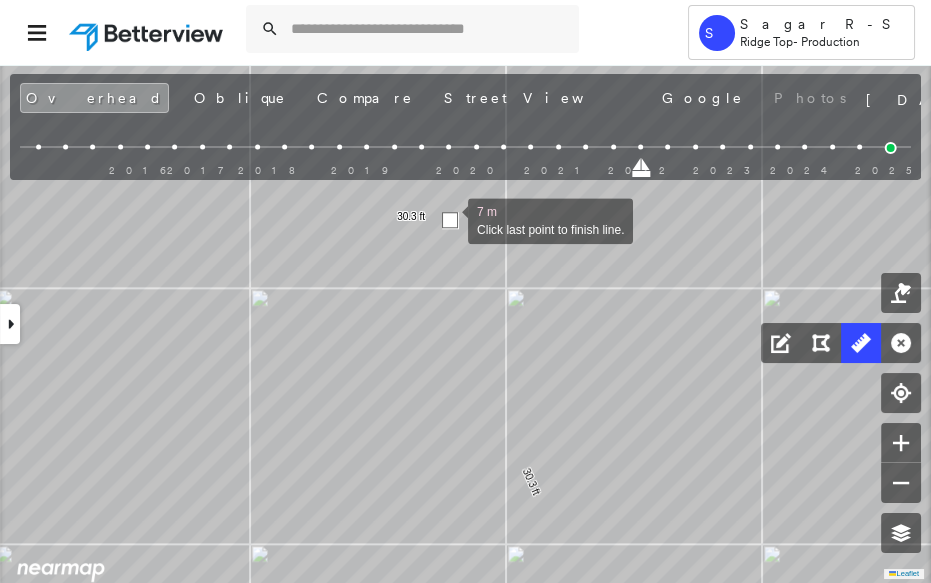 click at bounding box center [450, 220] 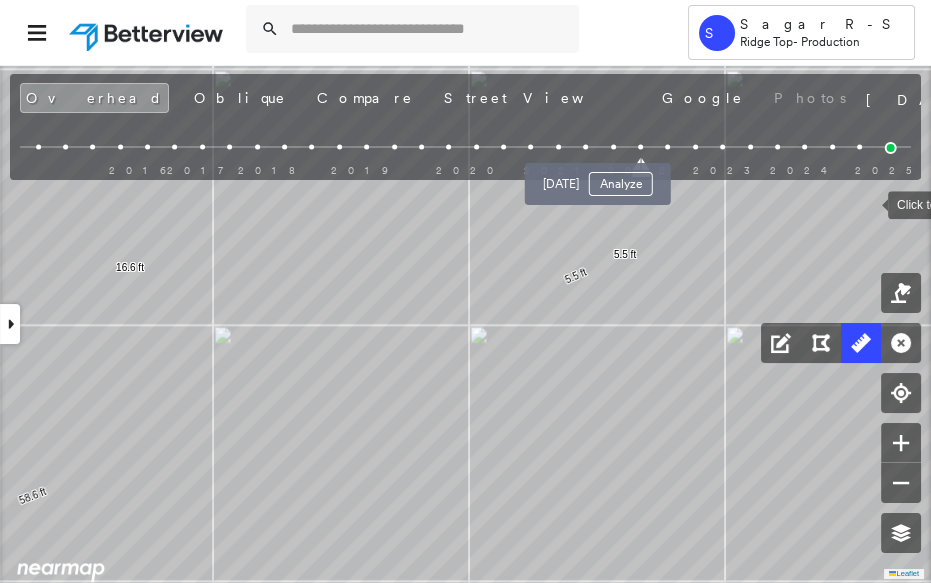 click at bounding box center (613, 147) 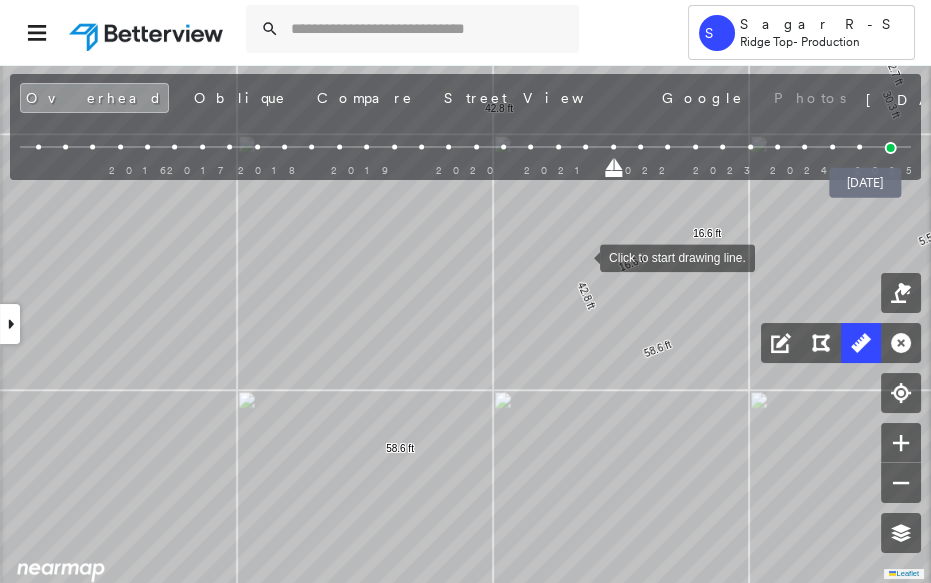 click at bounding box center (891, 148) 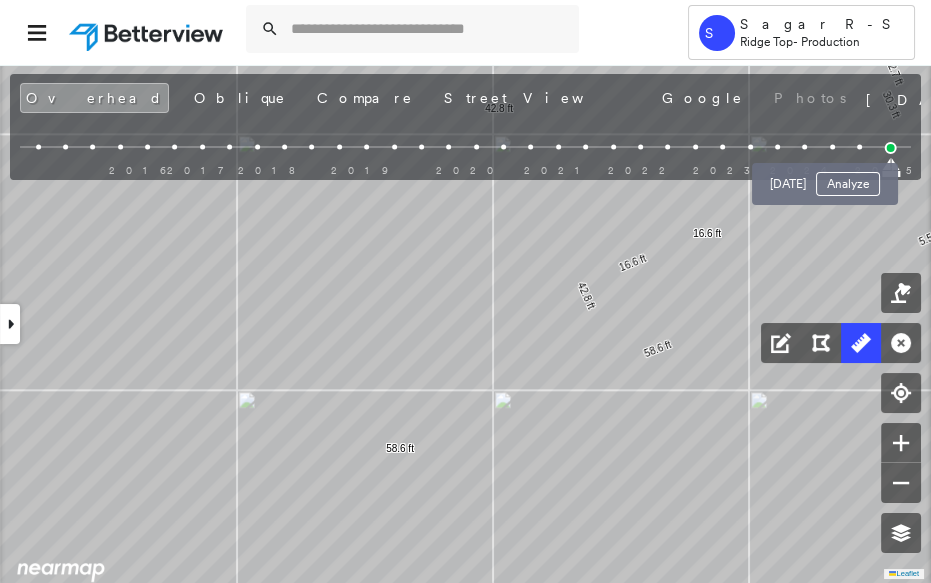 click at bounding box center (859, 147) 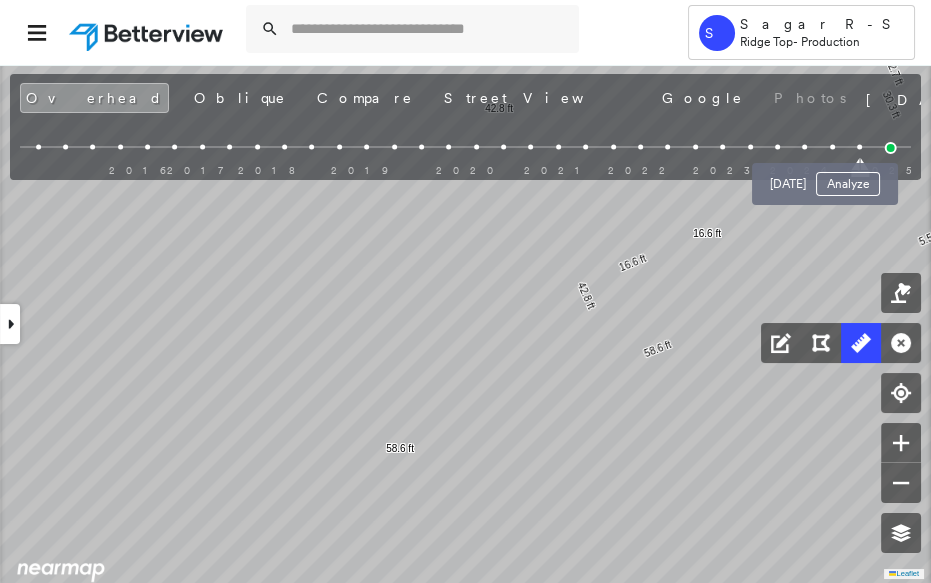 click at bounding box center (859, 147) 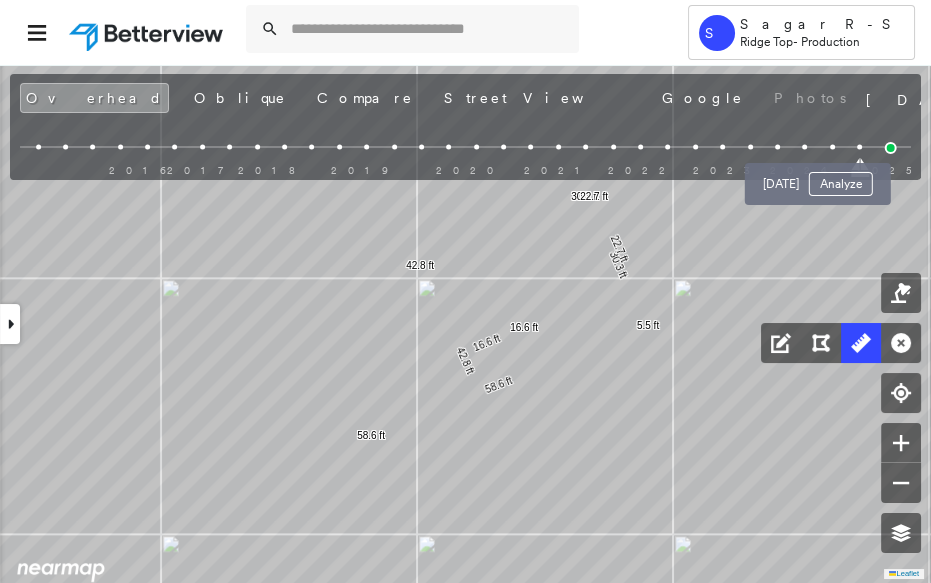 click at bounding box center (832, 147) 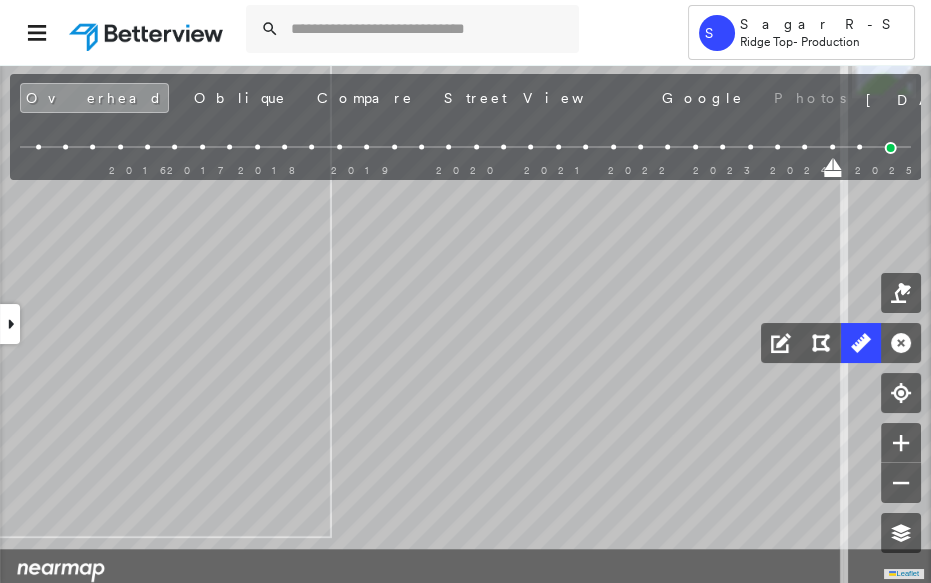 drag, startPoint x: 508, startPoint y: 453, endPoint x: 540, endPoint y: 356, distance: 102.14206 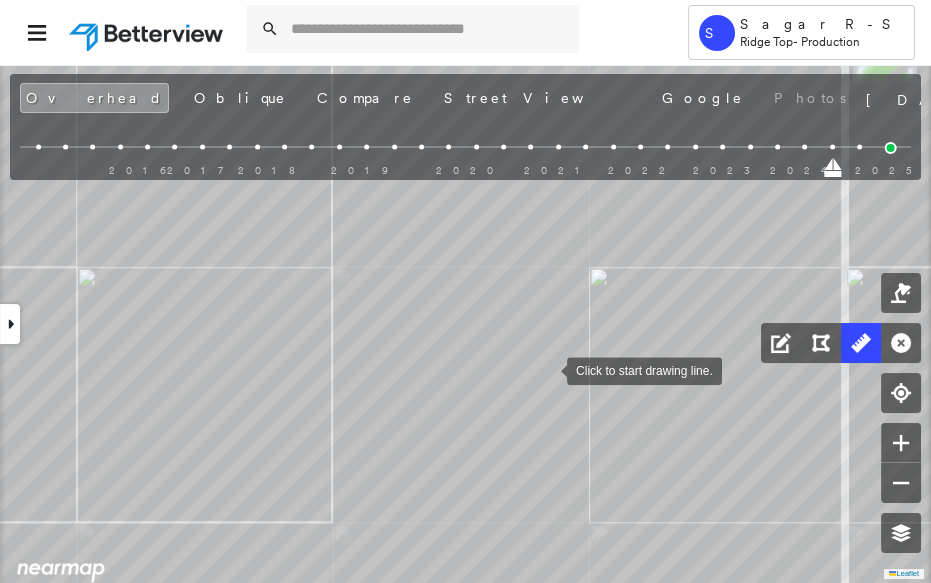 click at bounding box center [547, 369] 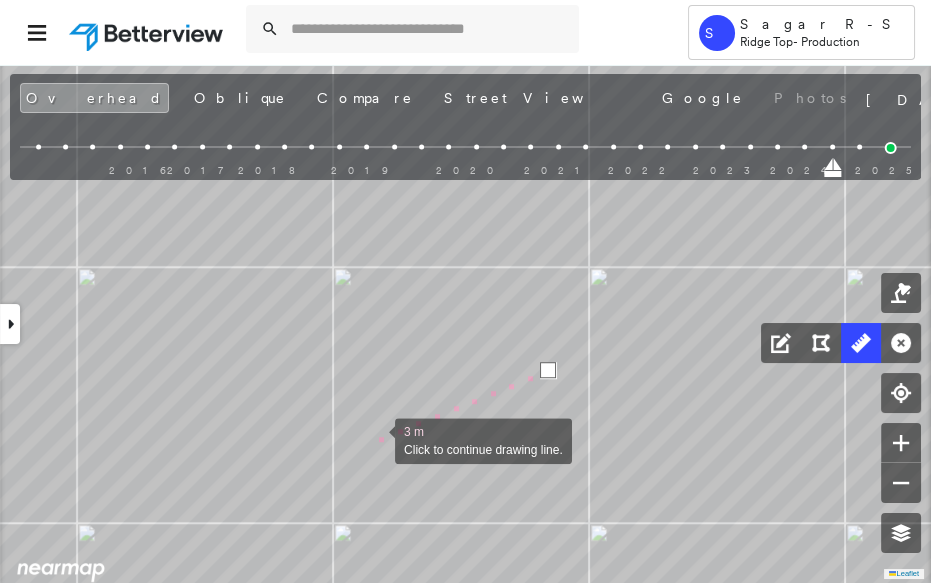 click at bounding box center (375, 439) 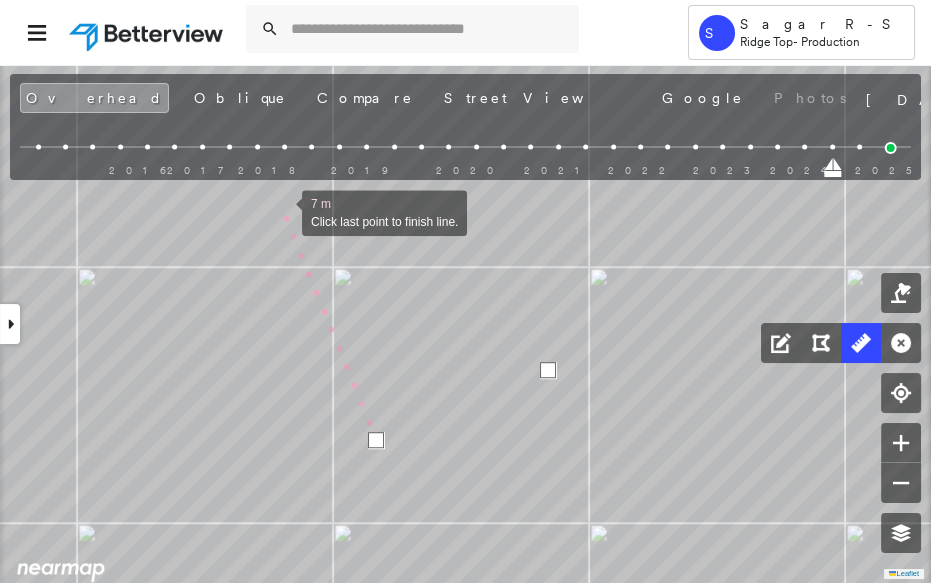 click at bounding box center [282, 211] 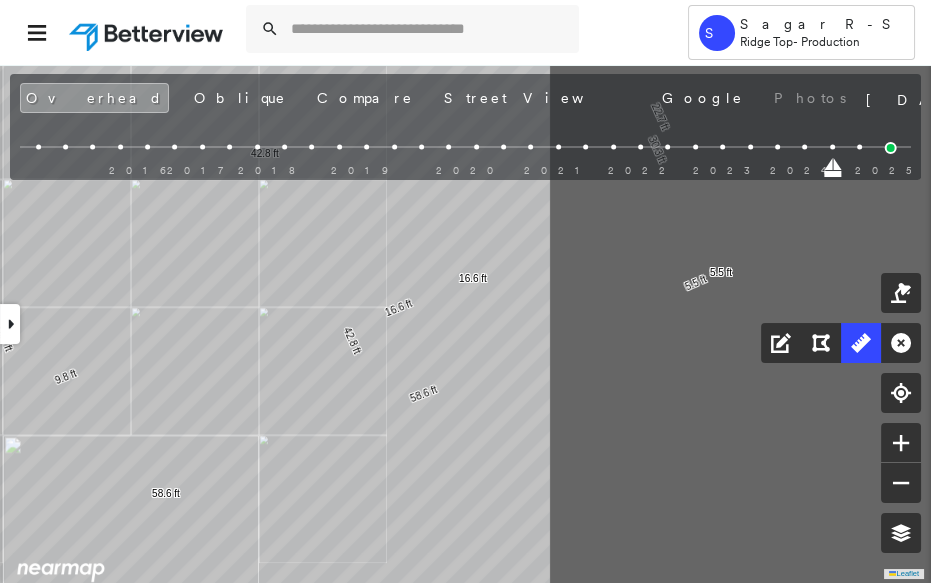 click on "42.8 ft 42.8 ft 58.6 ft 58.6 ft 16.6 ft 16.6 ft 30.3 ft 30.3 ft 5.5 ft 5.5 ft 22.7 ft 22.7 ft 9.8 ft 12.9 ft 22.7 ft Click to start drawing line." at bounding box center [20, 611] 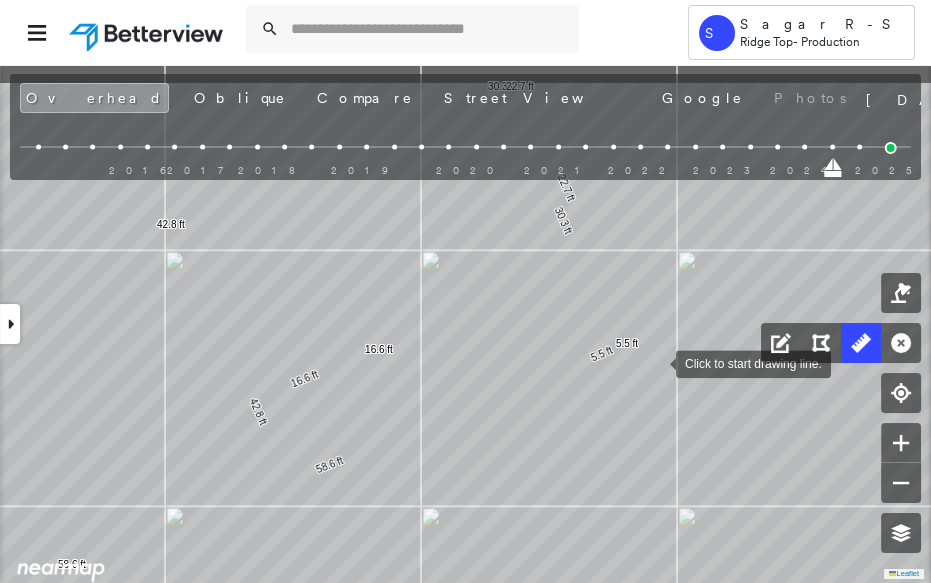 drag, startPoint x: 753, startPoint y: 289, endPoint x: 660, endPoint y: 360, distance: 117.00427 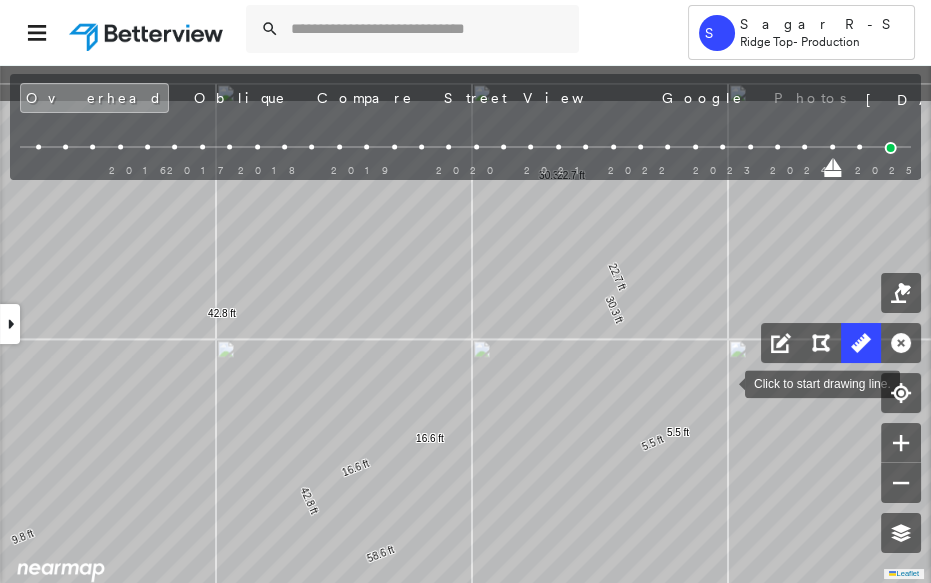 drag, startPoint x: 673, startPoint y: 295, endPoint x: 724, endPoint y: 381, distance: 99.985 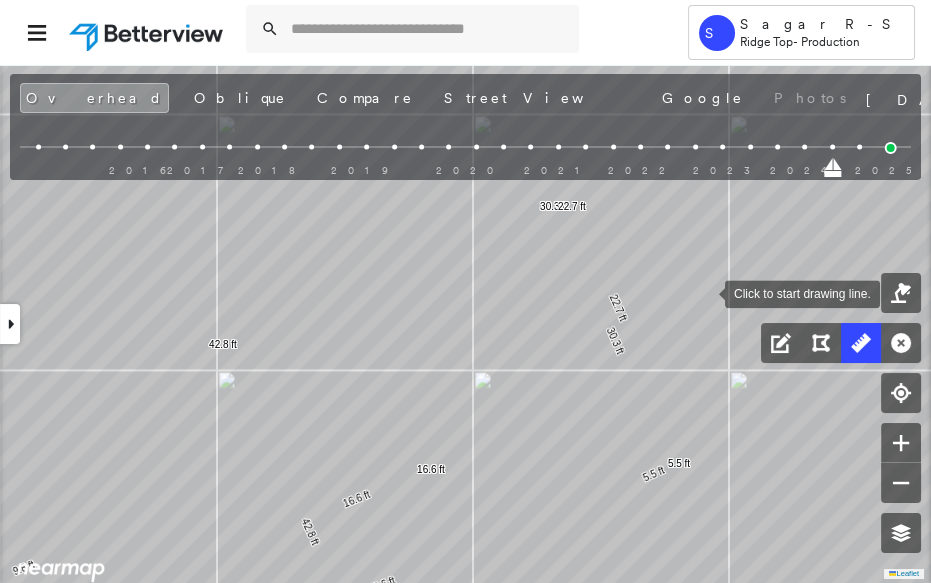 drag, startPoint x: 717, startPoint y: 265, endPoint x: 706, endPoint y: 292, distance: 29.15476 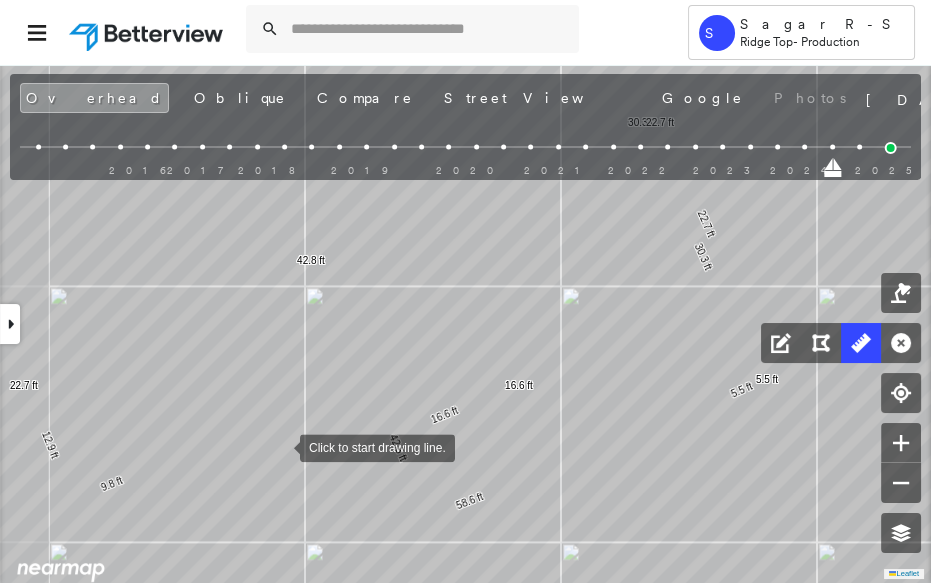 drag, startPoint x: 203, startPoint y: 485, endPoint x: 313, endPoint y: 390, distance: 145.34442 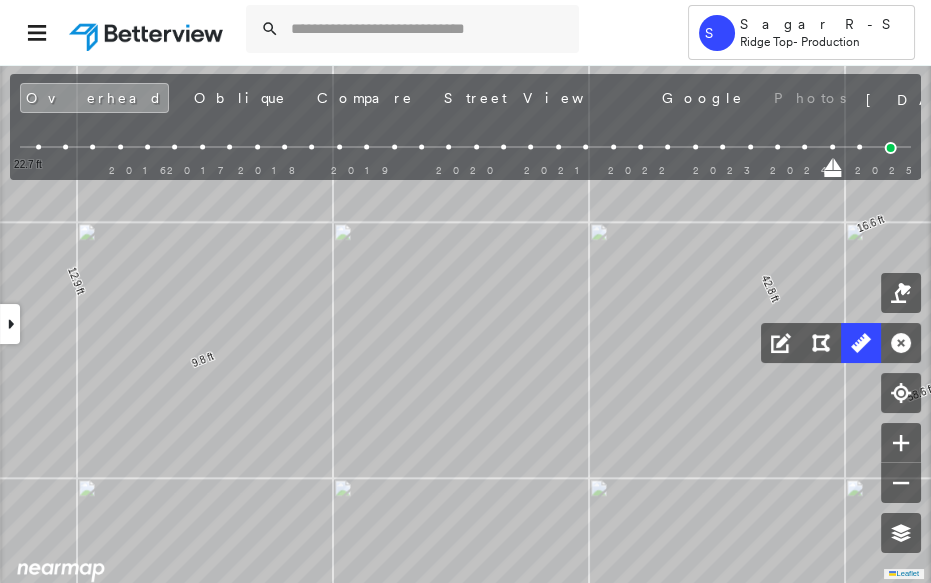 drag, startPoint x: 279, startPoint y: 424, endPoint x: 380, endPoint y: 385, distance: 108.26819 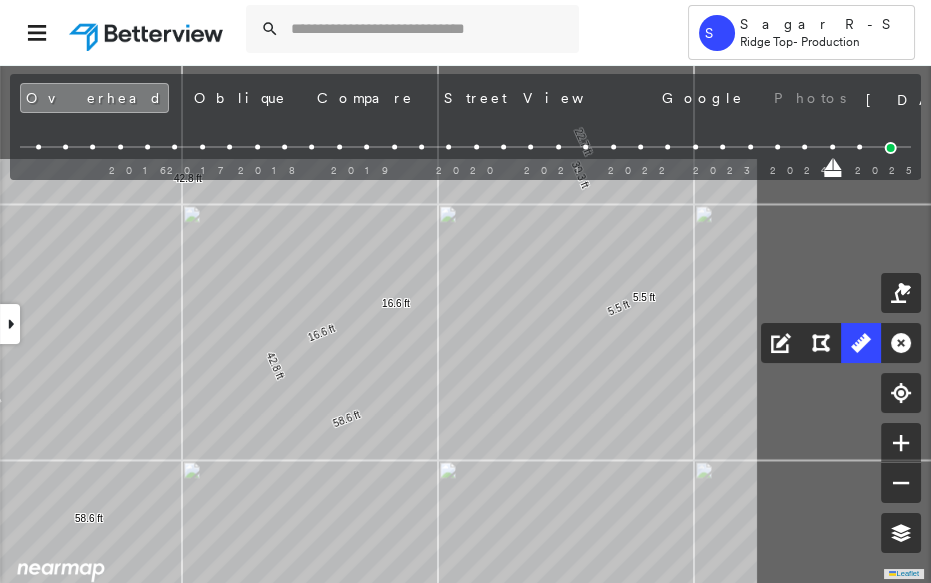 click on "42.8 ft 42.8 ft 58.6 ft 58.6 ft 16.6 ft 16.6 ft 30.3 ft 30.3 ft 5.5 ft 5.5 ft 22.7 ft 22.7 ft 9.8 ft 12.9 ft 22.7 ft Click to start drawing line." at bounding box center [-92, 822] 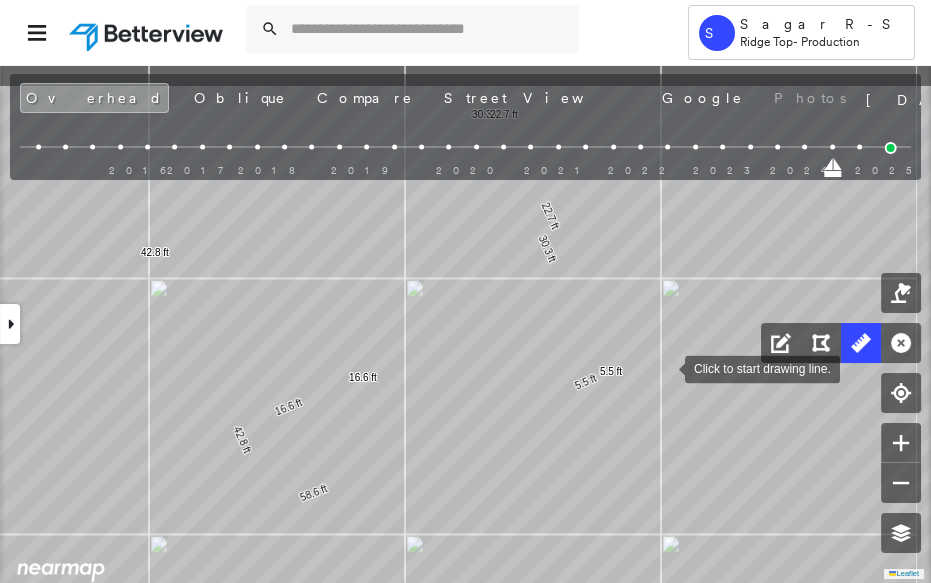 drag, startPoint x: 698, startPoint y: 292, endPoint x: 665, endPoint y: 366, distance: 81.02469 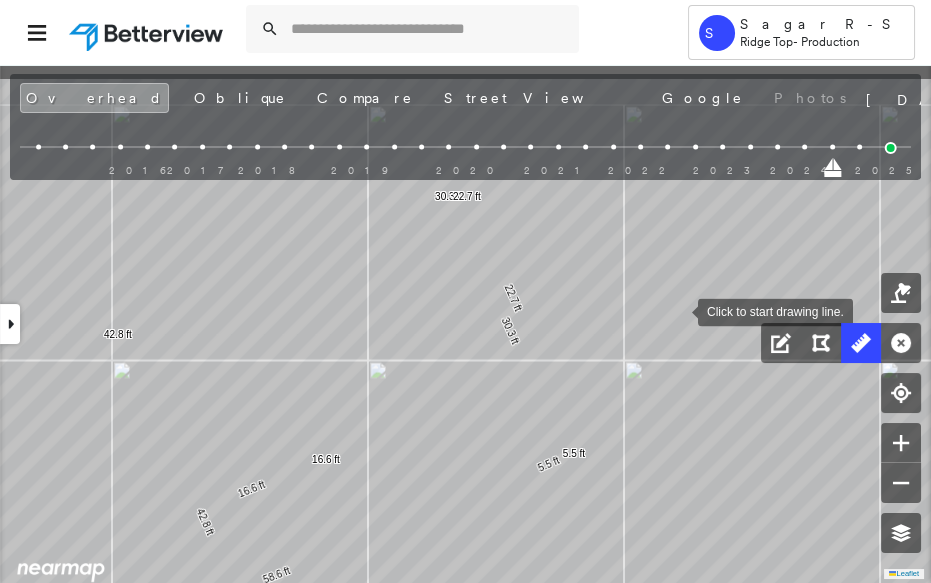 drag, startPoint x: 680, startPoint y: 292, endPoint x: 681, endPoint y: 315, distance: 23.021729 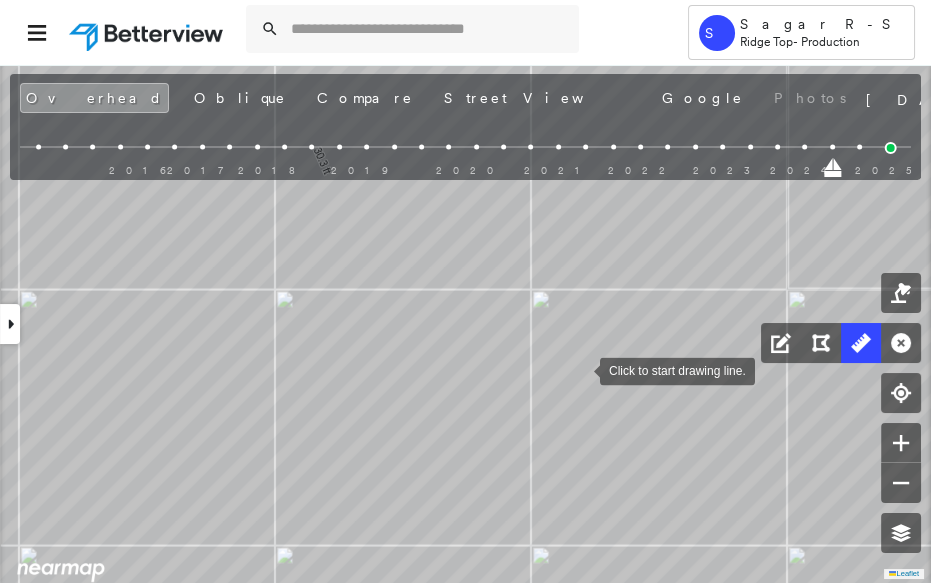 click at bounding box center [580, 369] 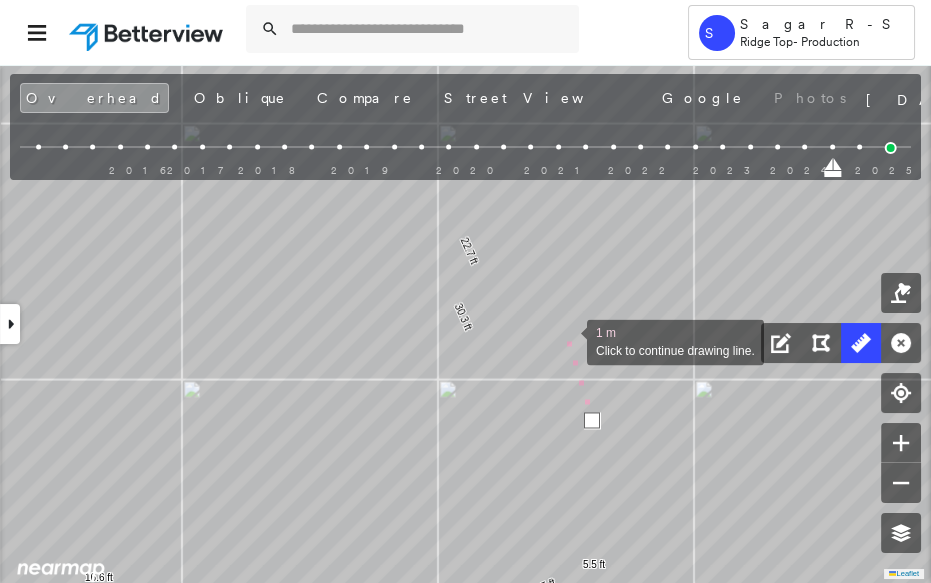 drag, startPoint x: 555, startPoint y: 277, endPoint x: 606, endPoint y: 469, distance: 198.658 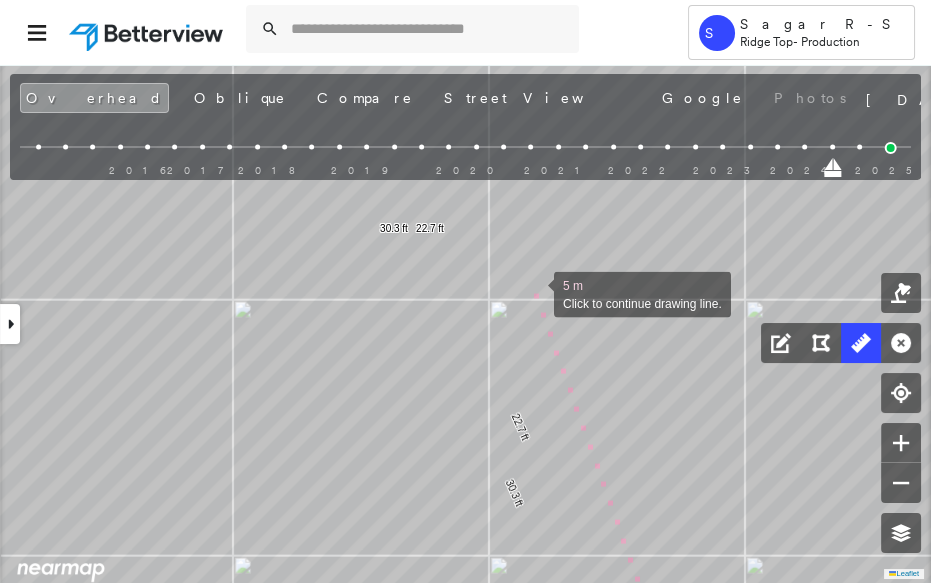 drag, startPoint x: 527, startPoint y: 280, endPoint x: 540, endPoint y: 320, distance: 42.059483 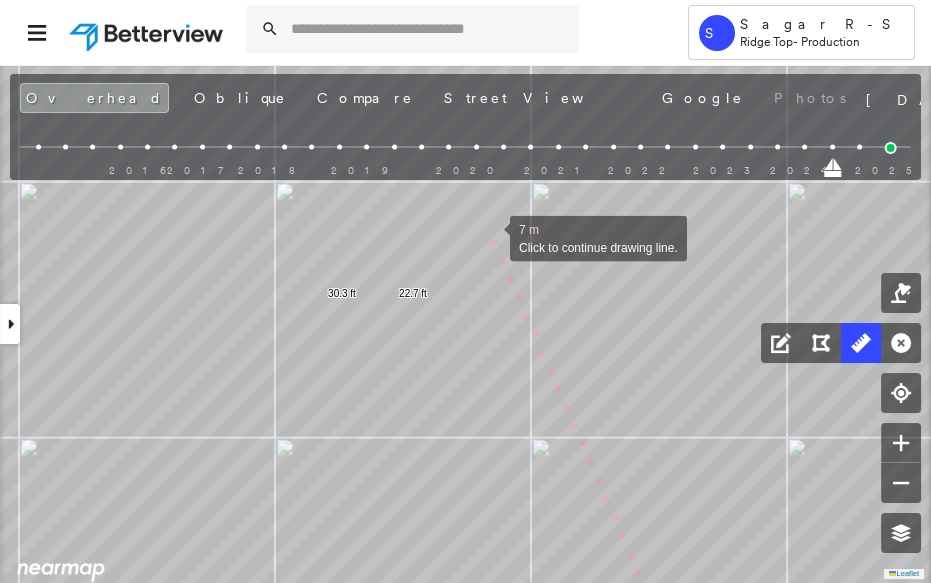 click at bounding box center (490, 237) 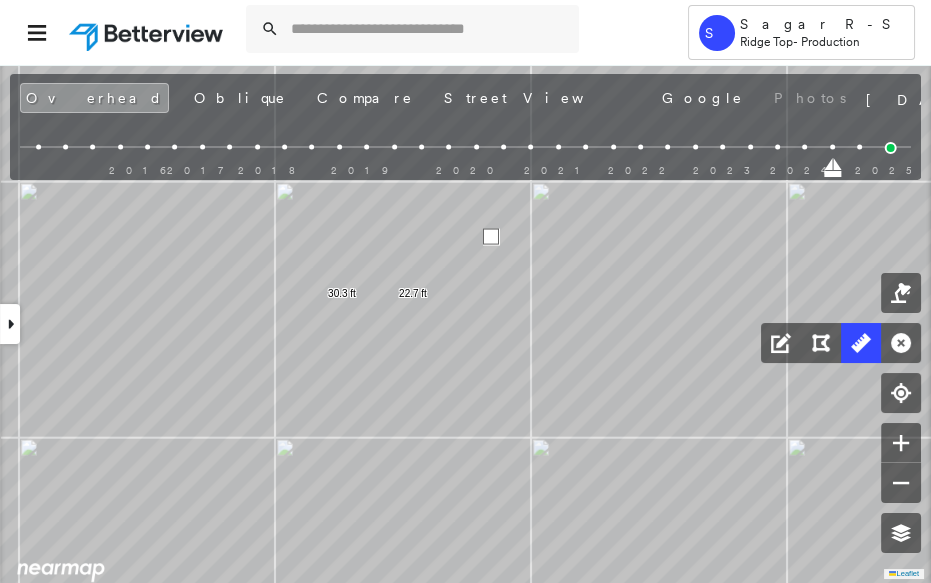 click at bounding box center [491, 237] 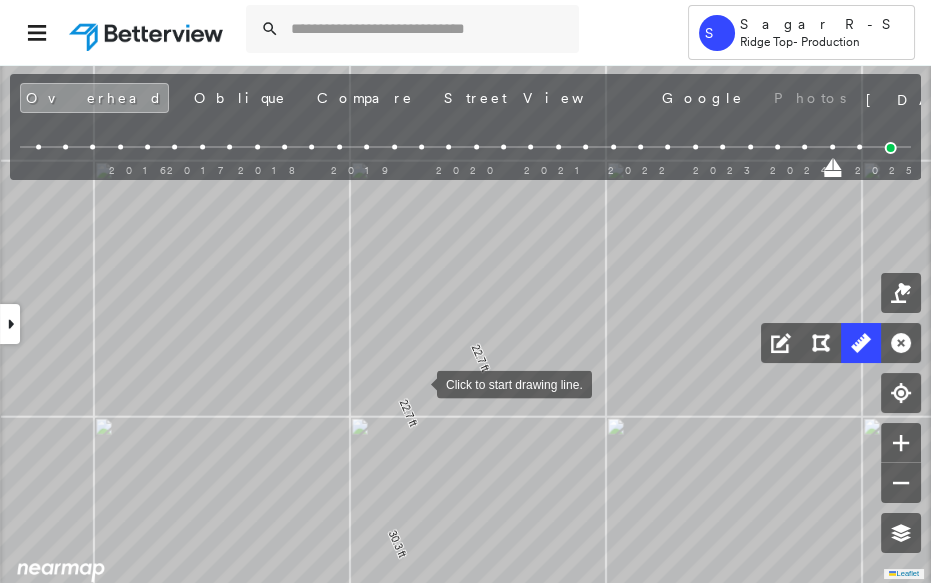click at bounding box center (417, 383) 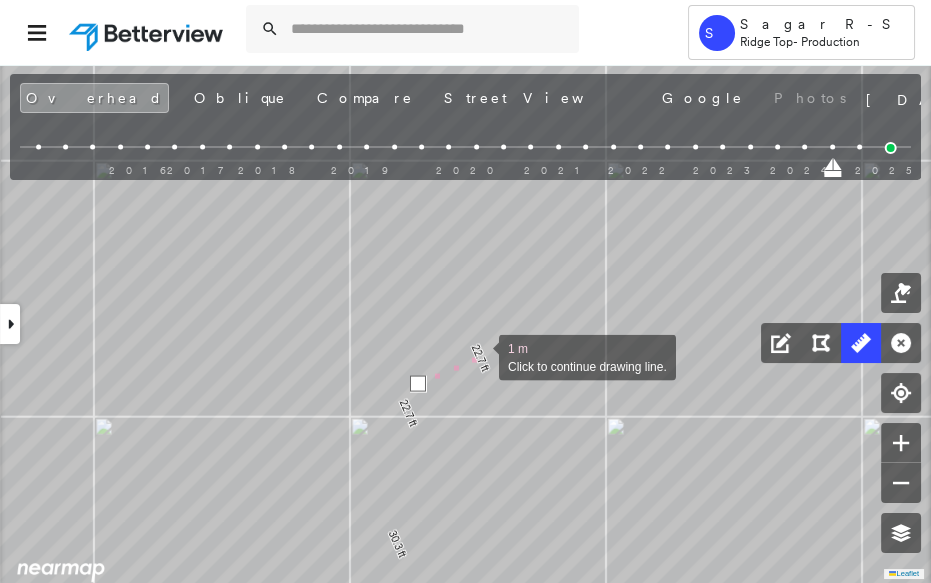 click at bounding box center [479, 356] 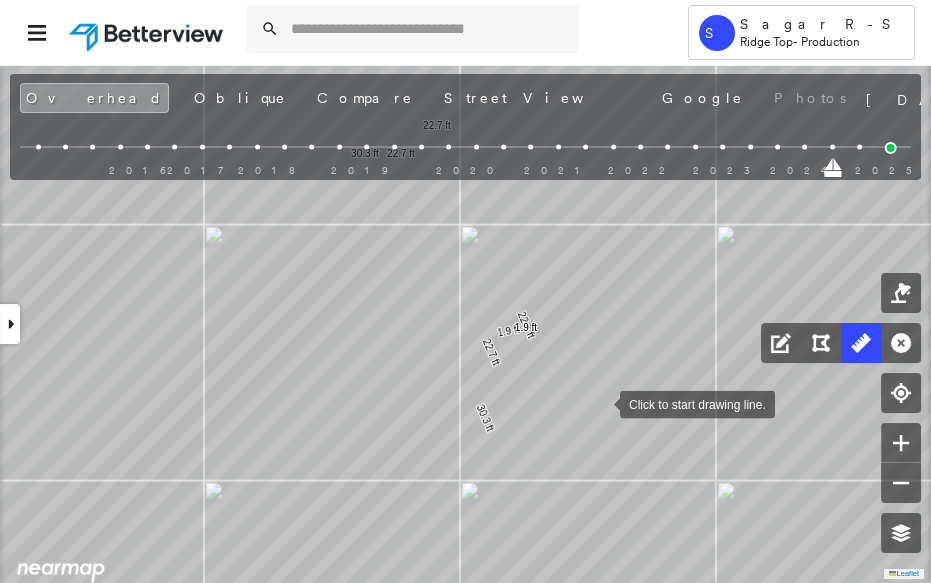 drag, startPoint x: 612, startPoint y: 421, endPoint x: 547, endPoint y: 329, distance: 112.64546 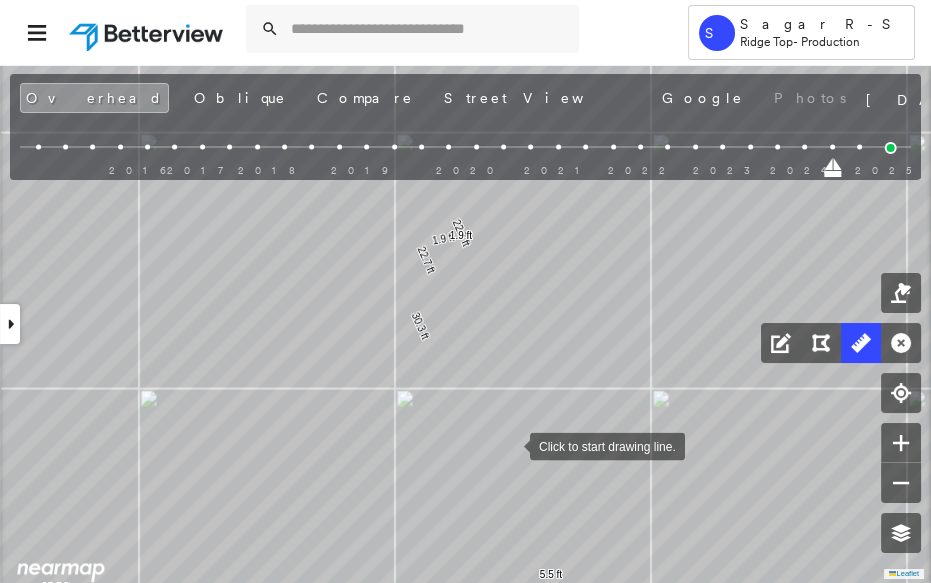 click at bounding box center (510, 445) 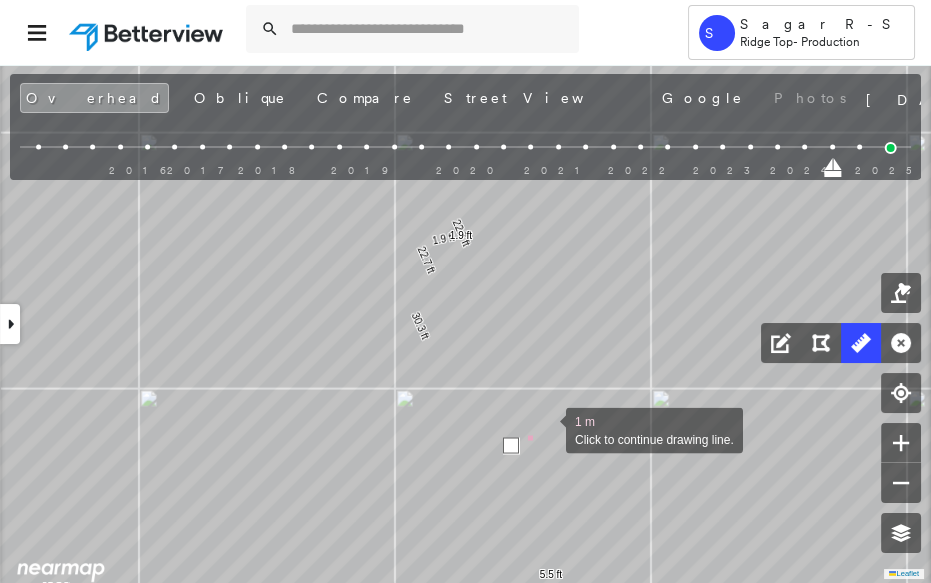 click at bounding box center [546, 429] 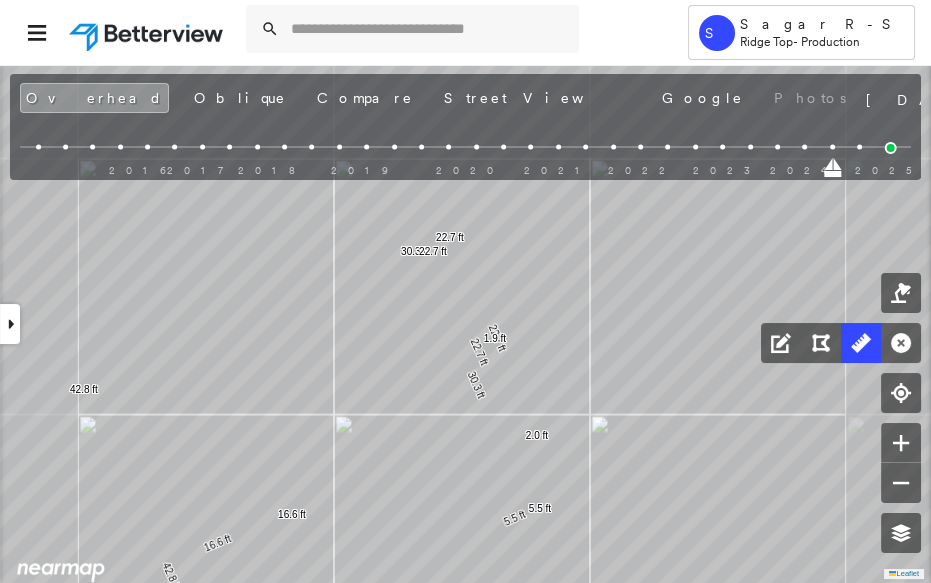 drag, startPoint x: 427, startPoint y: 368, endPoint x: 476, endPoint y: 401, distance: 59.07622 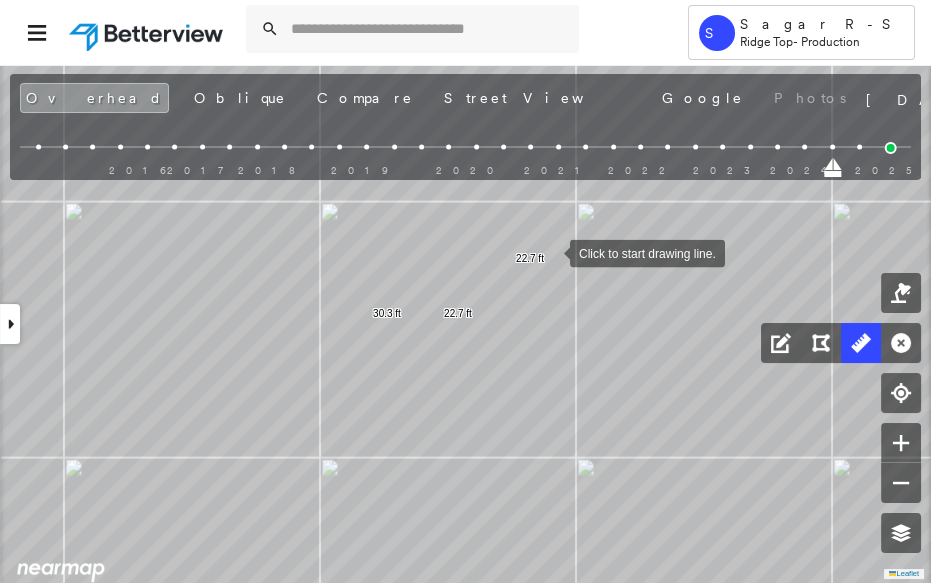 click at bounding box center (550, 252) 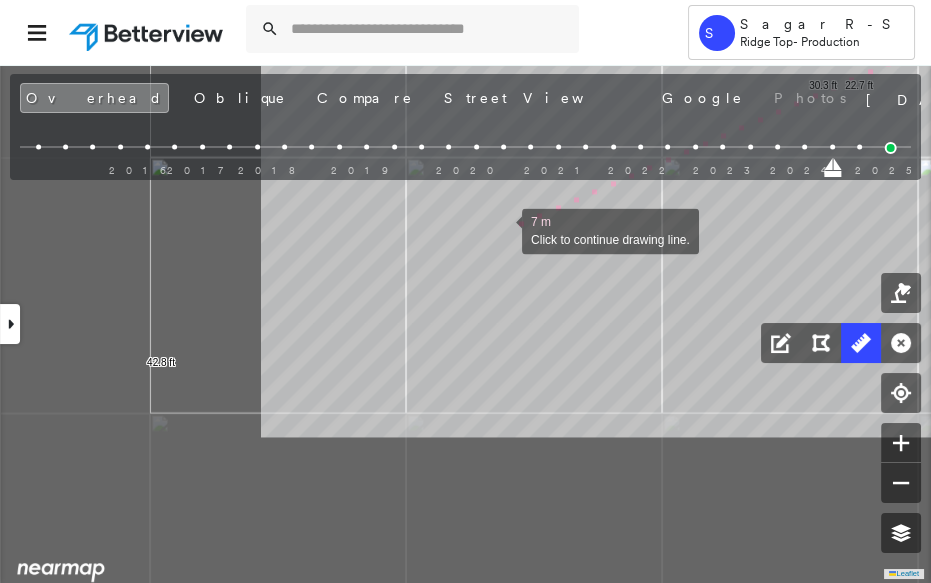 drag, startPoint x: 145, startPoint y: 430, endPoint x: 500, endPoint y: 232, distance: 406.4837 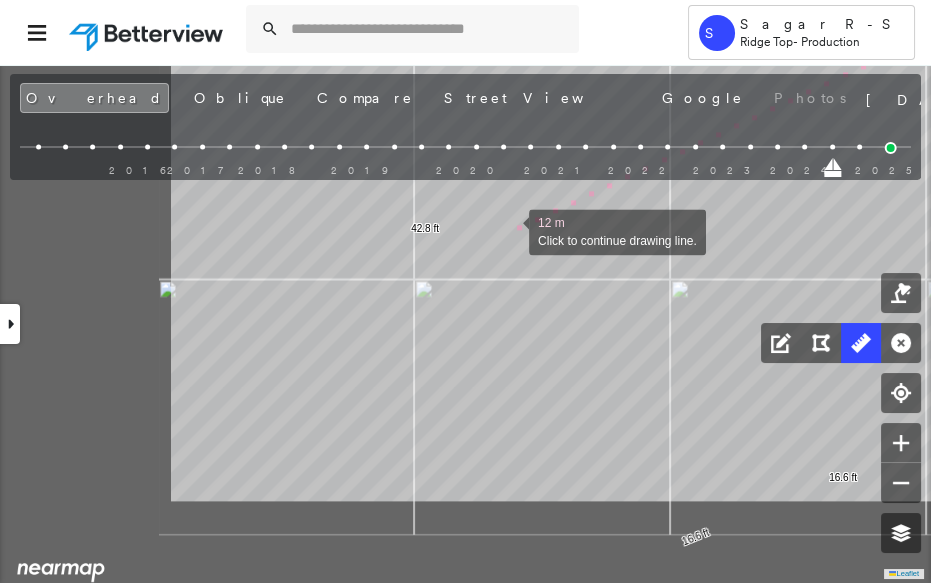 drag, startPoint x: 432, startPoint y: 278, endPoint x: 469, endPoint y: 255, distance: 43.56604 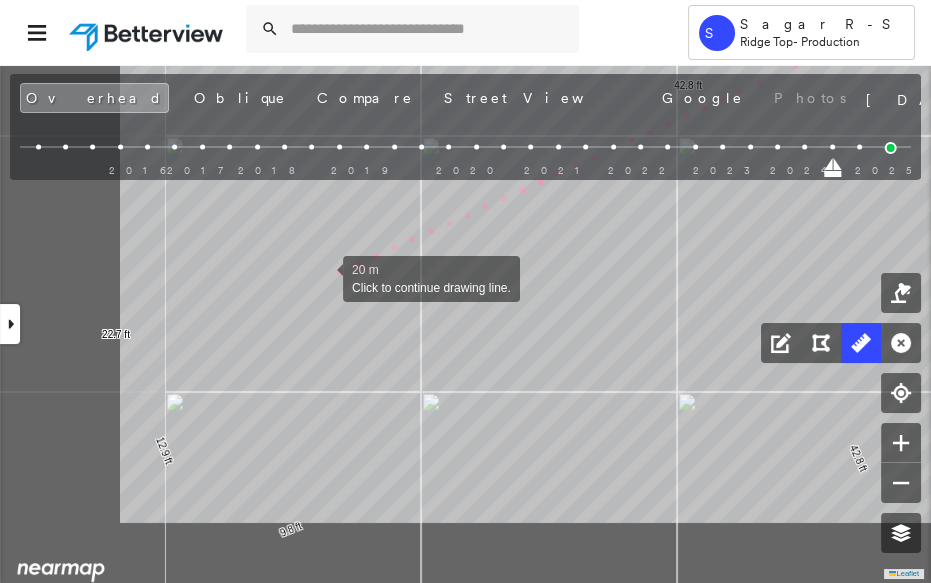 drag, startPoint x: 115, startPoint y: 386, endPoint x: 292, endPoint y: 283, distance: 204.78769 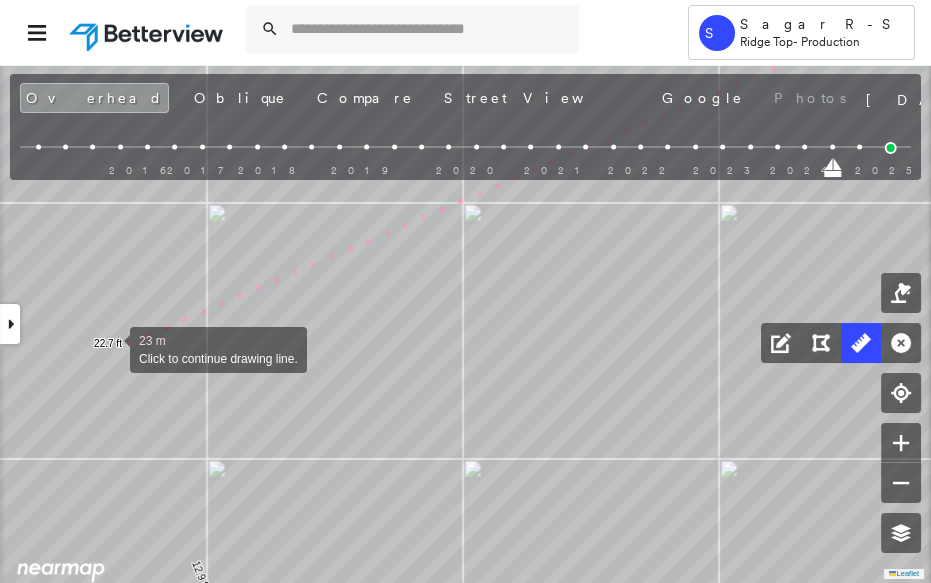 click at bounding box center (110, 348) 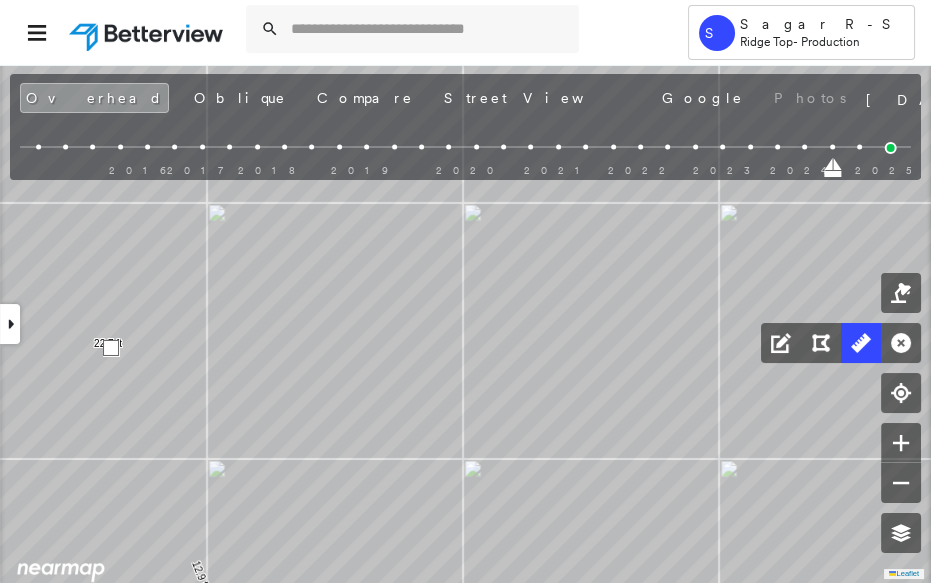 click at bounding box center (111, 348) 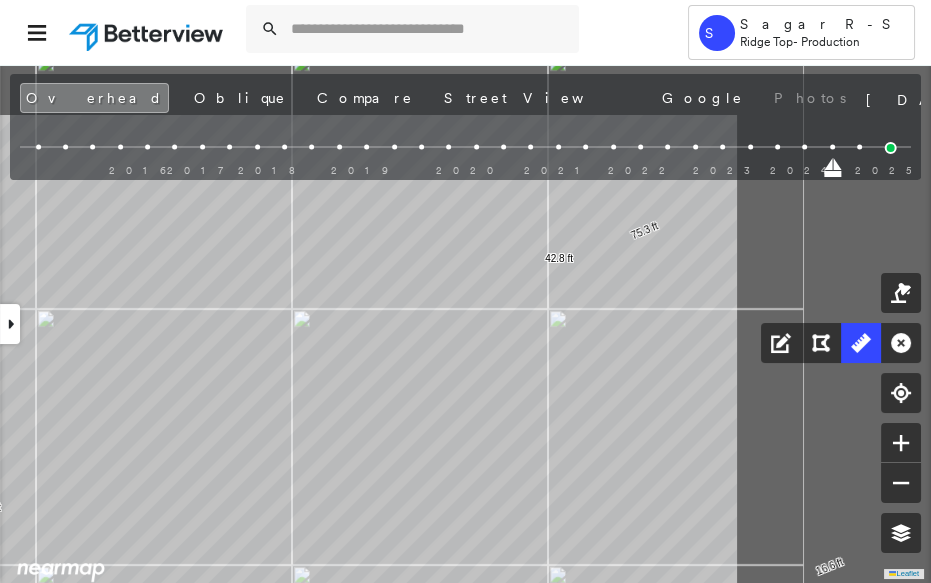 click on "42.8 ft 42.8 ft 58.6 ft 58.6 ft 16.6 ft 16.6 ft 30.3 ft 30.3 ft 5.5 ft 5.5 ft 22.7 ft 22.7 ft 9.8 ft 12.9 ft 22.7 ft 22.7 ft 22.7 ft 1.9 ft 1.9 ft 2.0 ft 2.0 ft 75.3 ft 75.3 ft Click to start drawing line." at bounding box center [652, 805] 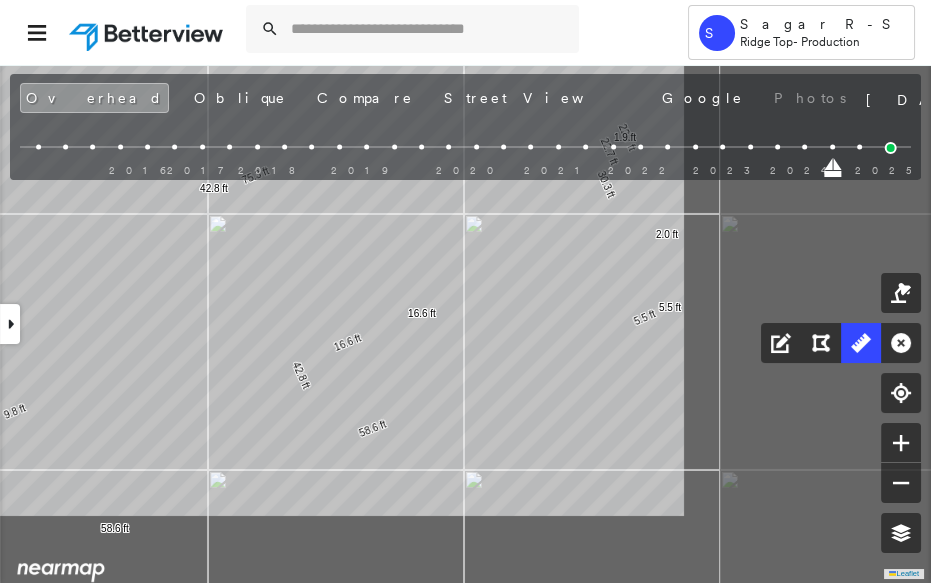 drag, startPoint x: 653, startPoint y: 440, endPoint x: 355, endPoint y: 341, distance: 314.01434 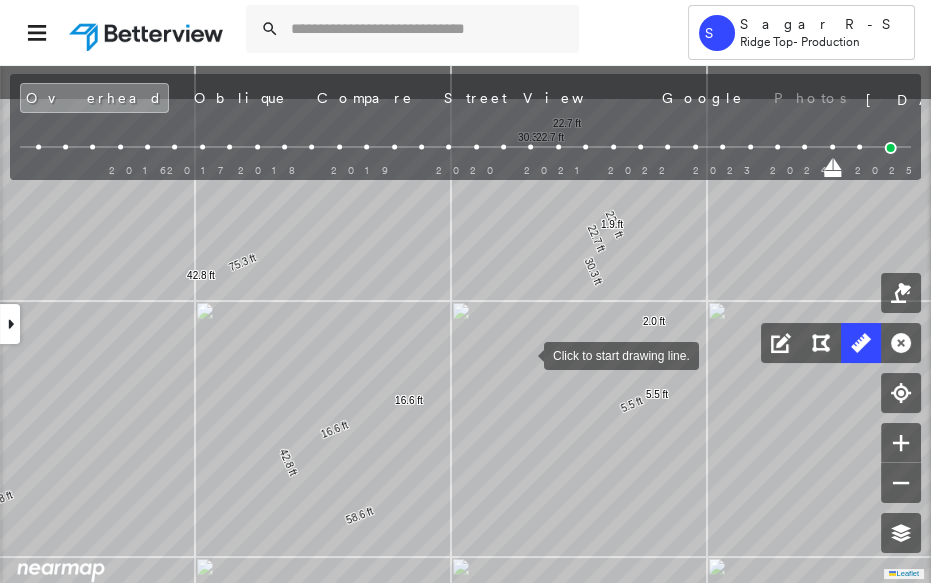 drag, startPoint x: 537, startPoint y: 265, endPoint x: 524, endPoint y: 354, distance: 89.94443 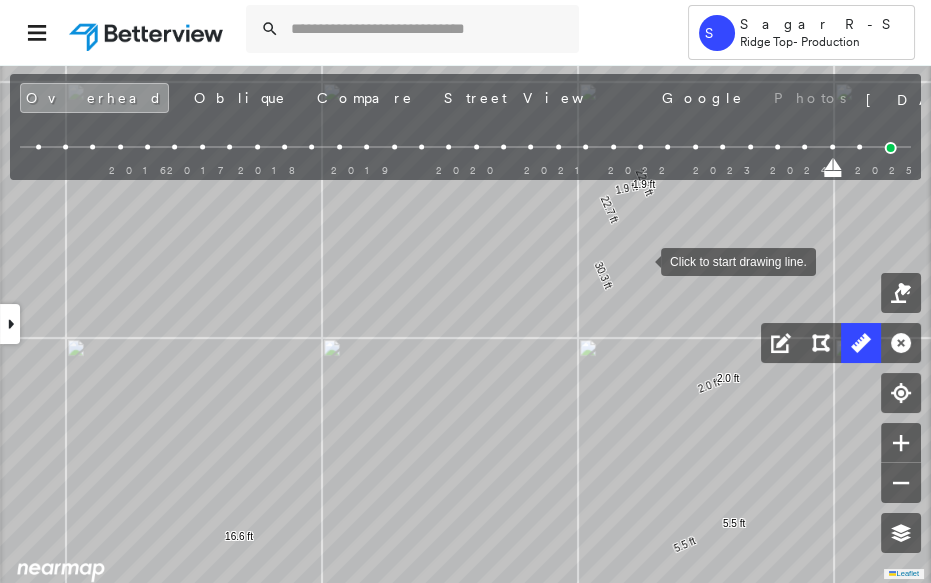click at bounding box center (641, 260) 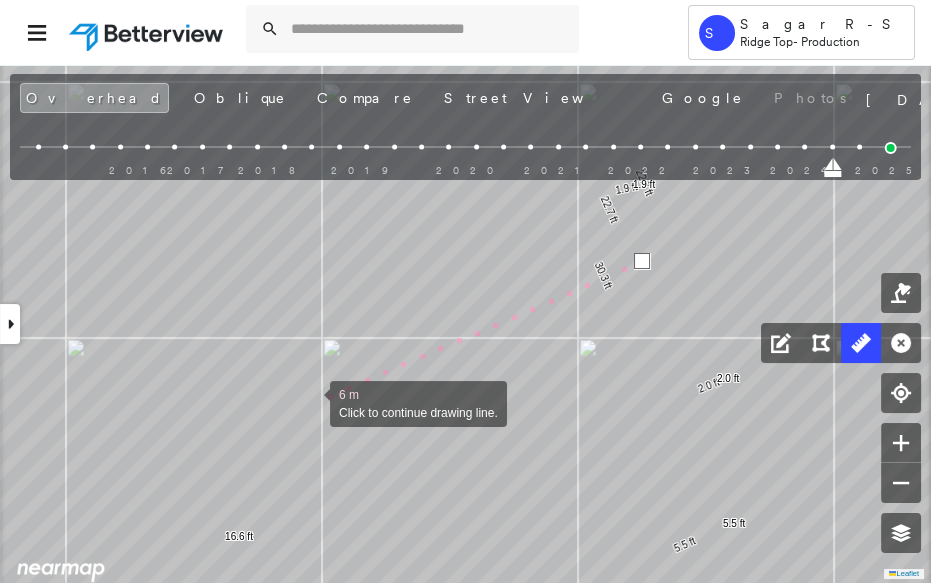 click at bounding box center [310, 402] 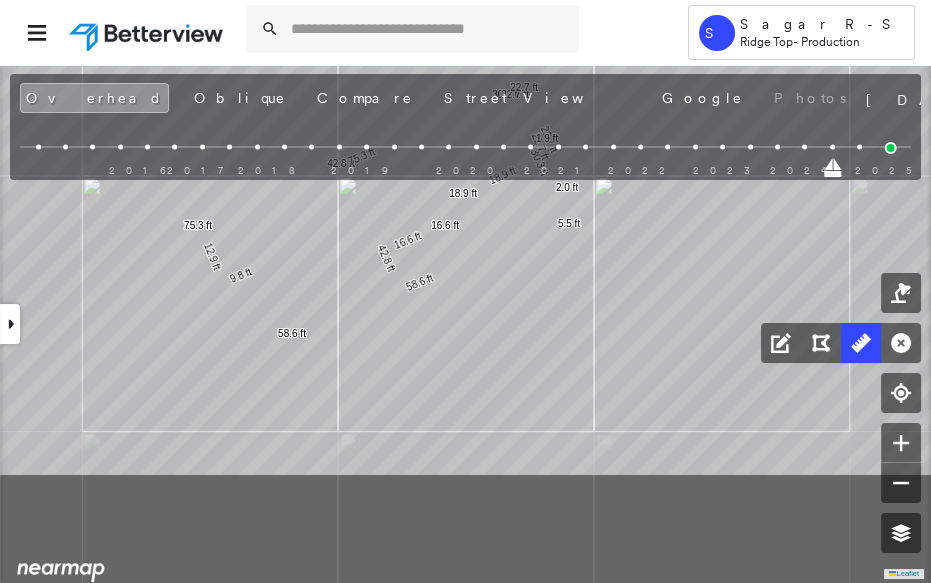 drag, startPoint x: 258, startPoint y: 483, endPoint x: 339, endPoint y: 256, distance: 241.01868 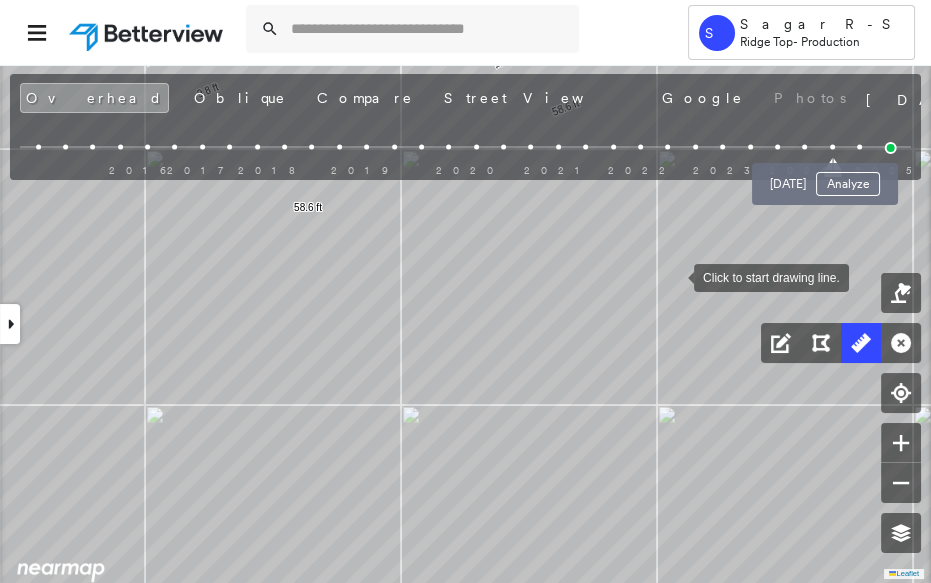 click at bounding box center [859, 147] 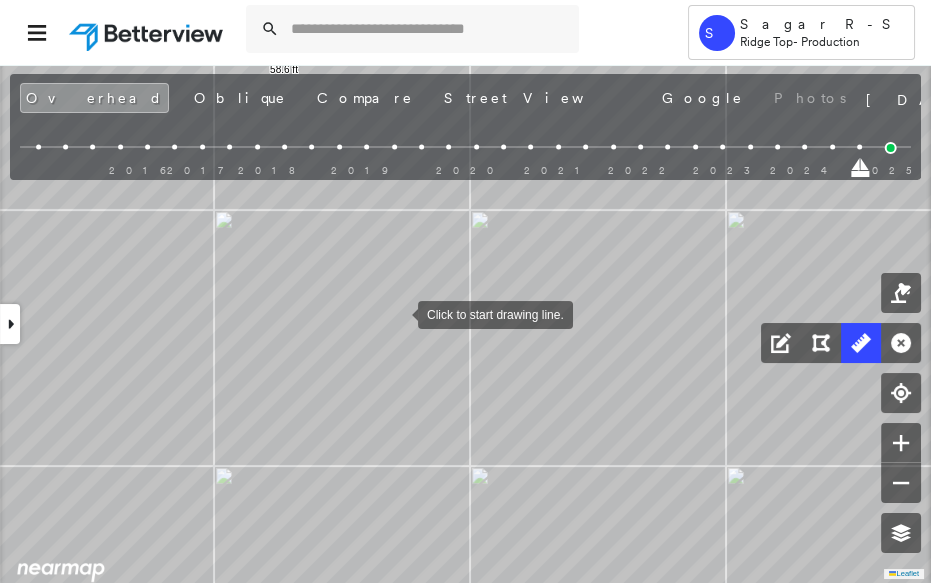 click at bounding box center [398, 313] 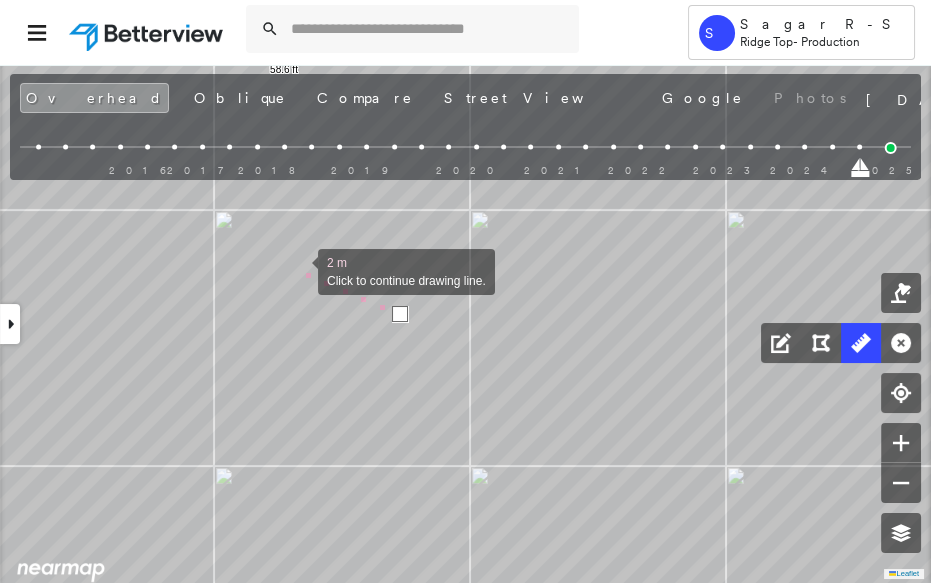 click at bounding box center [298, 270] 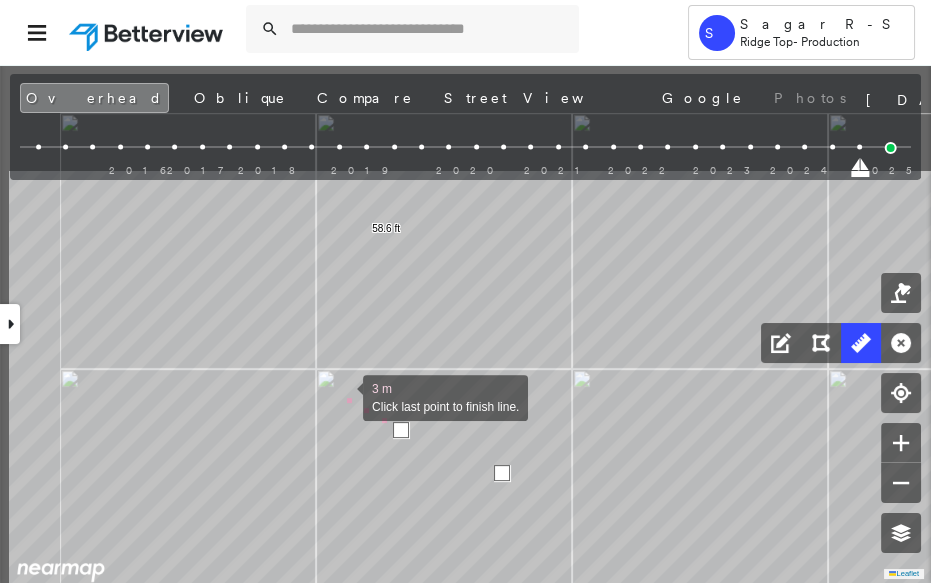 drag, startPoint x: 240, startPoint y: 237, endPoint x: 342, endPoint y: 396, distance: 188.90474 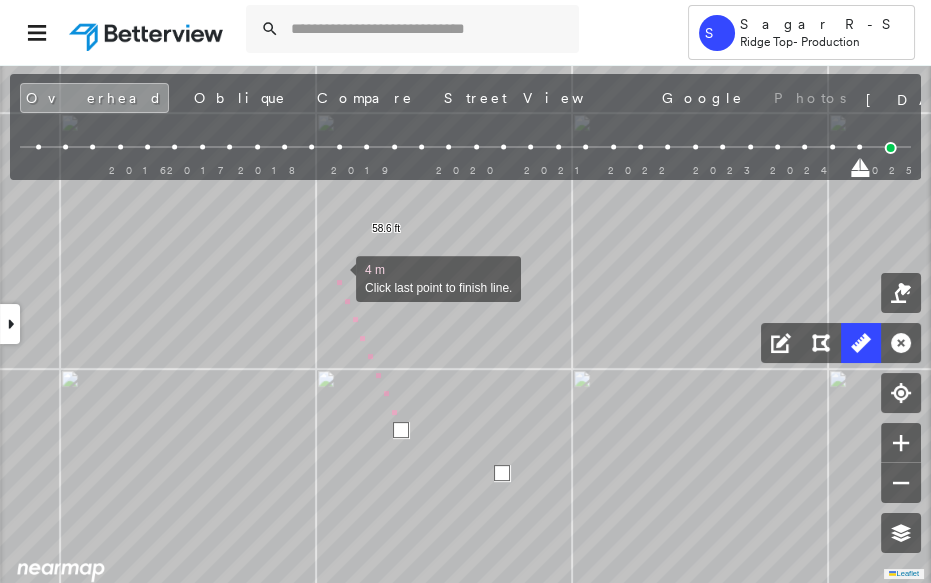 click at bounding box center [336, 277] 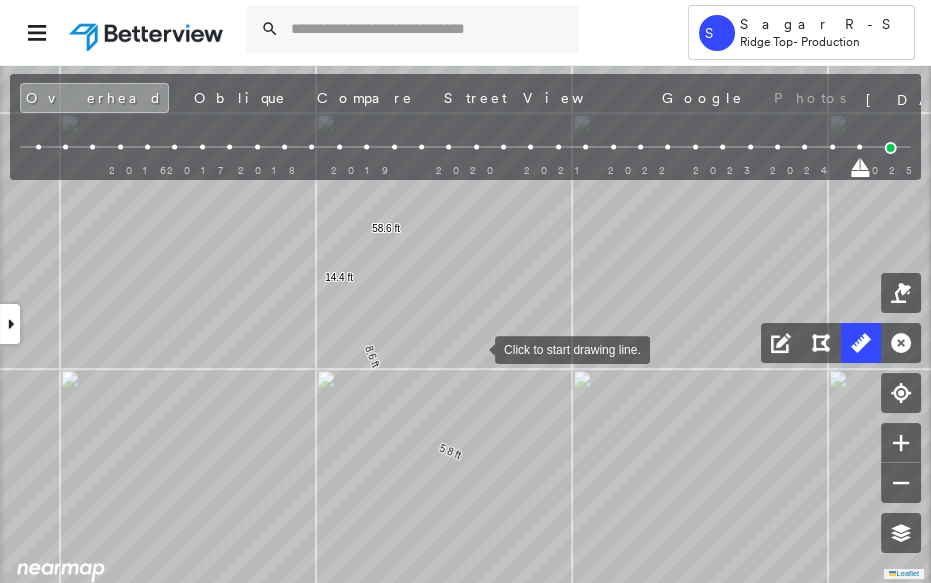 click at bounding box center [475, 348] 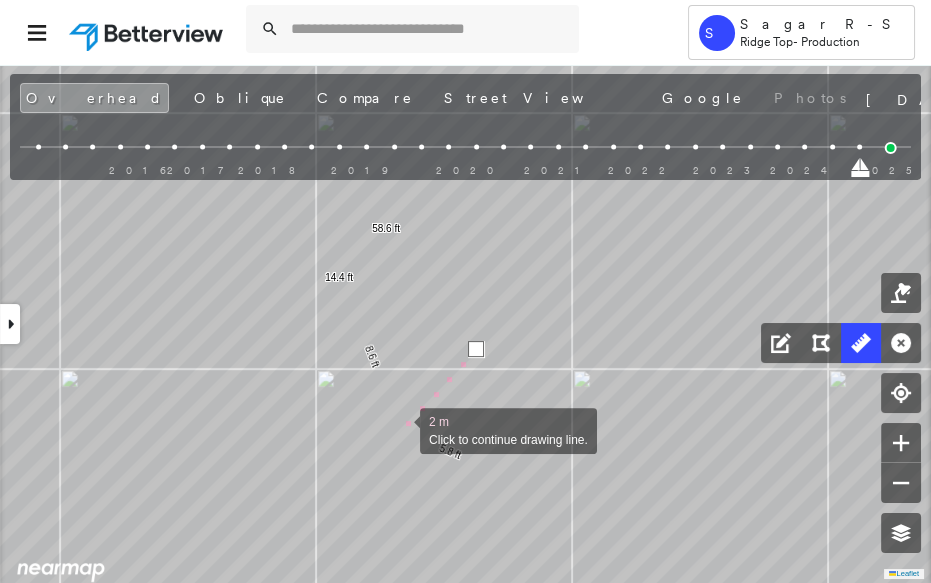 click at bounding box center (400, 429) 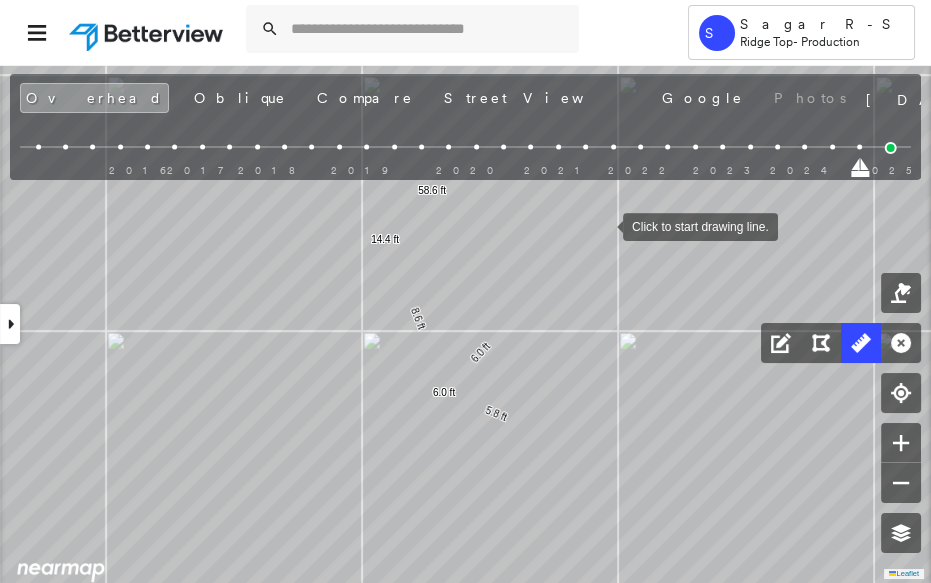 click at bounding box center [603, 225] 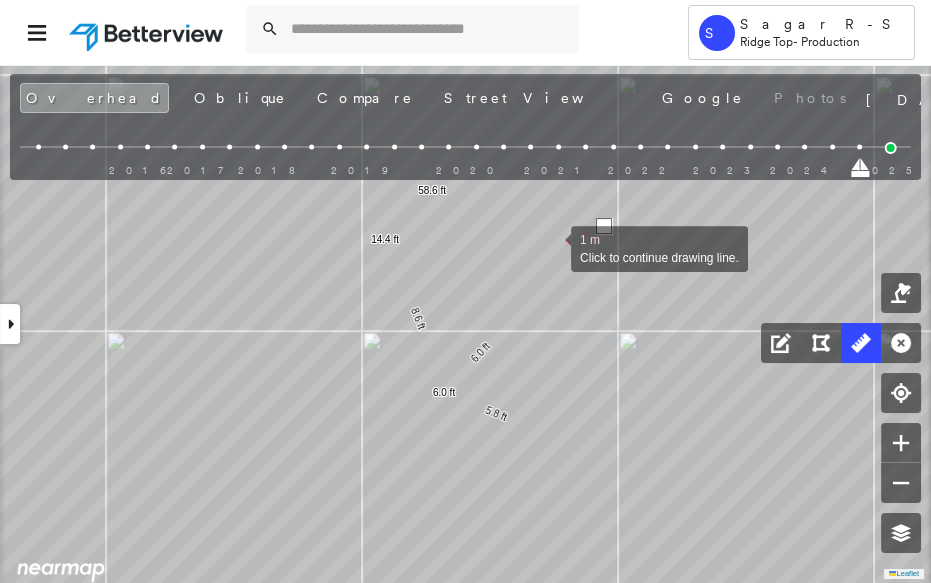 click at bounding box center (551, 247) 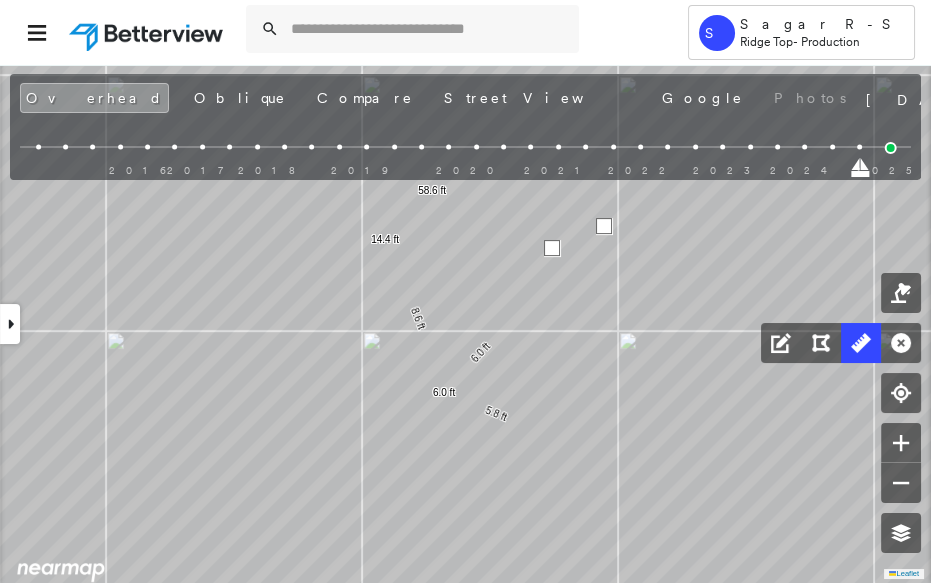 click at bounding box center [552, 248] 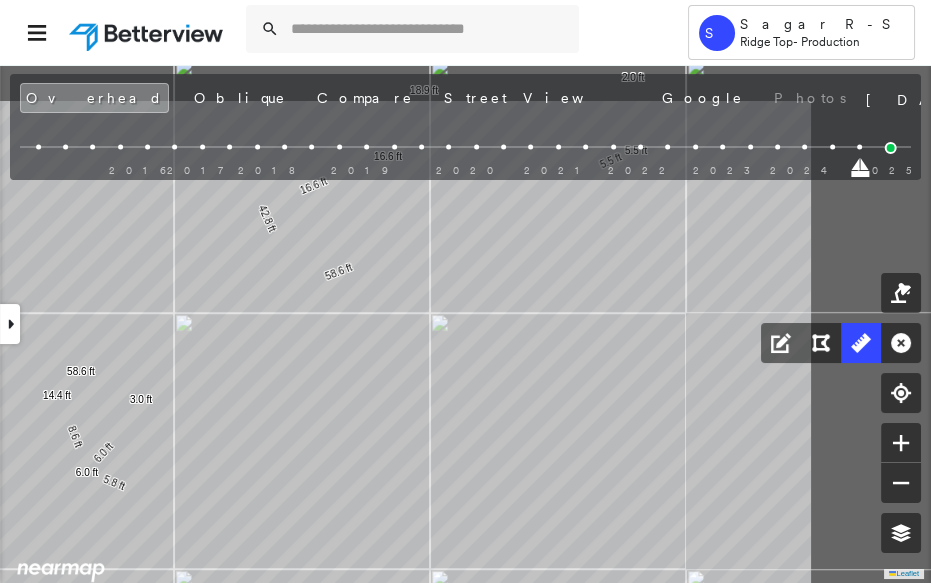 drag, startPoint x: 490, startPoint y: 411, endPoint x: 269, endPoint y: 513, distance: 243.40295 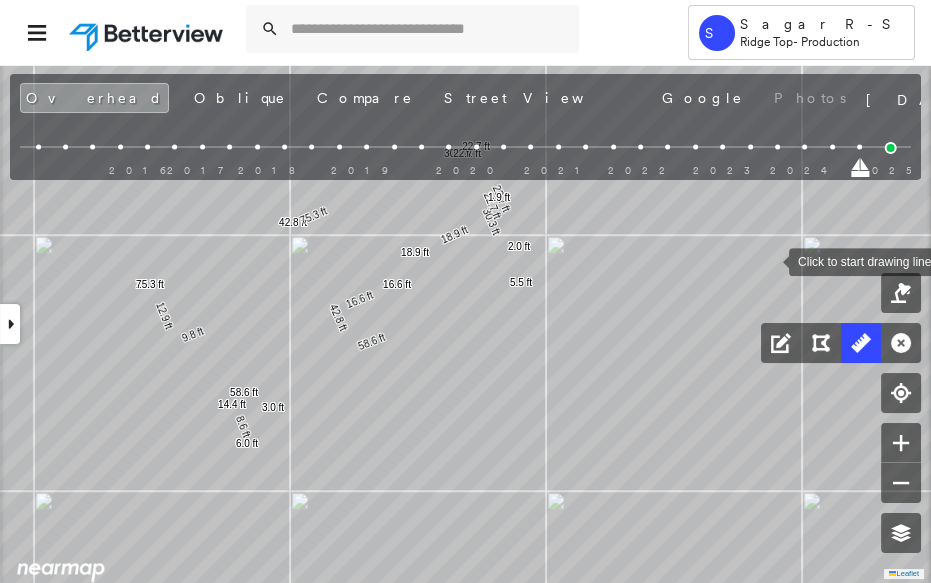 click at bounding box center (750, 147) 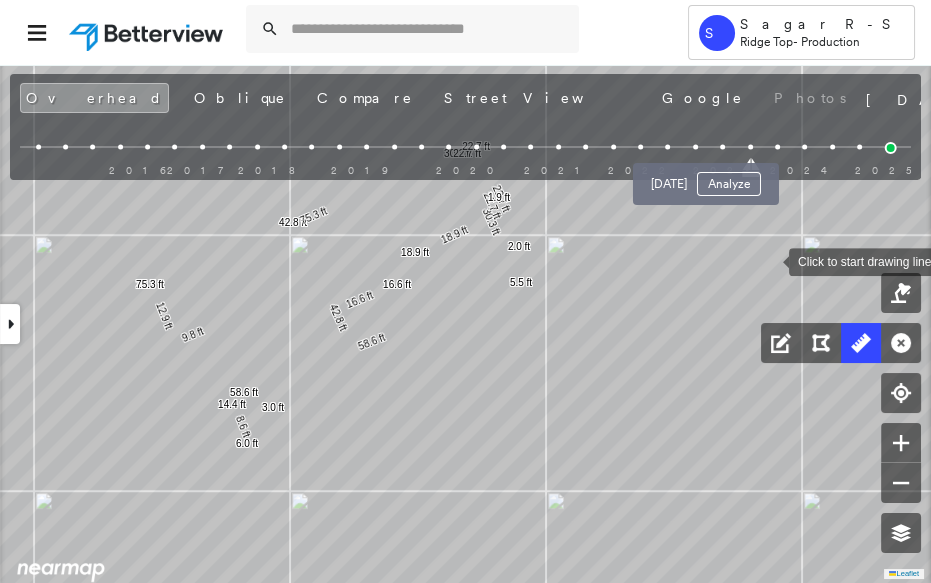 click at bounding box center (722, 147) 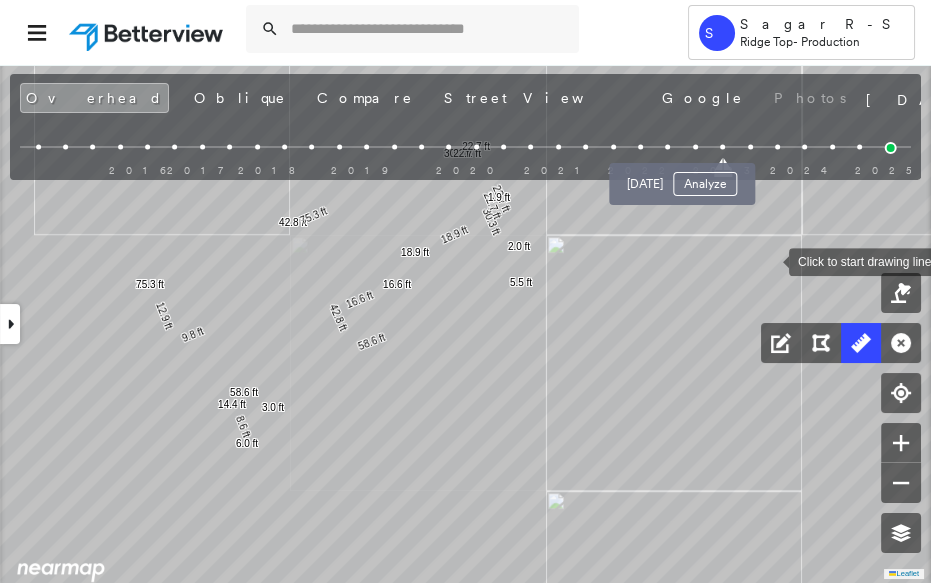 click at bounding box center [695, 147] 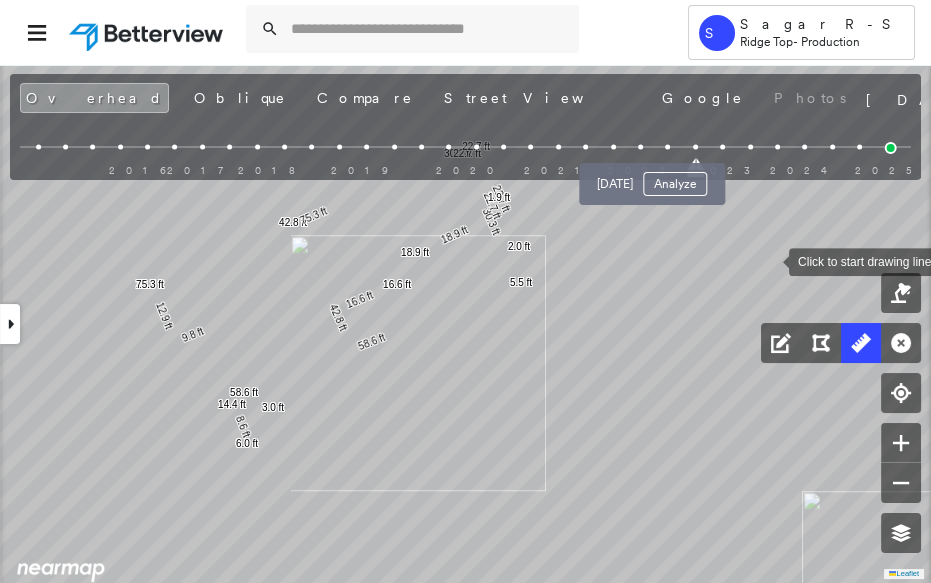 click at bounding box center [667, 147] 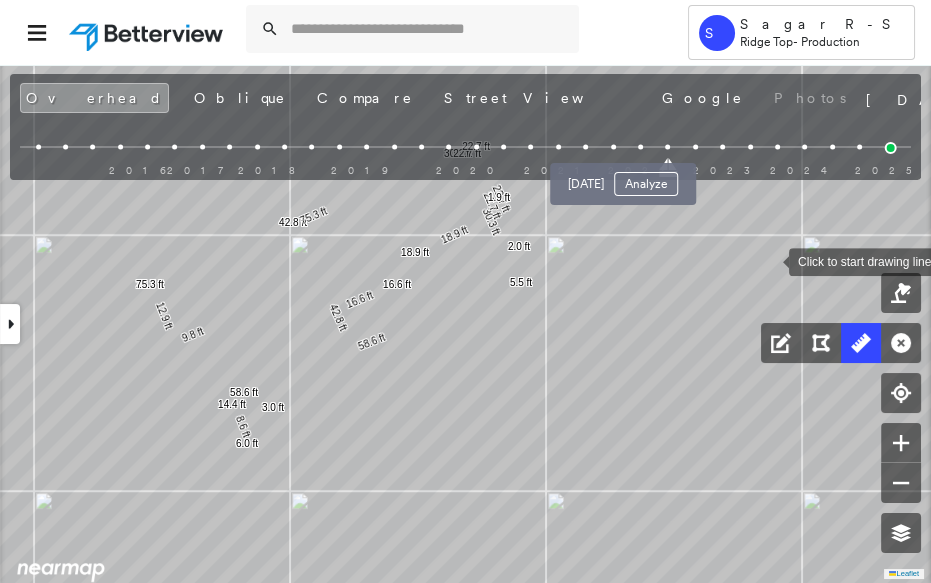 click at bounding box center (640, 147) 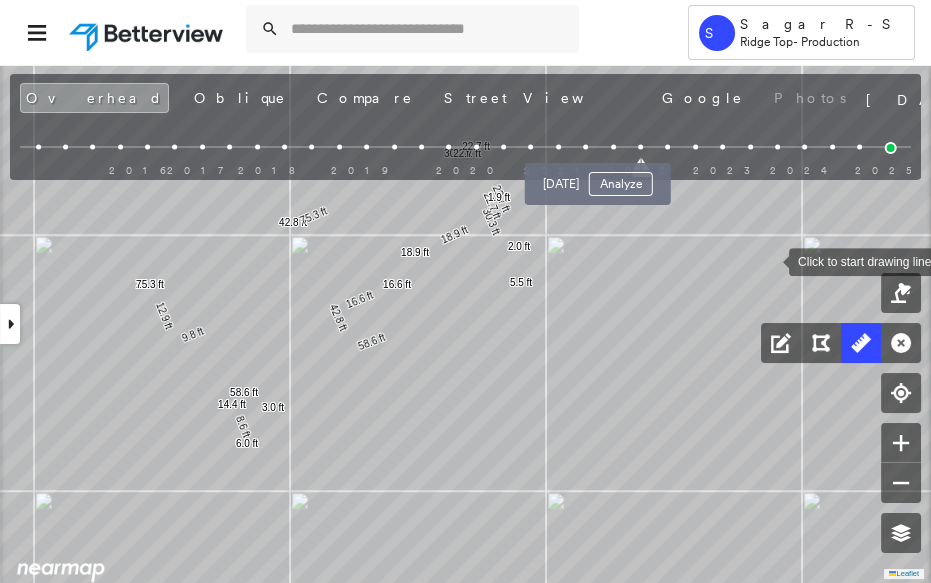click at bounding box center [613, 147] 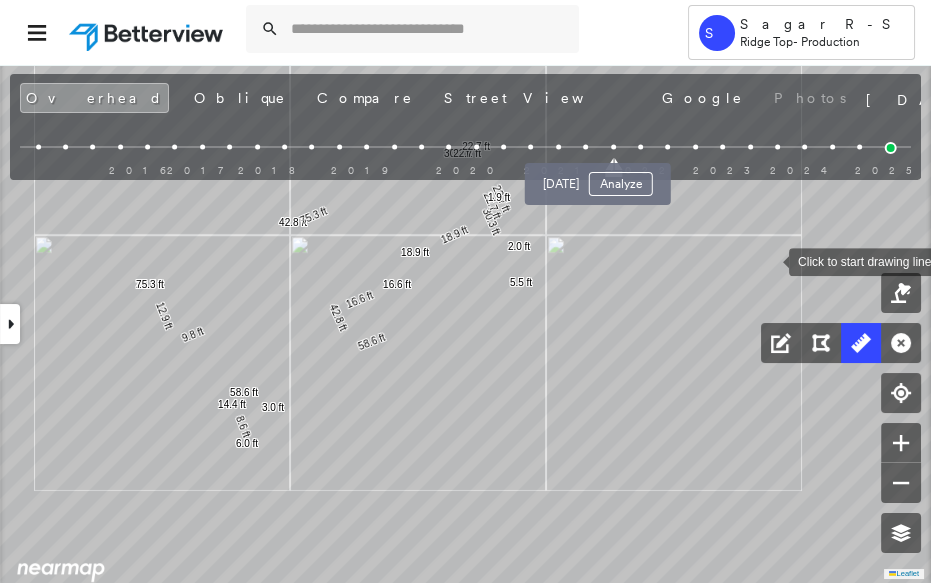 click on "[DATE] Analyze" at bounding box center (598, 178) 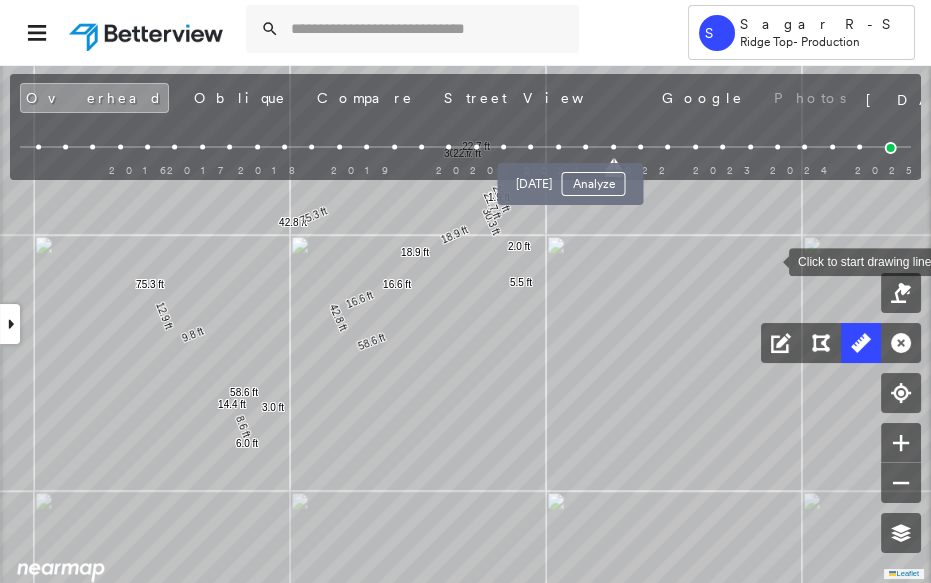 click at bounding box center [585, 147] 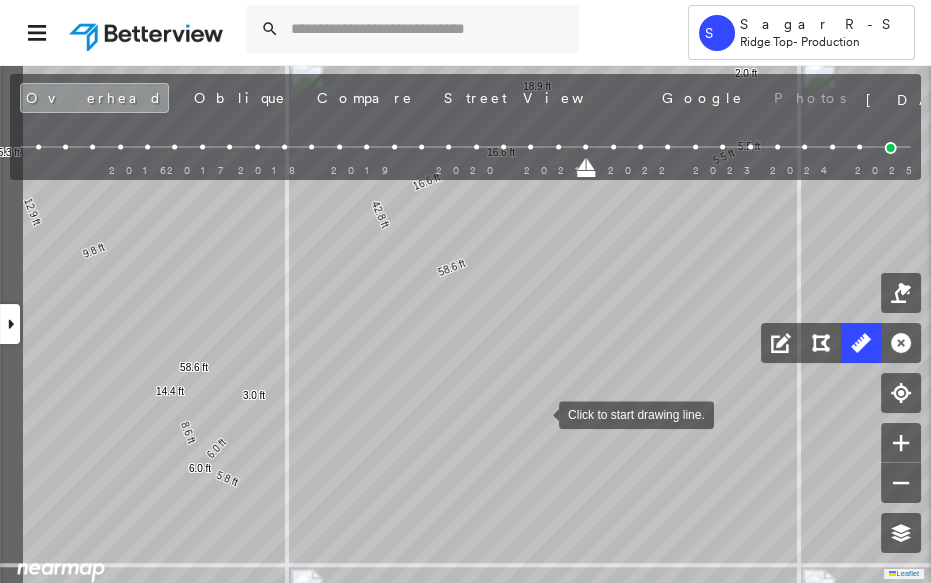 drag, startPoint x: 519, startPoint y: 418, endPoint x: 538, endPoint y: 413, distance: 19.646883 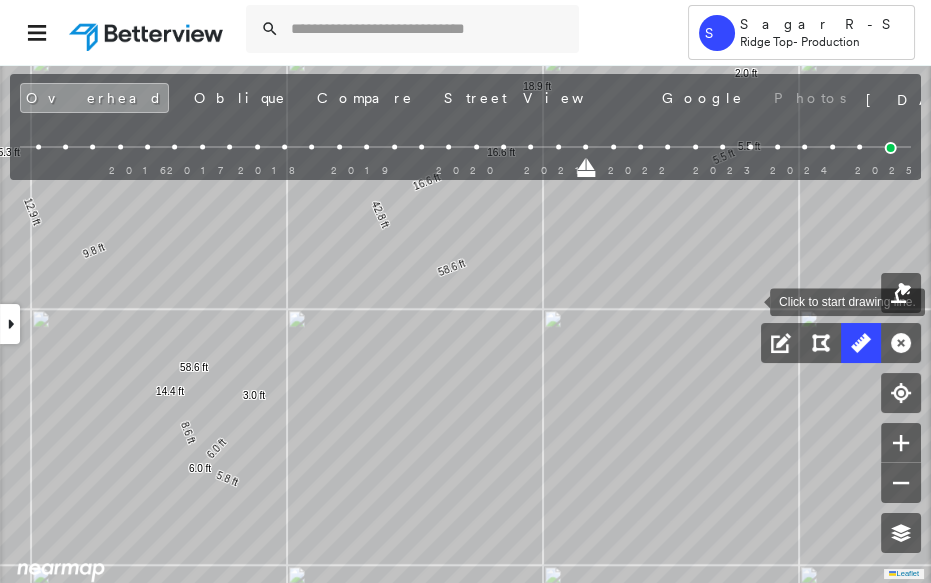 click at bounding box center (750, 300) 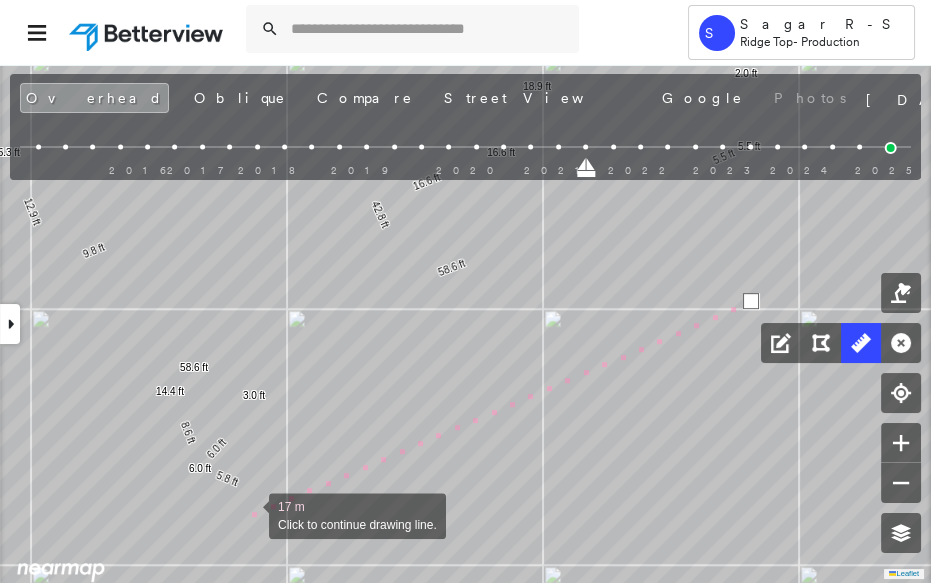 click at bounding box center [249, 514] 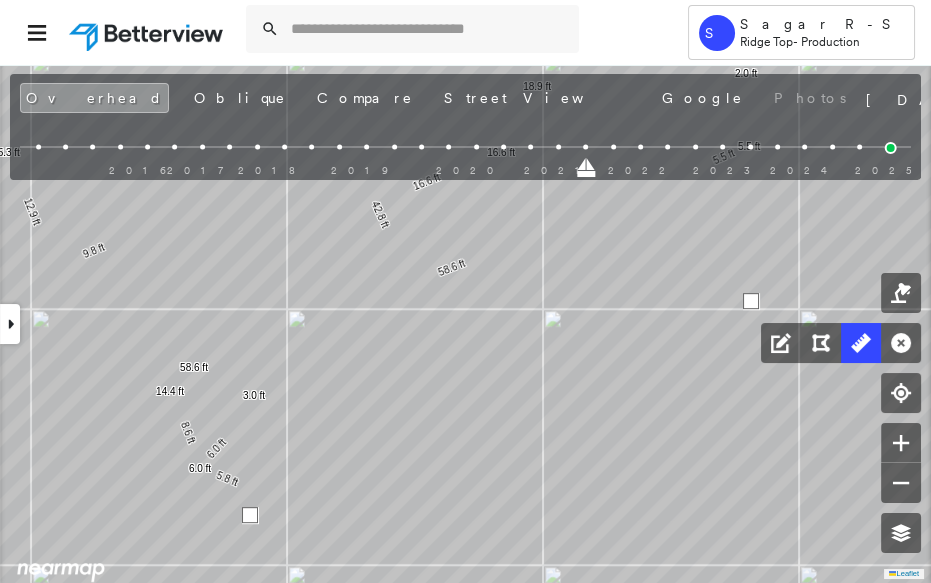 click at bounding box center (250, 515) 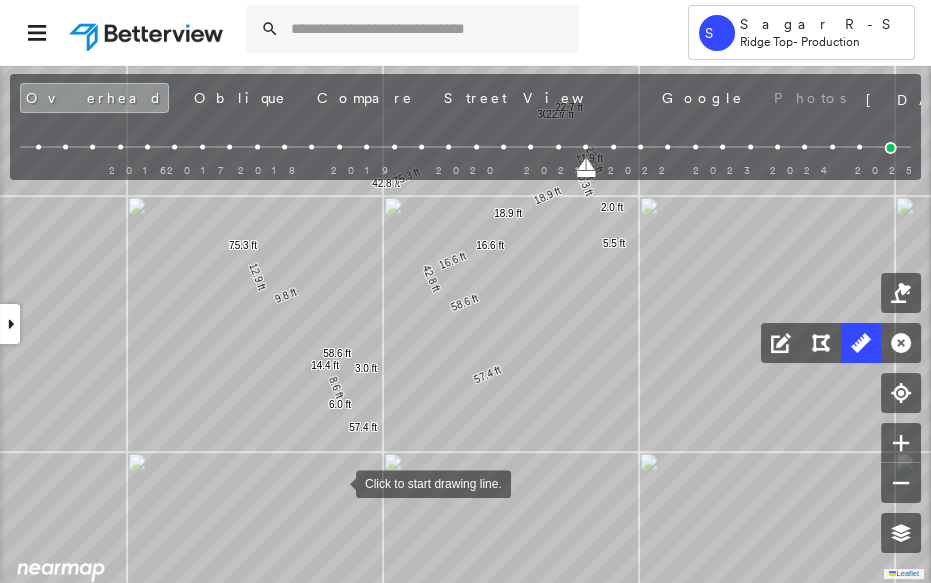 drag, startPoint x: 259, startPoint y: 521, endPoint x: 359, endPoint y: 478, distance: 108.85311 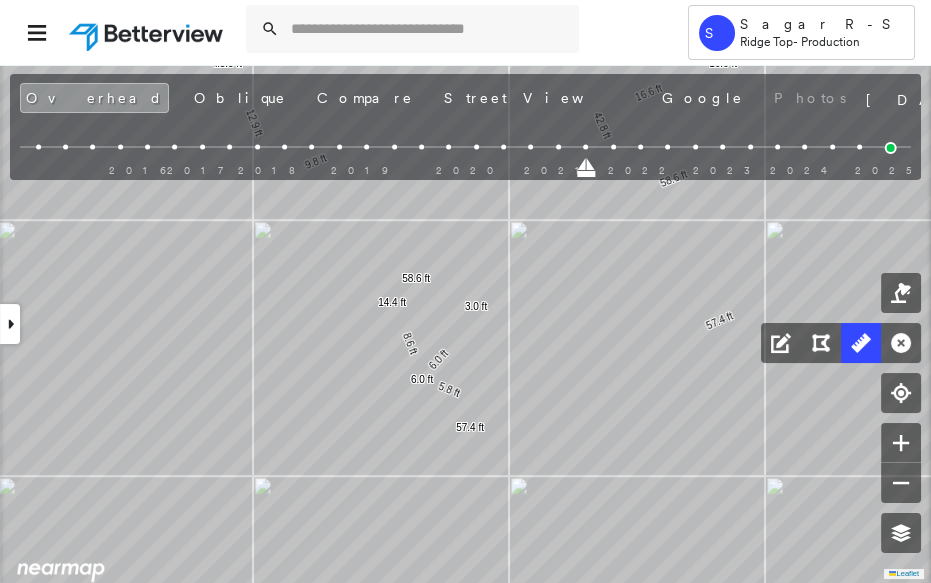 click at bounding box center [891, 148] 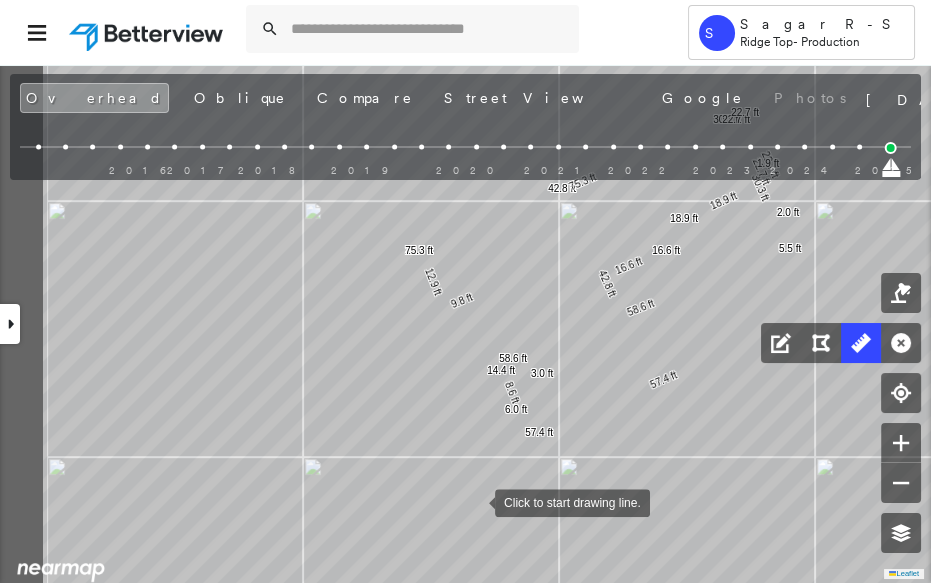click on "42.8 ft 42.8 ft 58.6 ft 58.6 ft 16.6 ft 16.6 ft 30.3 ft 30.3 ft 5.5 ft 22.7 ft 22.7 ft 9.8 ft 12.9 ft 22.7 ft 22.7 ft 22.7 ft 1.9 ft 2.0 ft 75.3 ft 75.3 ft 18.9 ft 18.9 ft 8.6 ft 14.4 ft 6.0 ft 3.0 ft 57.4 ft 57.4 ft Click to start drawing line." at bounding box center (610, 771) 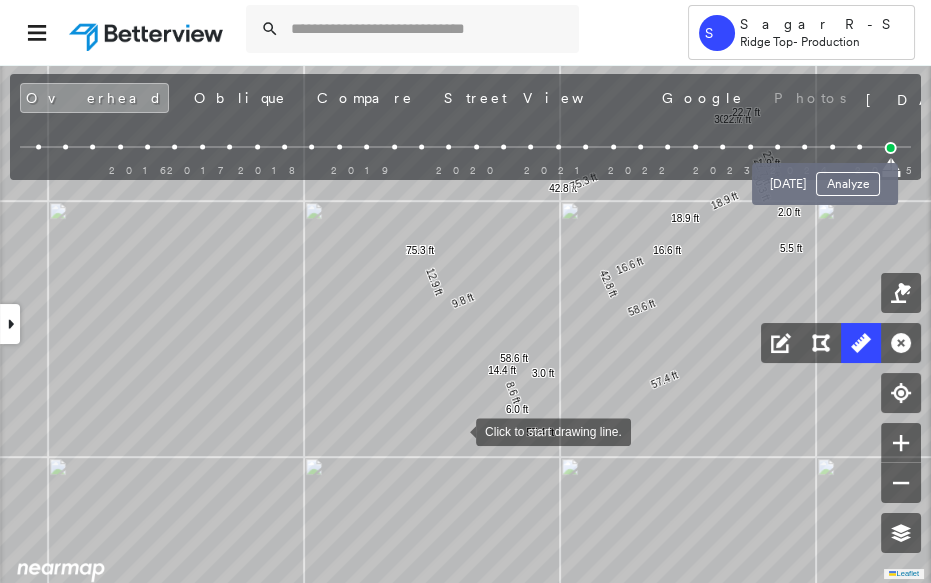 click at bounding box center [859, 147] 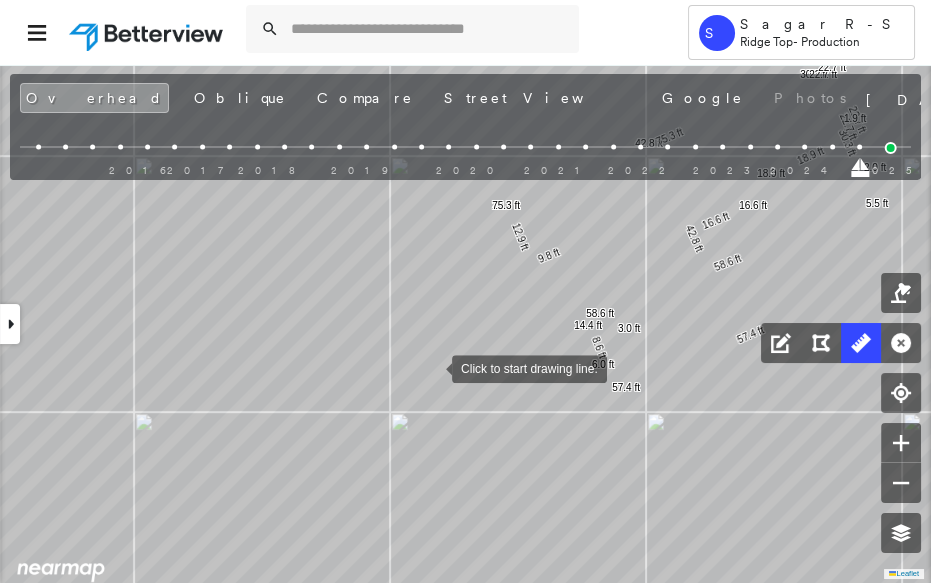 drag, startPoint x: 340, startPoint y: 415, endPoint x: 453, endPoint y: 346, distance: 132.40091 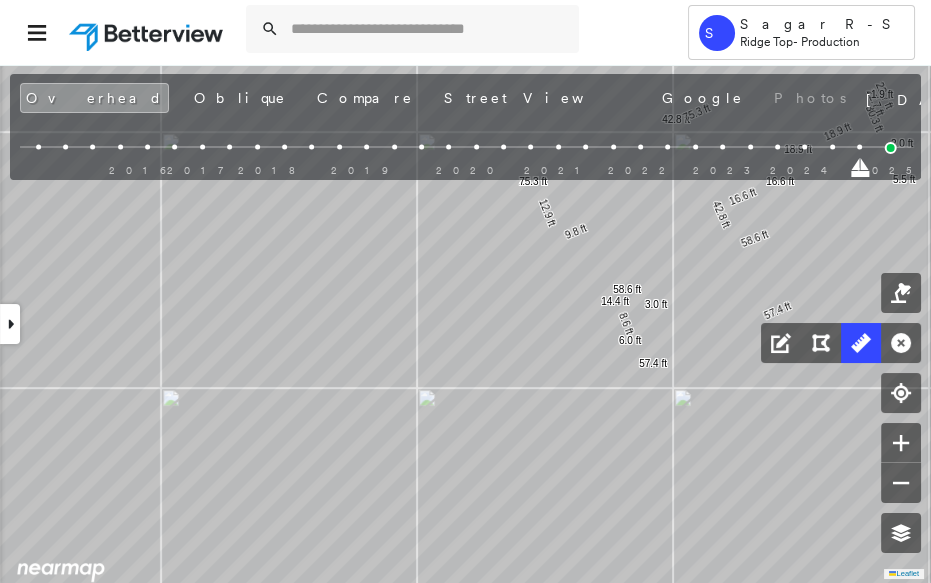 click at bounding box center [859, 147] 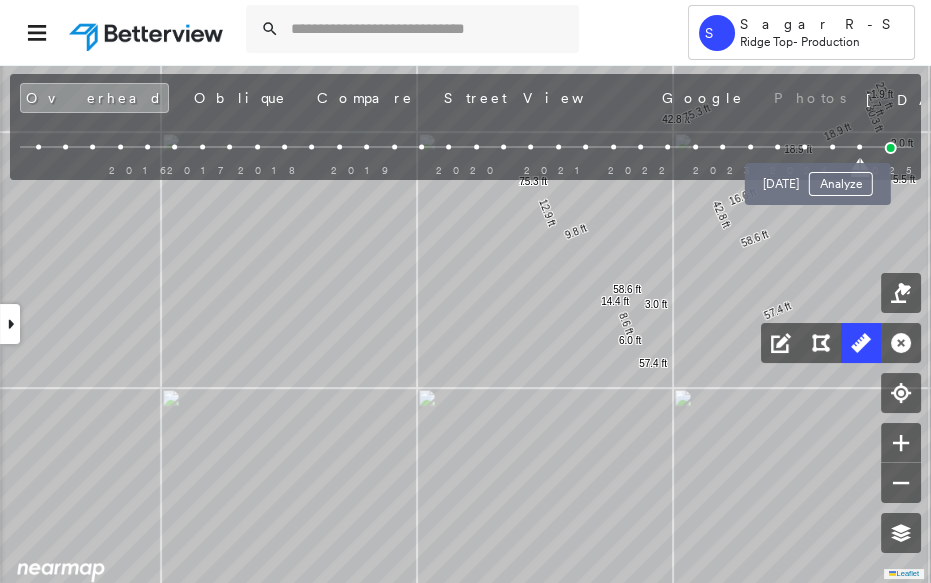 click at bounding box center [832, 147] 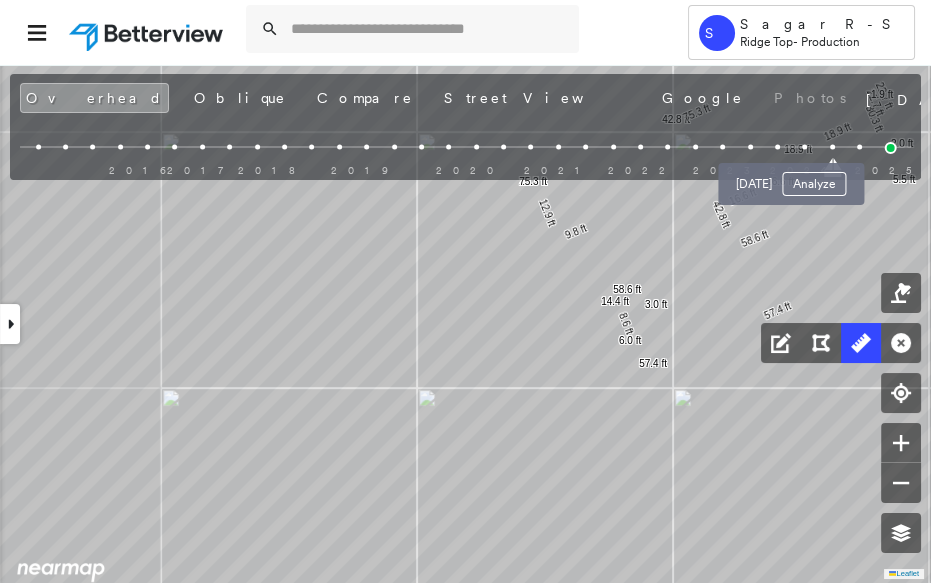 click at bounding box center [804, 147] 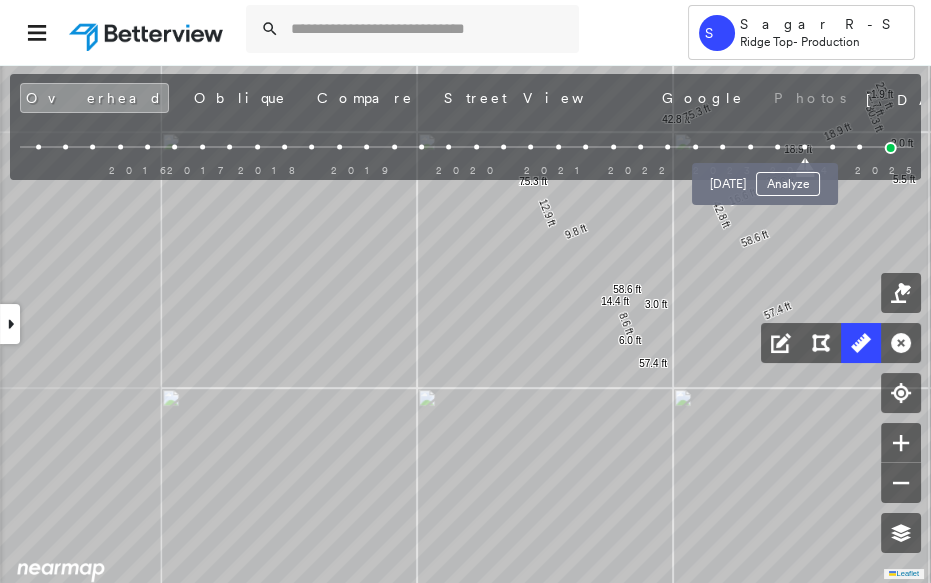 click at bounding box center [777, 147] 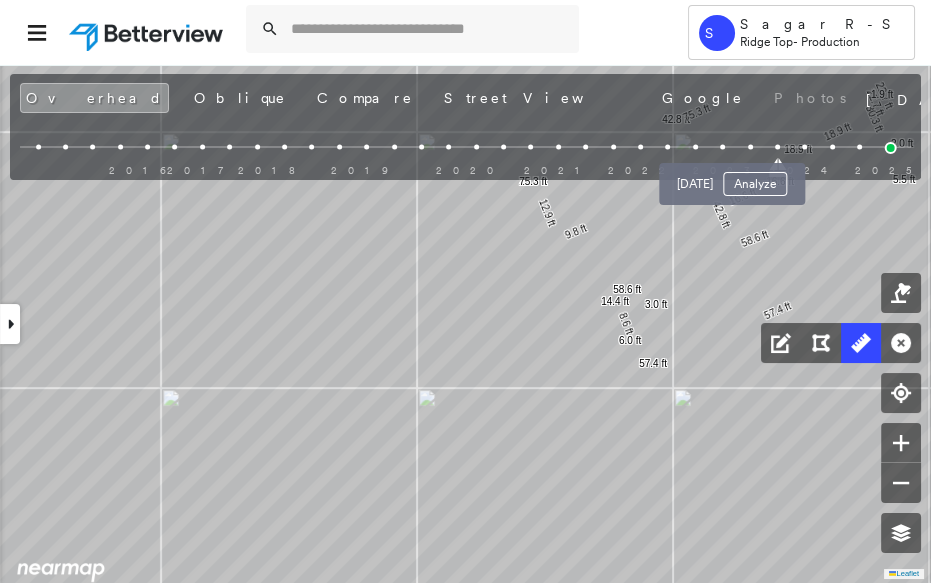 click at bounding box center [750, 147] 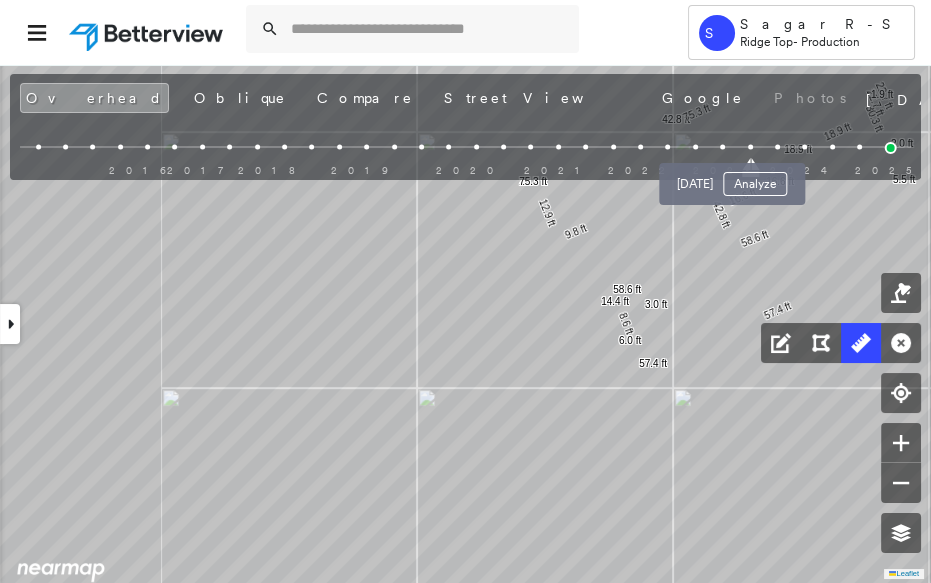 click at bounding box center [465, 147] 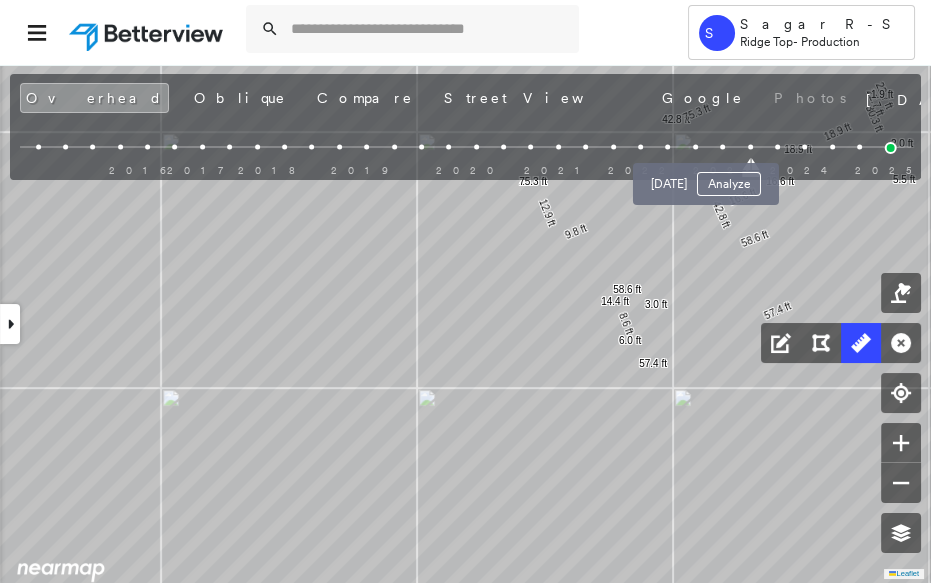 click at bounding box center (722, 147) 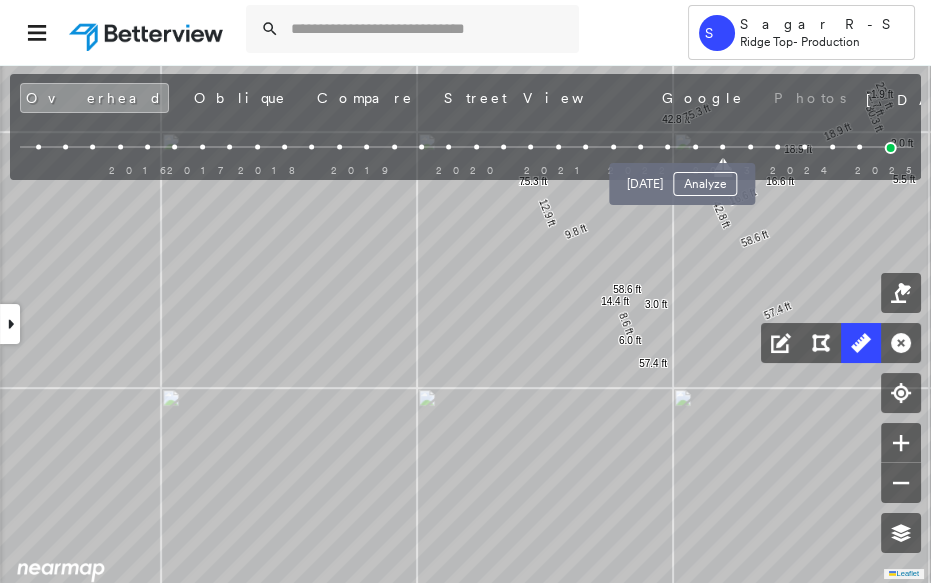 click at bounding box center (695, 147) 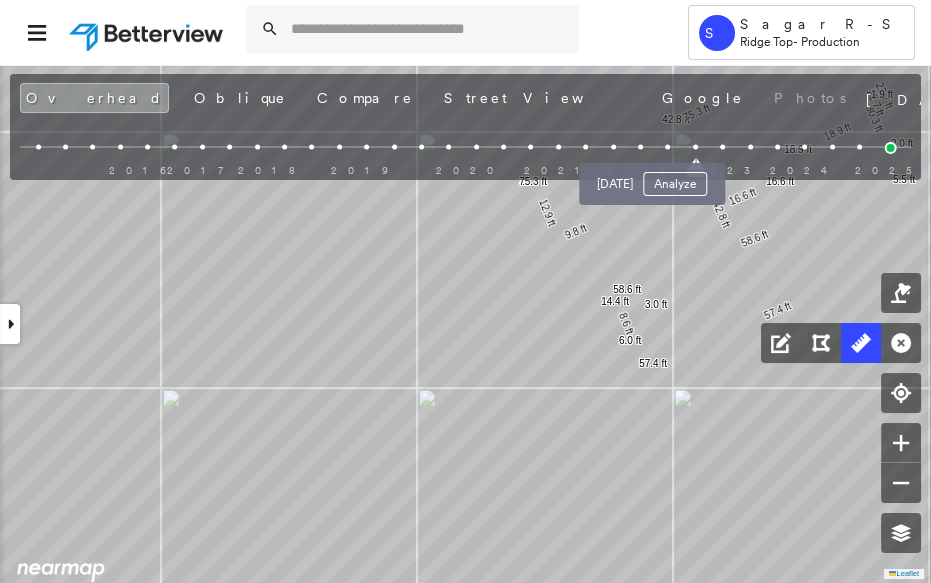 click at bounding box center [667, 147] 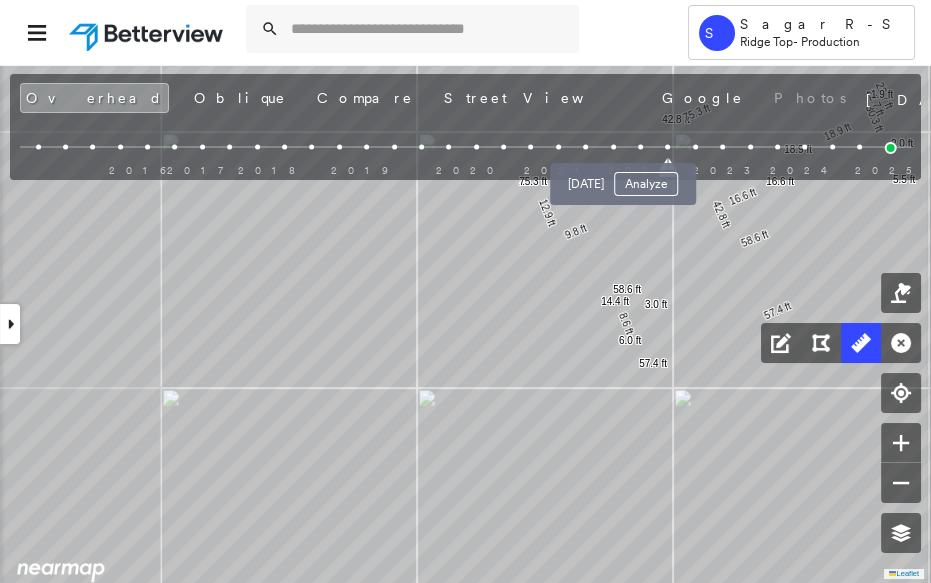 click at bounding box center (640, 147) 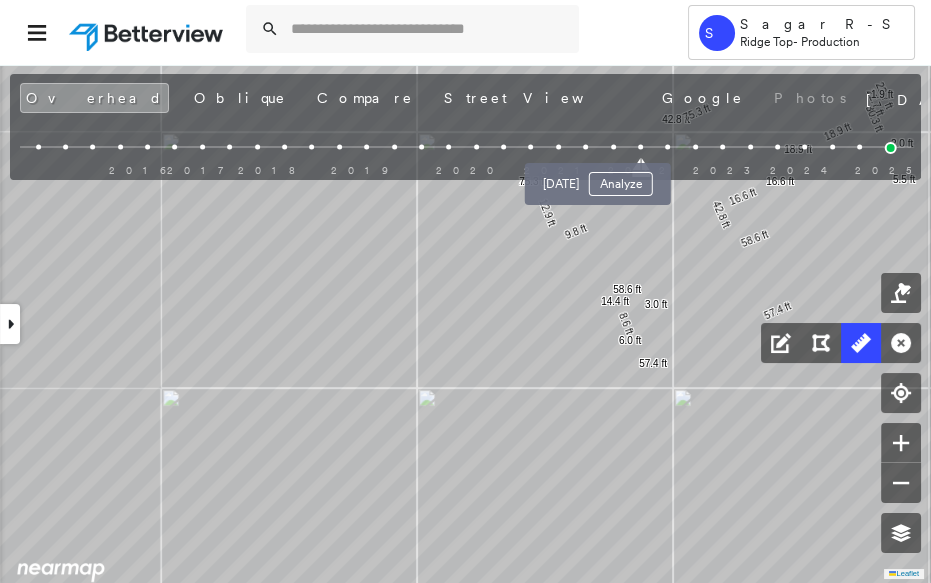 click at bounding box center [613, 147] 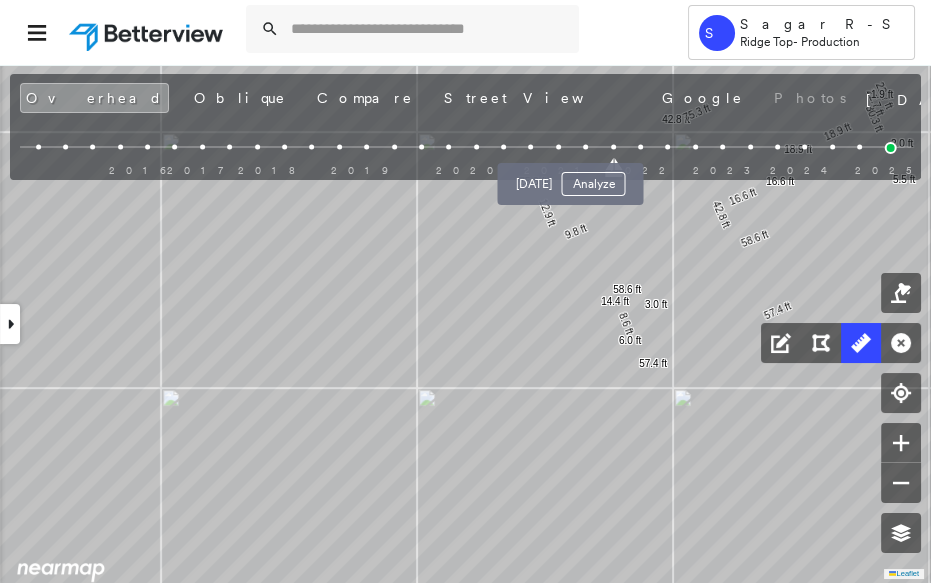 click at bounding box center (585, 147) 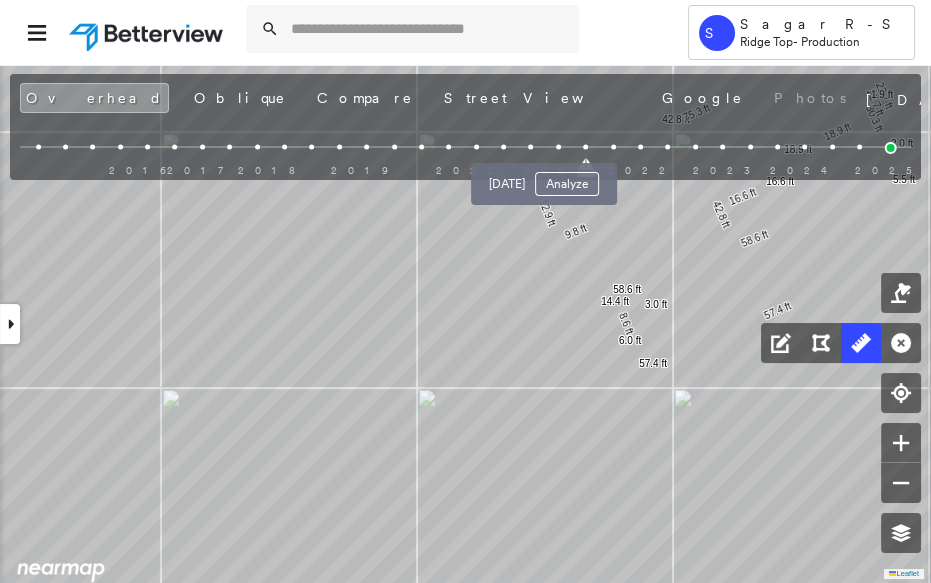 click at bounding box center (558, 147) 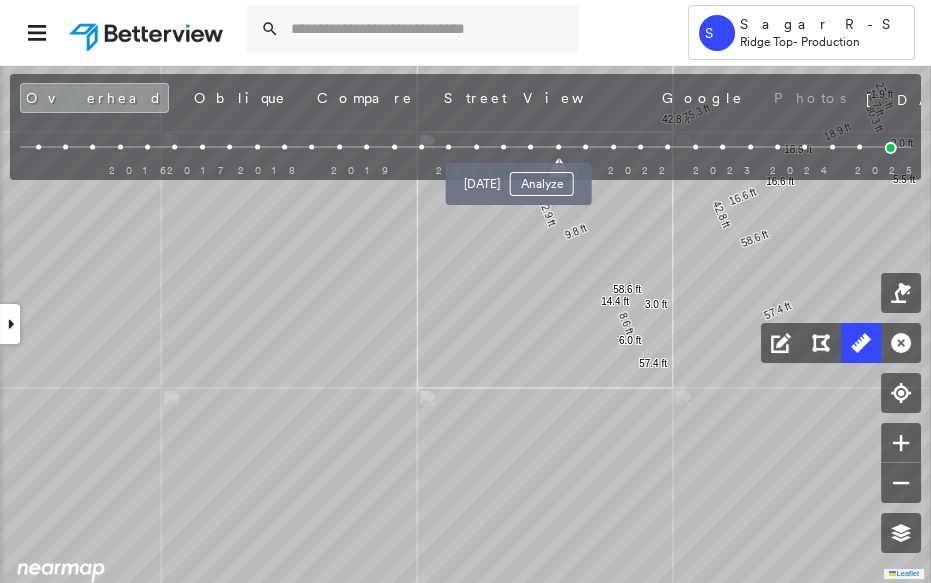 click at bounding box center [531, 147] 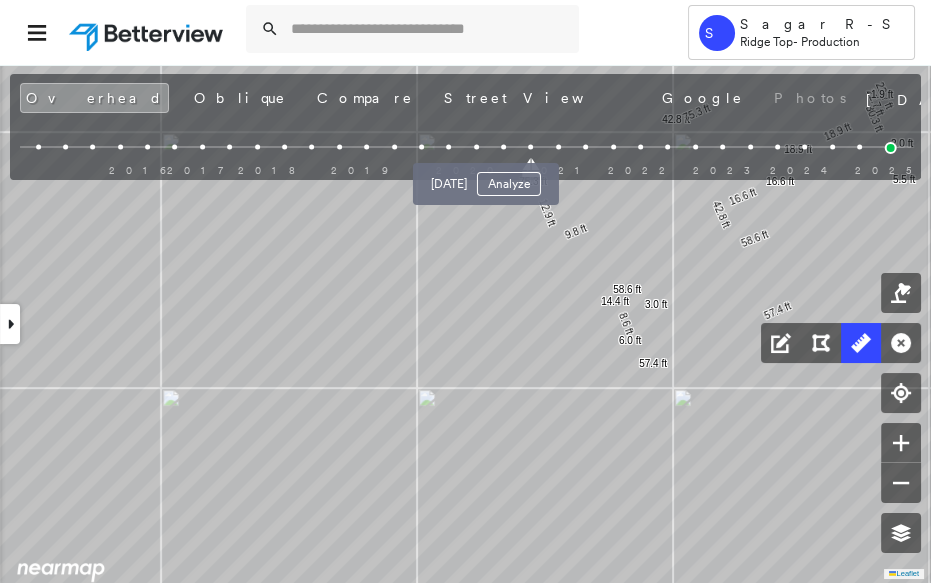 click at bounding box center [503, 147] 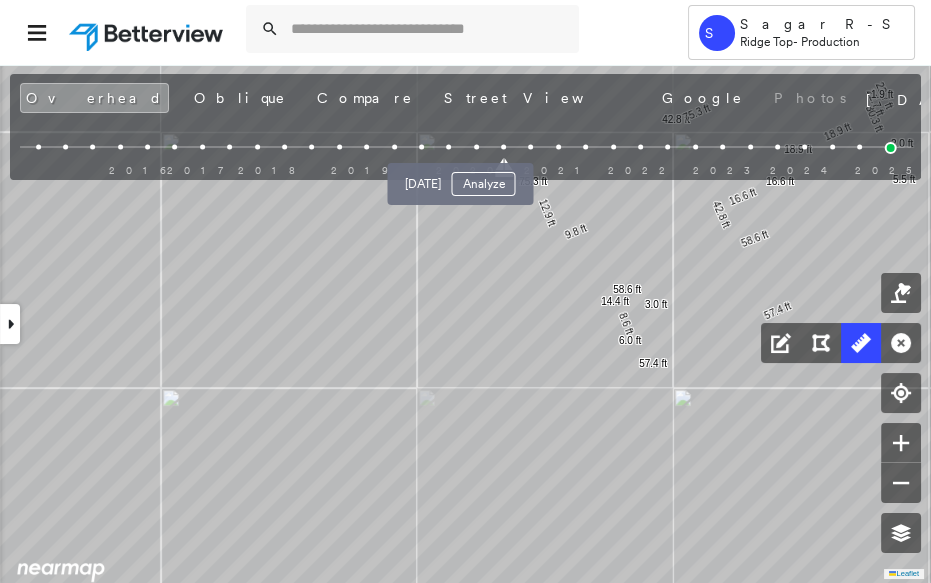 click at bounding box center [476, 147] 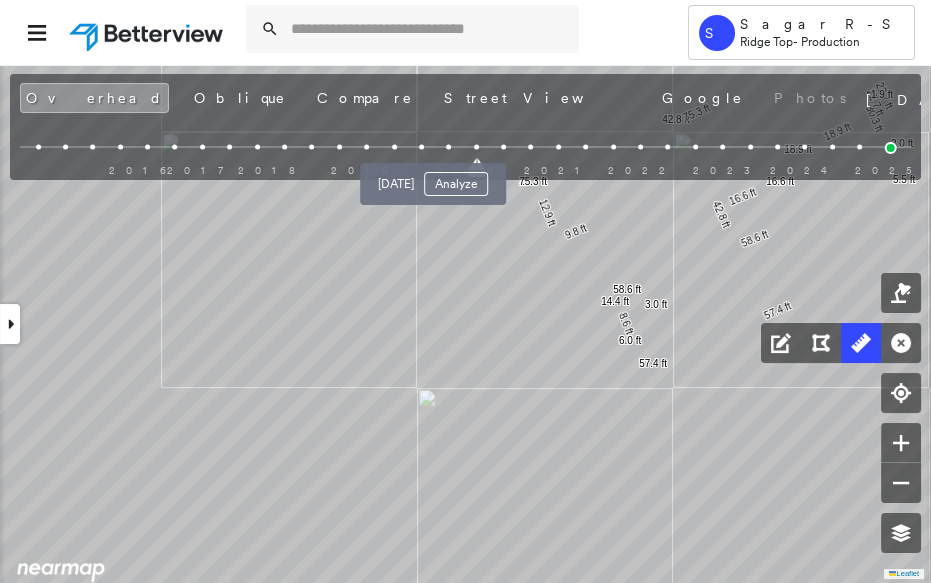 click at bounding box center (448, 147) 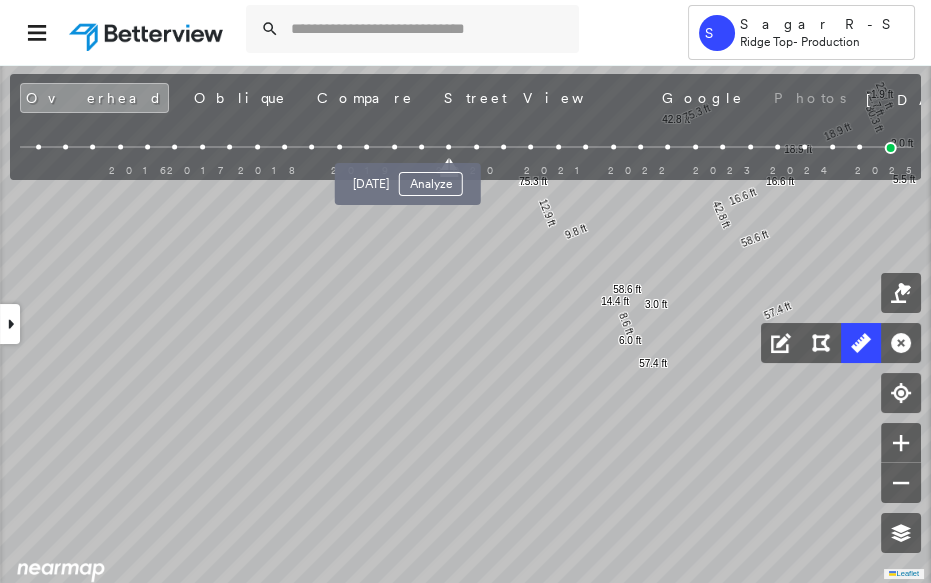 click at bounding box center [421, 147] 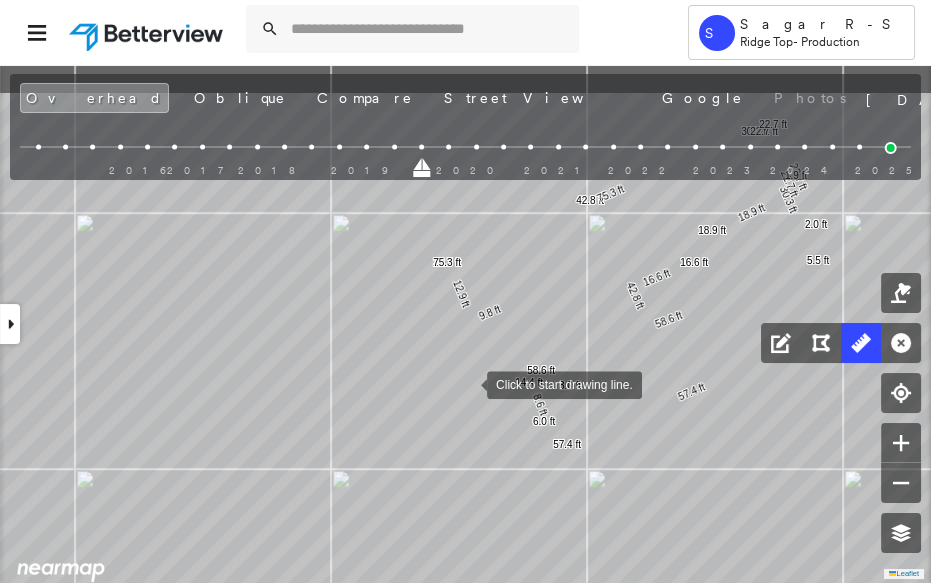 drag, startPoint x: 550, startPoint y: 300, endPoint x: 468, endPoint y: 381, distance: 115.260574 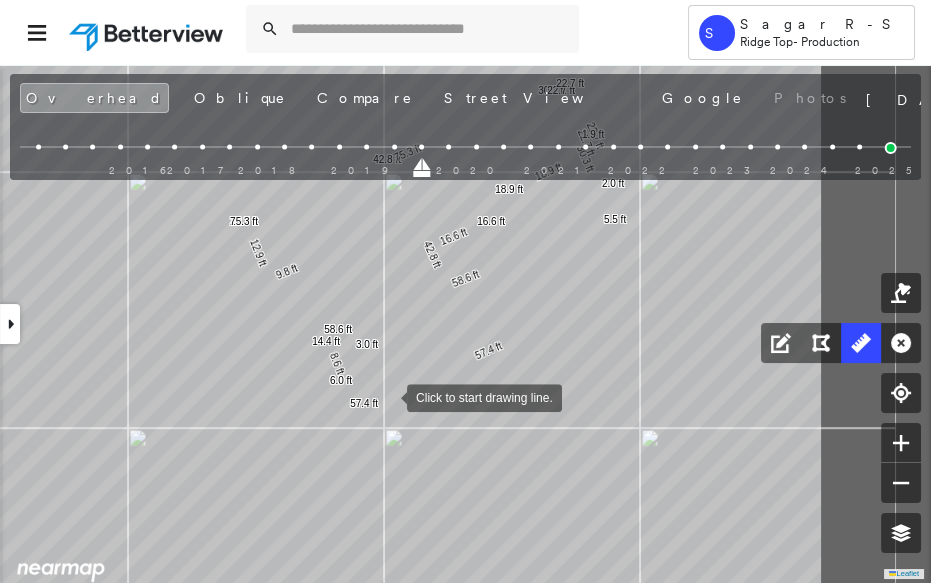 drag, startPoint x: 592, startPoint y: 438, endPoint x: 398, endPoint y: 406, distance: 196.62146 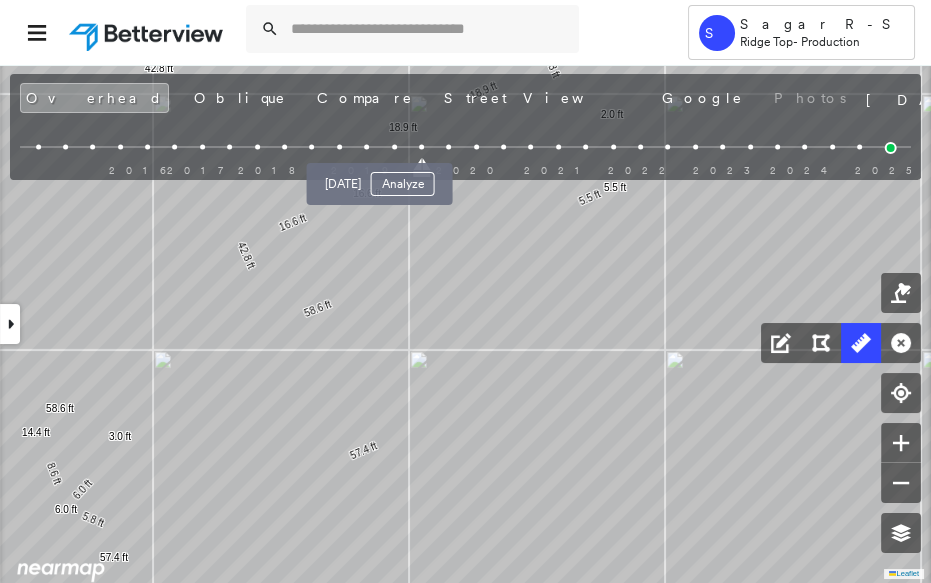 click at bounding box center [394, 147] 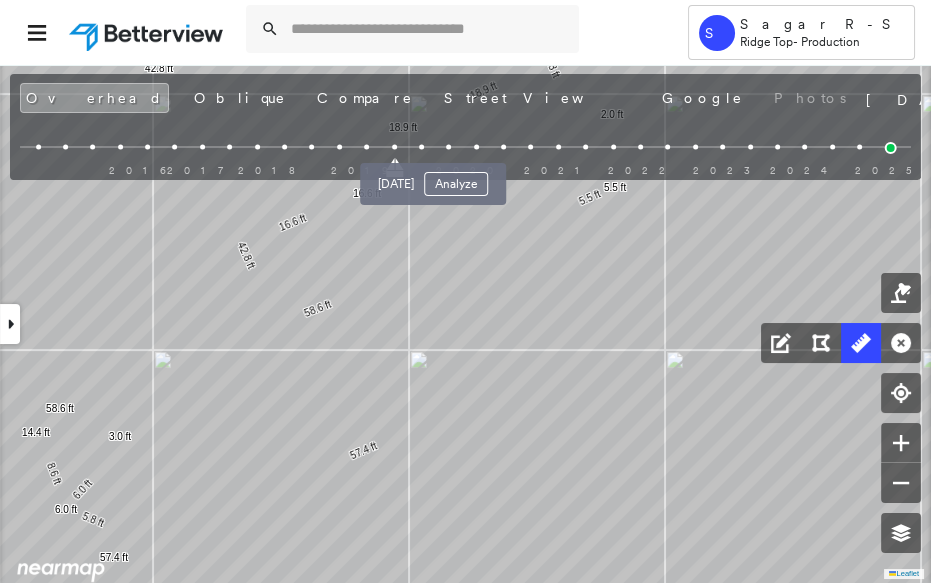 click at bounding box center [448, 147] 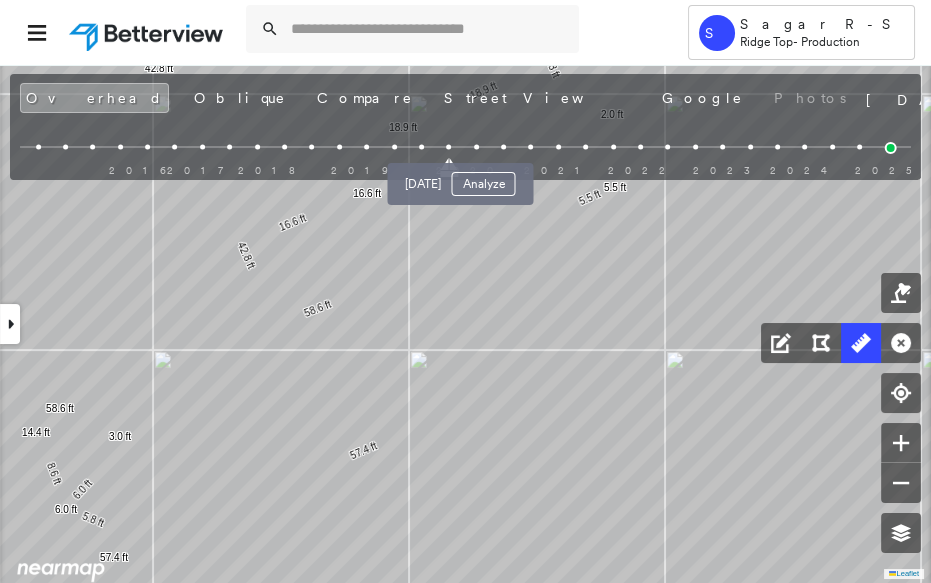 click at bounding box center (476, 147) 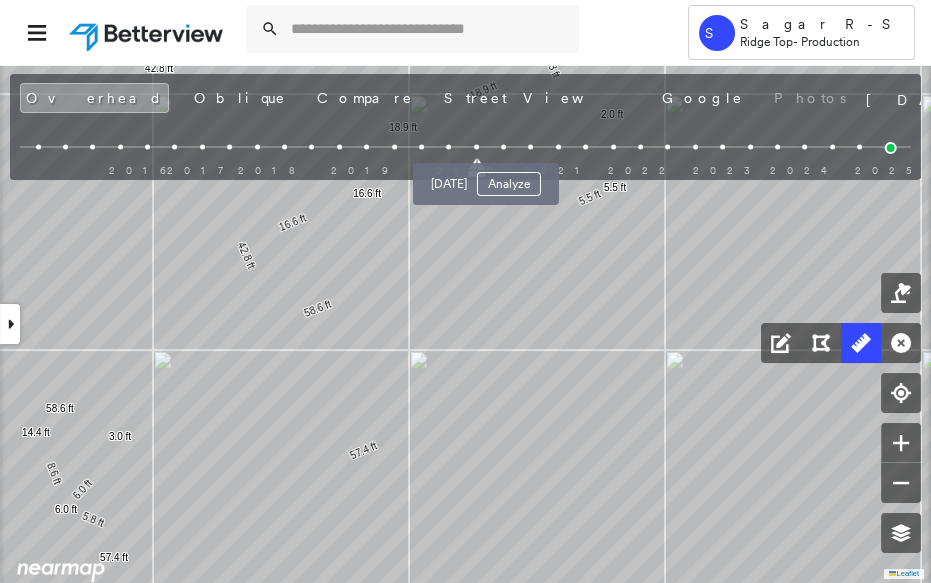 click at bounding box center (503, 147) 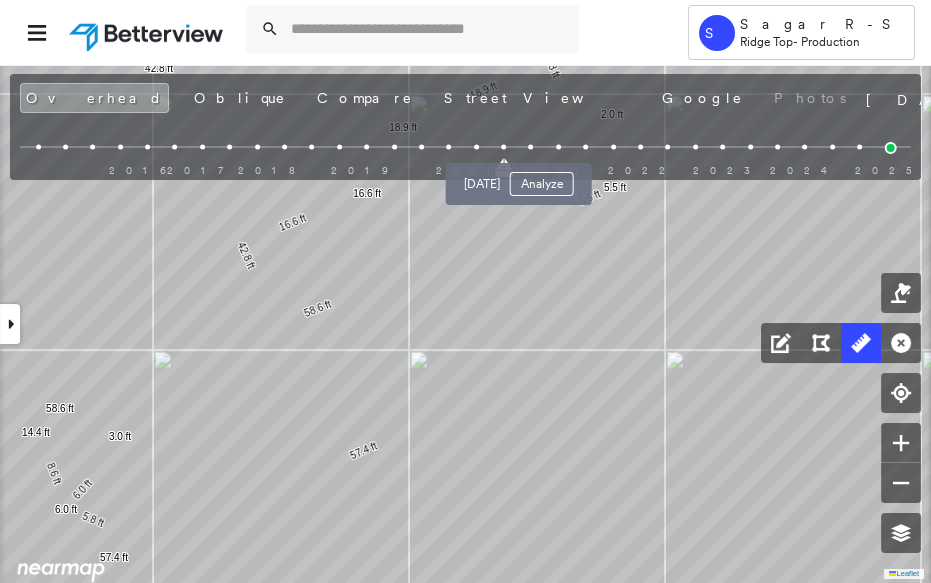 click at bounding box center [531, 147] 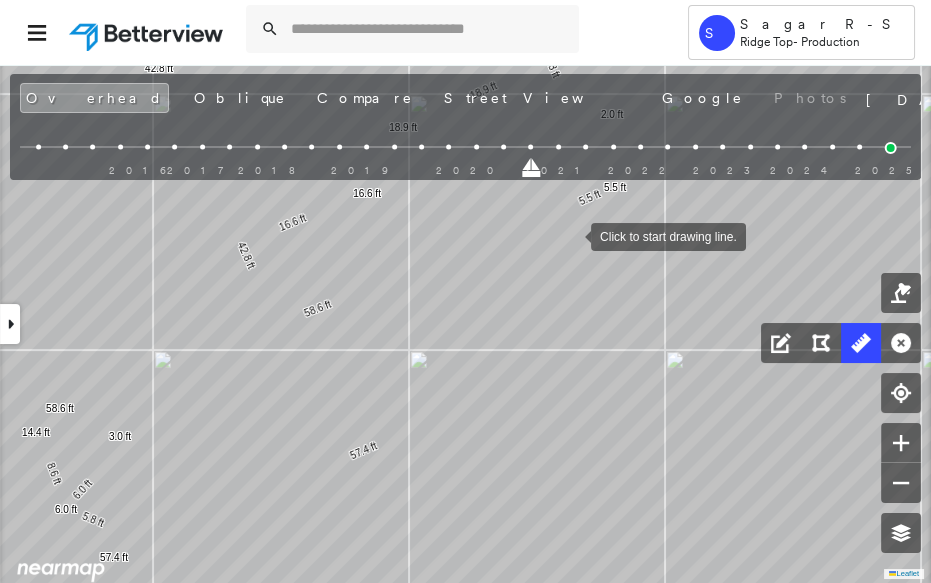 click at bounding box center (571, 235) 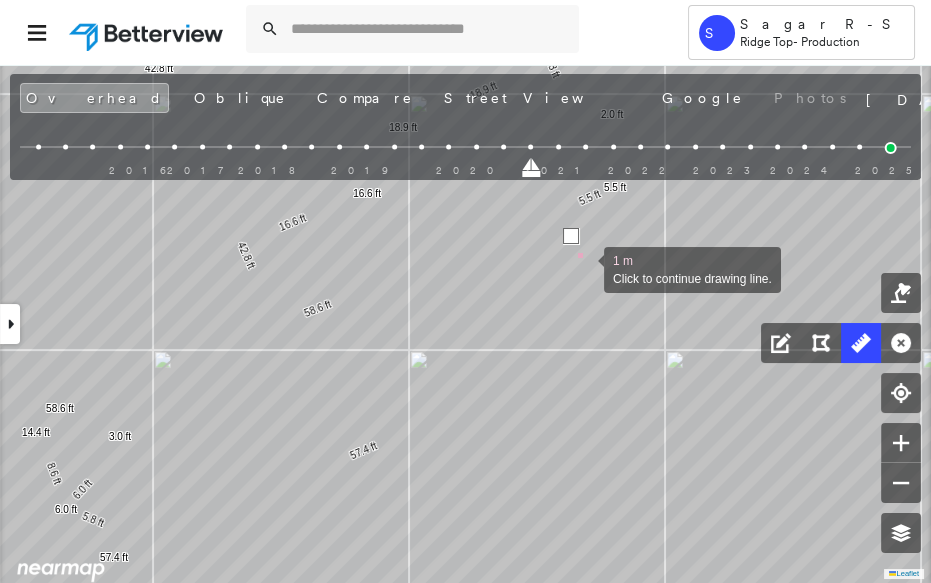 click at bounding box center [584, 268] 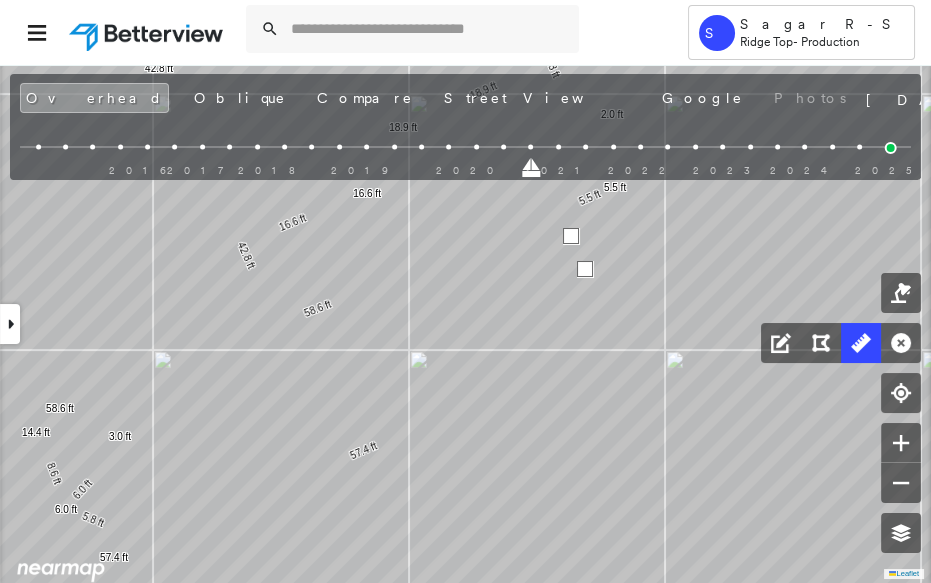 click at bounding box center [585, 269] 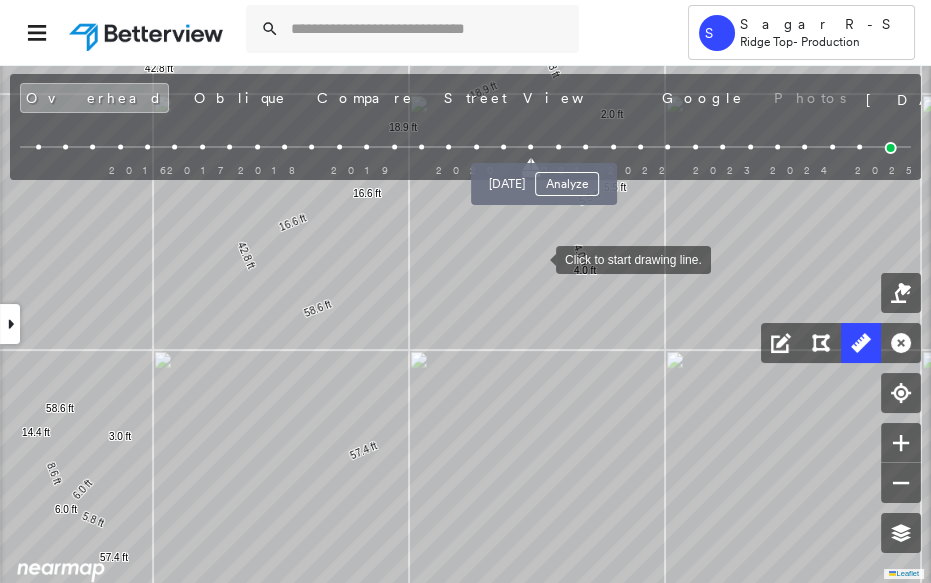 click at bounding box center (558, 147) 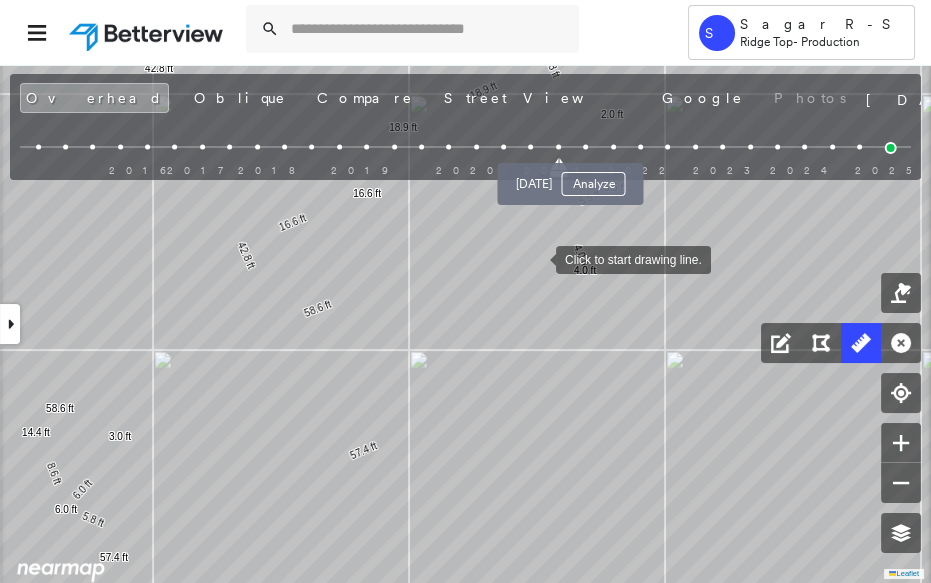 click at bounding box center [585, 147] 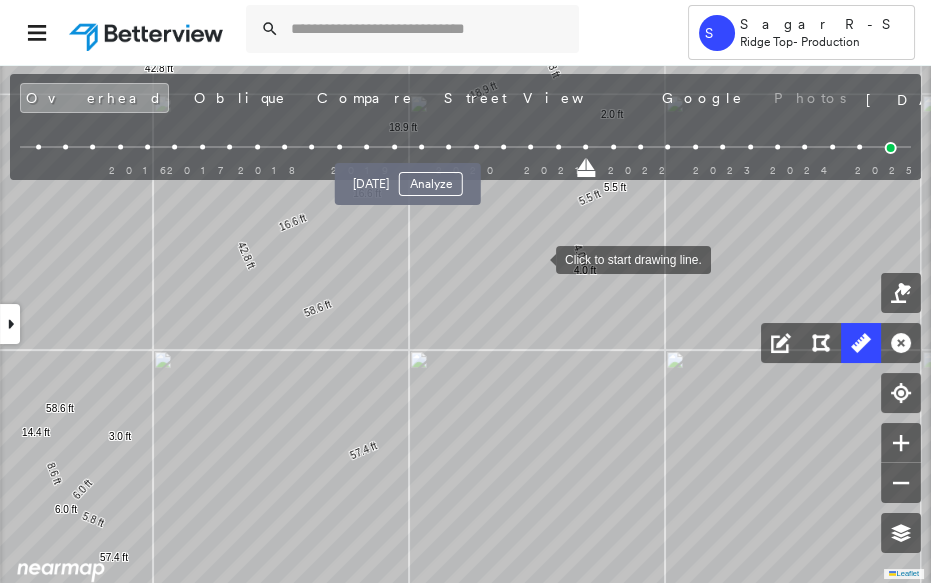 click on "[DATE] Analyze" at bounding box center (408, 178) 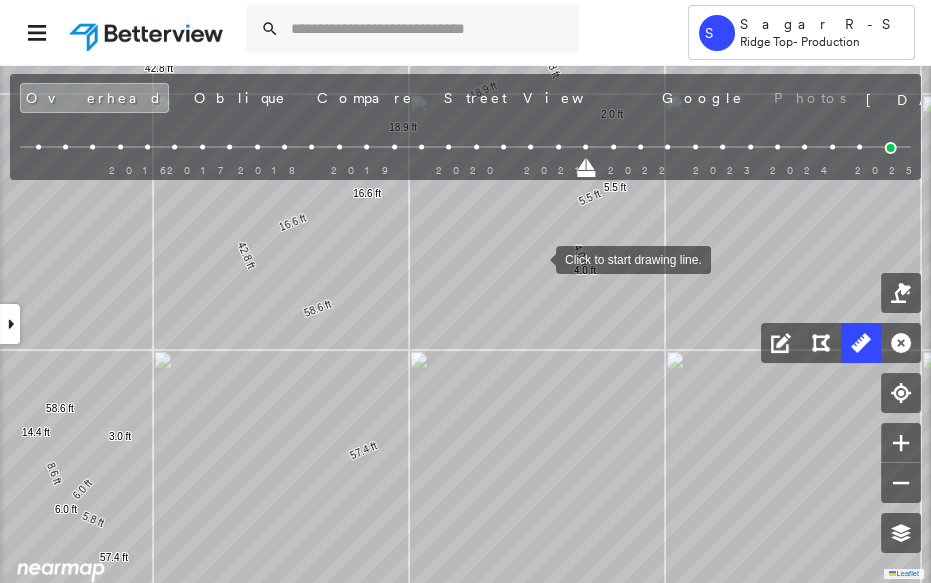 click on "2016 2017 2018 2019 2020 2021 2022 2023 2024 2025" at bounding box center (465, 150) 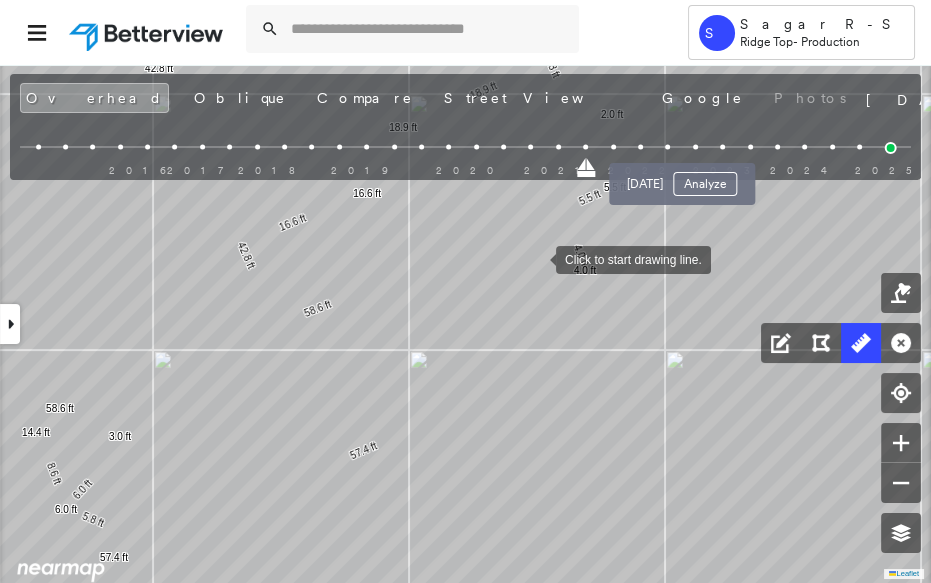 click at bounding box center [695, 147] 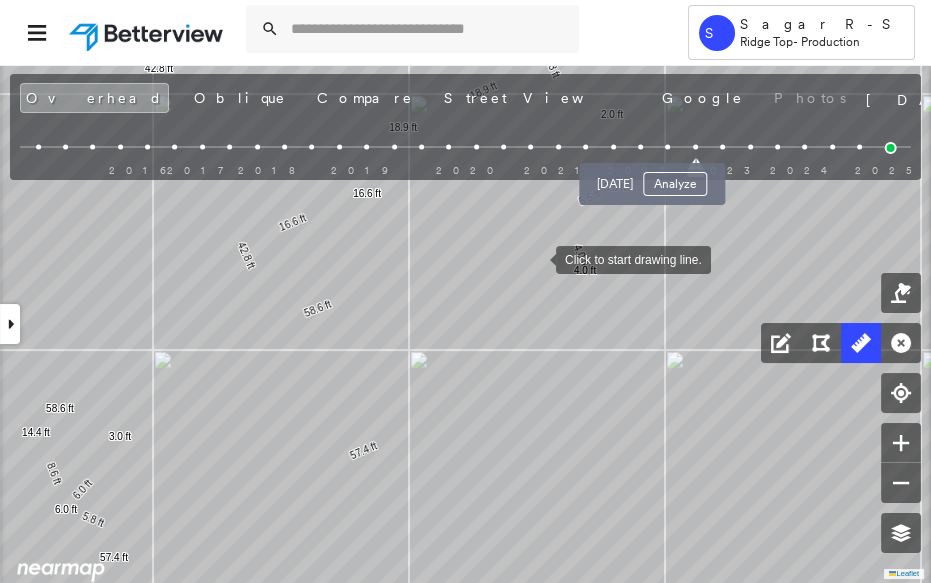 click at bounding box center (667, 147) 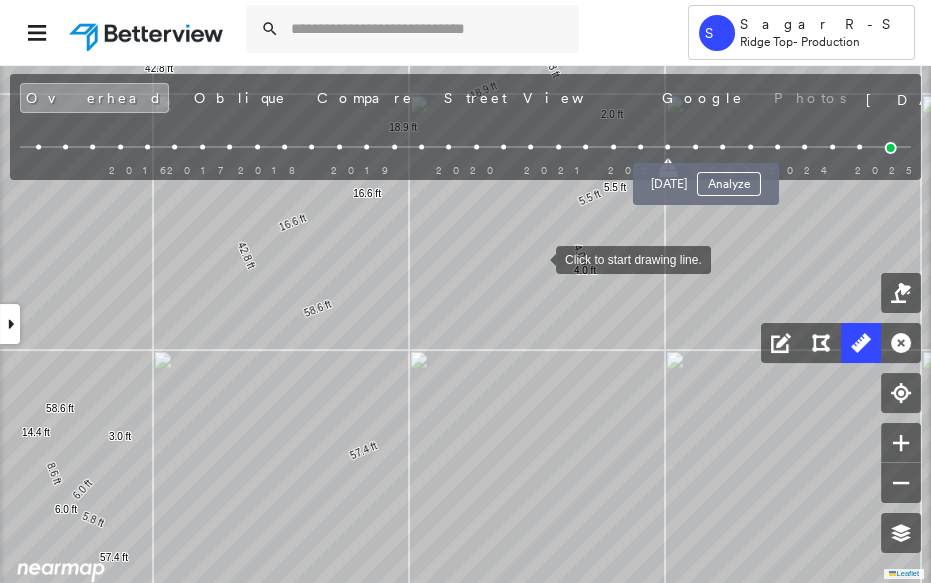 click at bounding box center (722, 147) 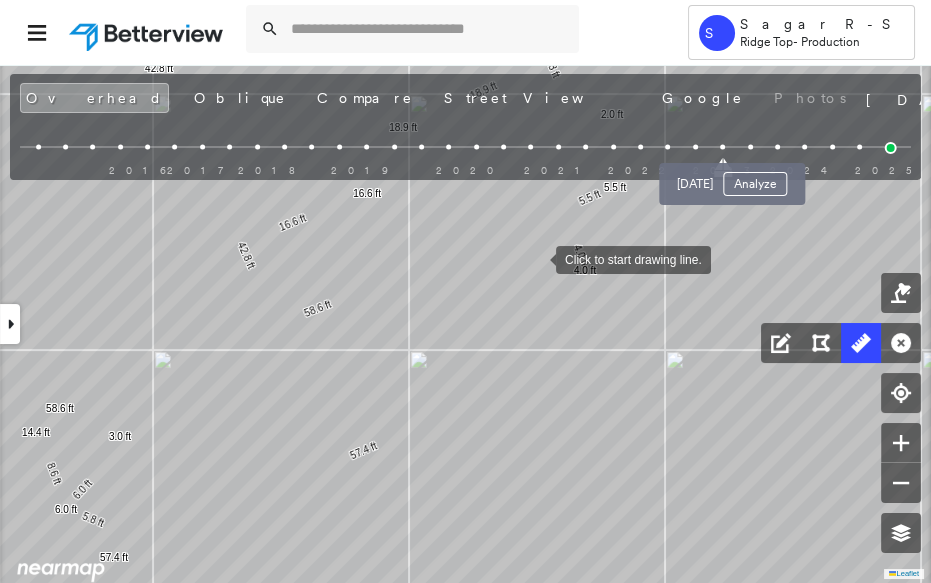 click at bounding box center [750, 147] 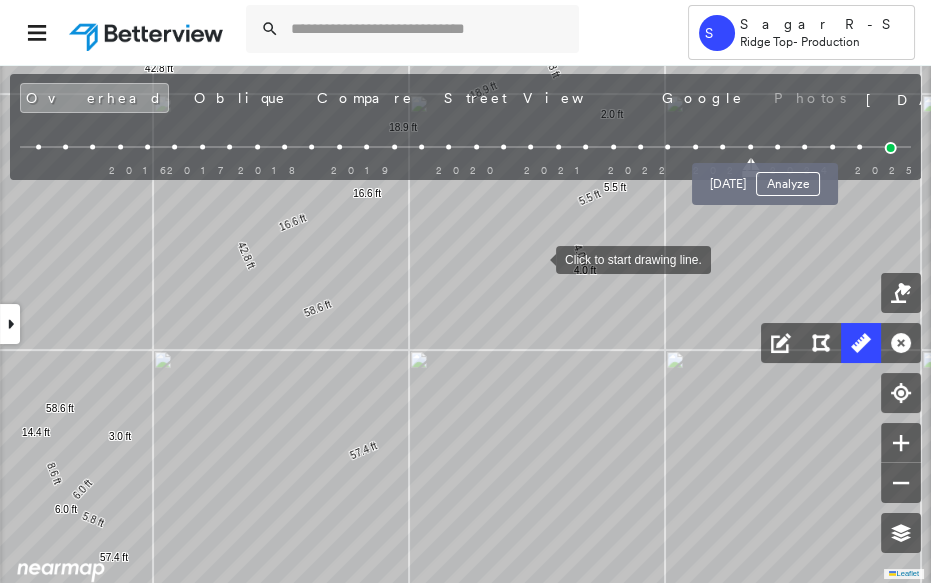 click at bounding box center [777, 147] 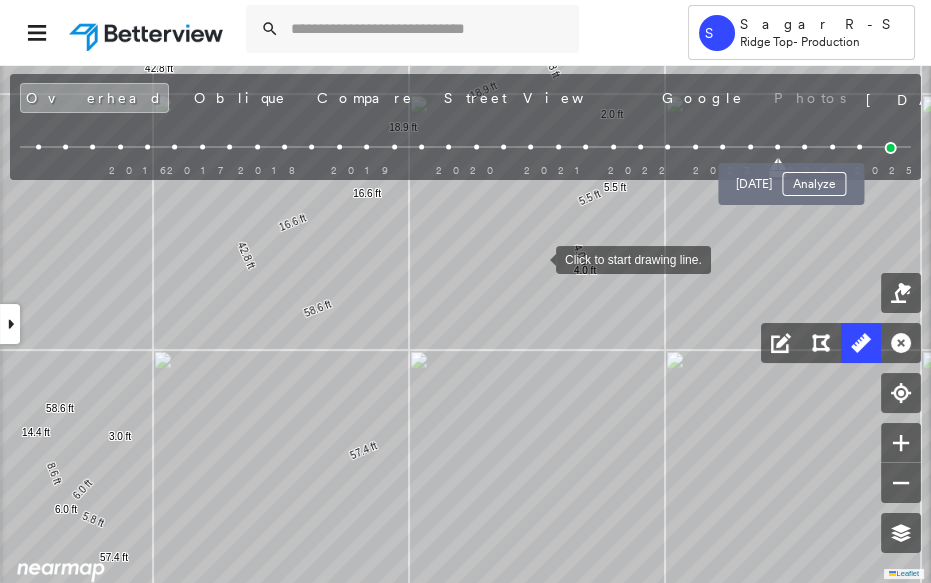 click at bounding box center [804, 147] 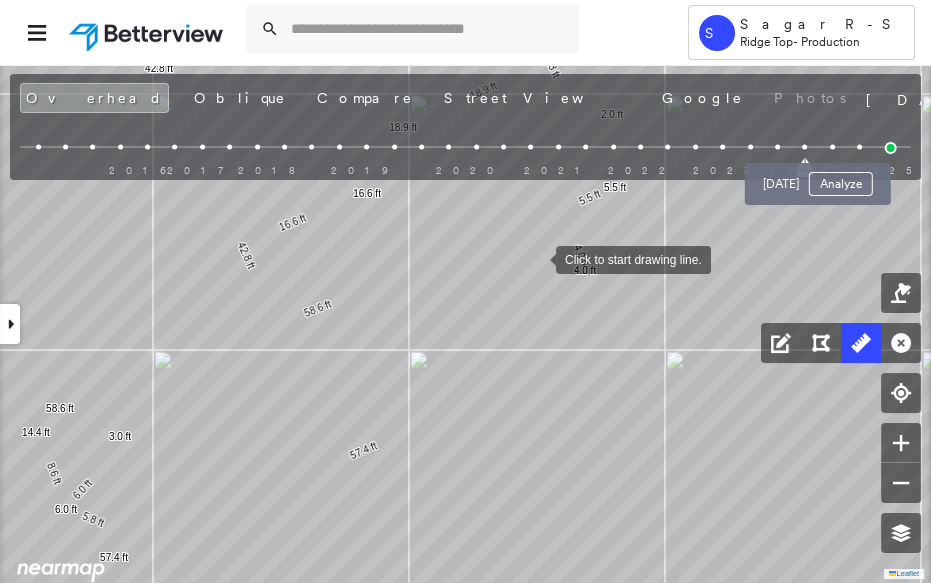 click at bounding box center (832, 147) 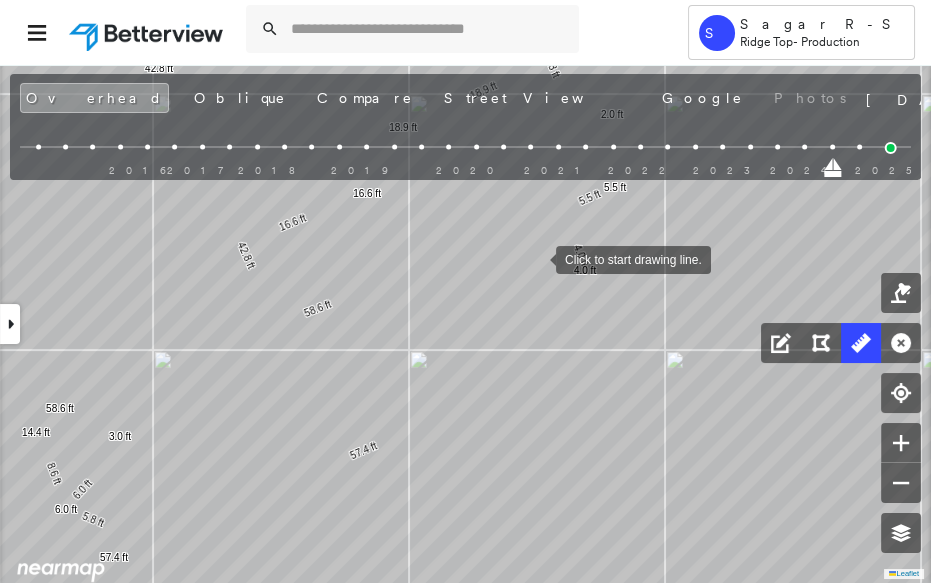 click at bounding box center [859, 147] 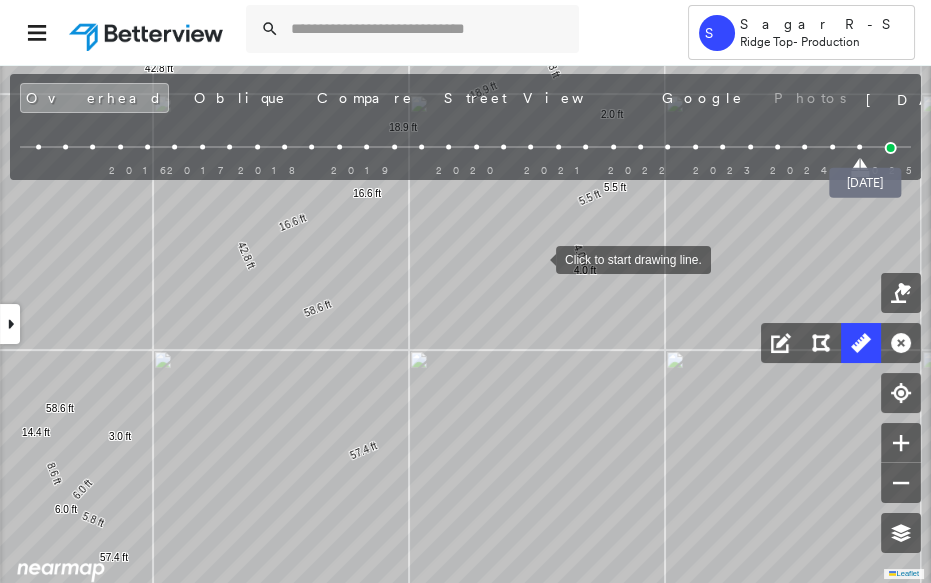 drag, startPoint x: 889, startPoint y: 142, endPoint x: 800, endPoint y: 144, distance: 89.02247 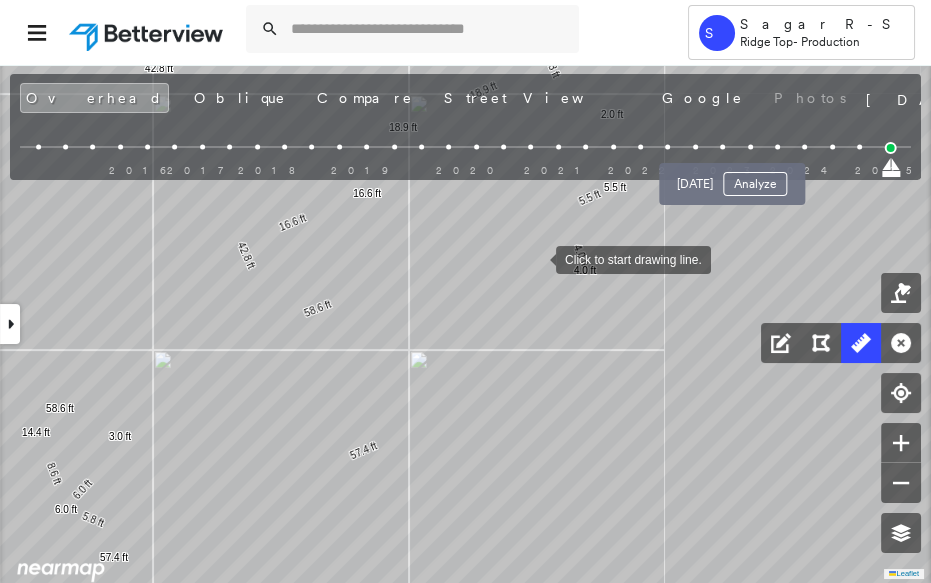click at bounding box center (750, 147) 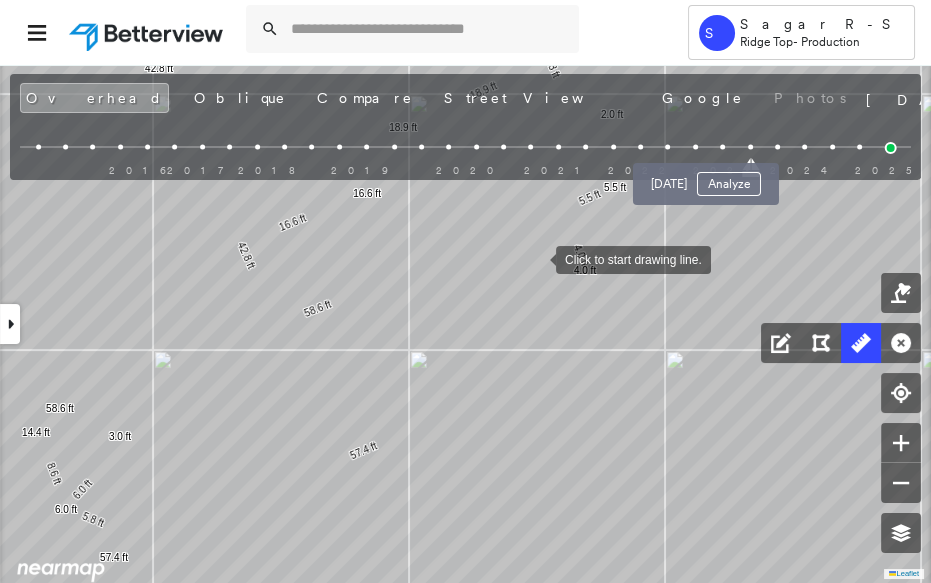 click at bounding box center [722, 147] 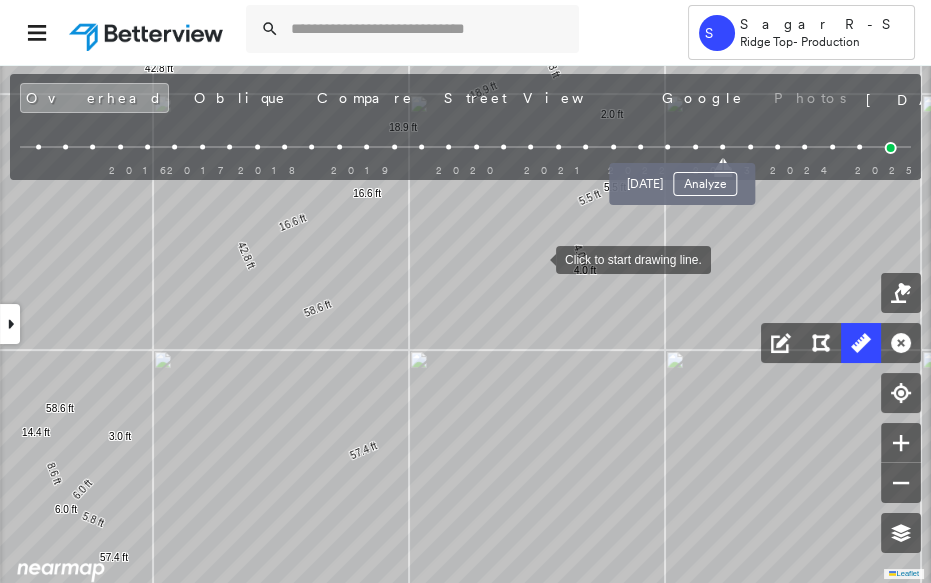 click at bounding box center [695, 147] 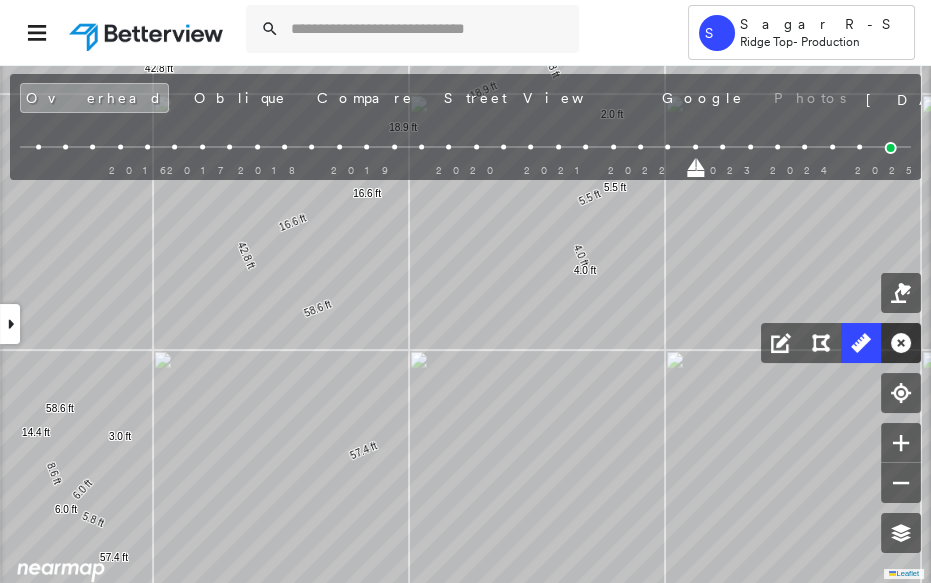 click 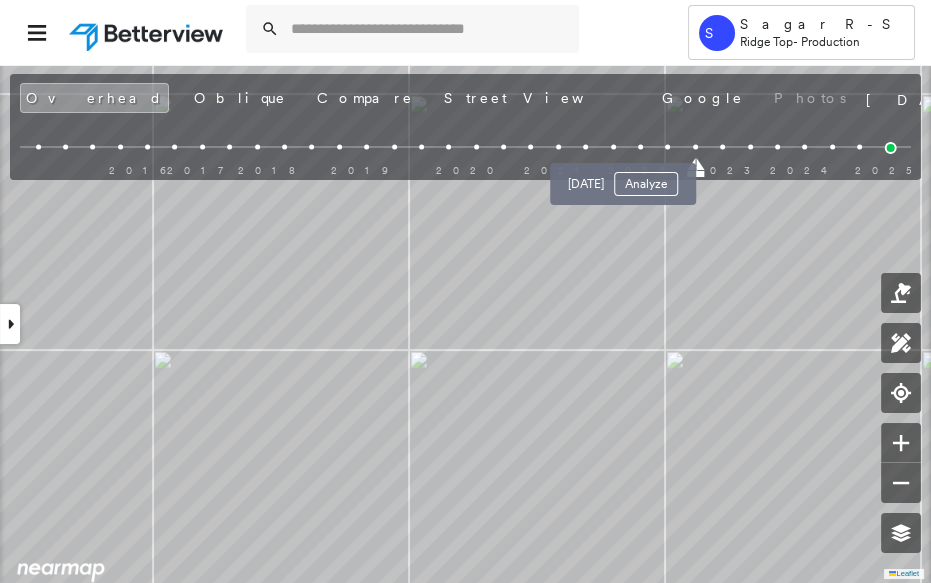 click at bounding box center [640, 147] 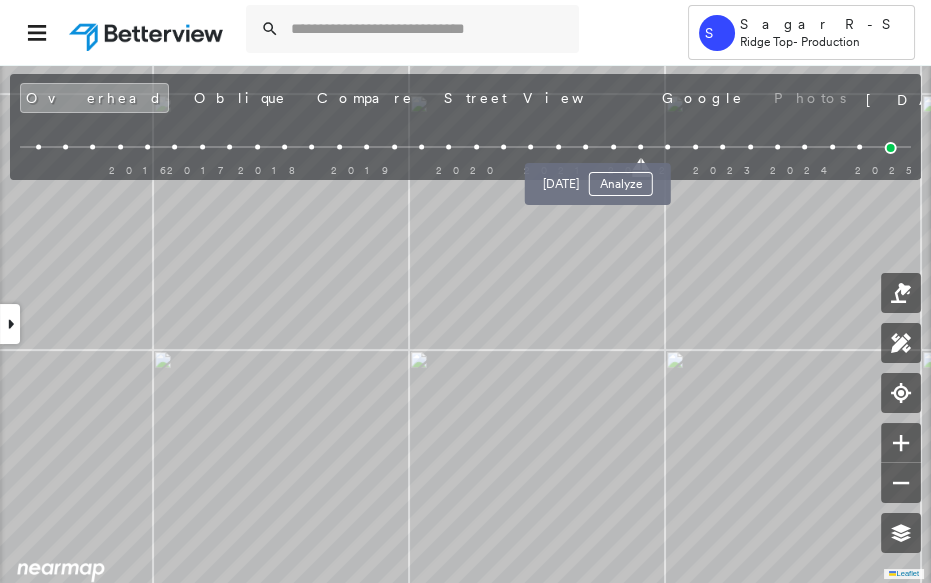 click at bounding box center (613, 147) 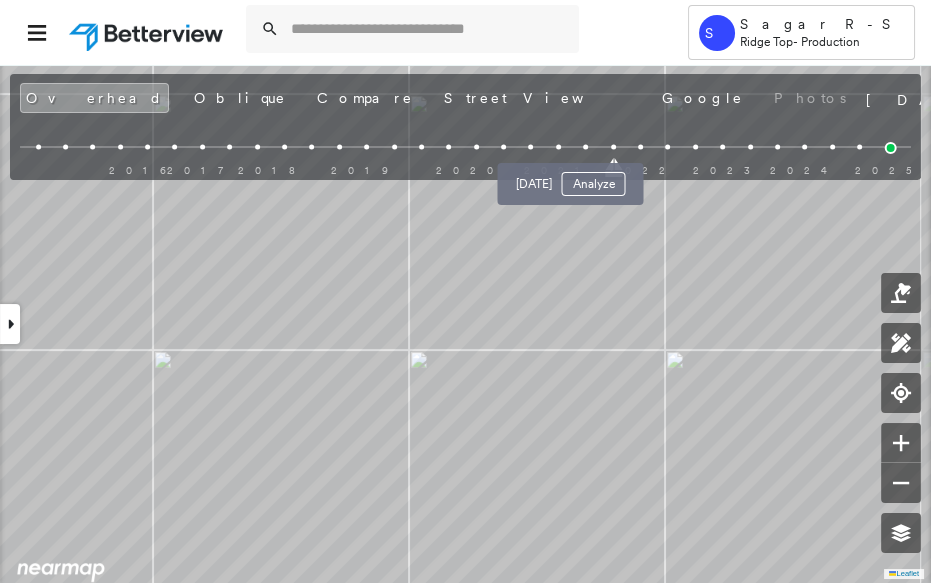 click at bounding box center (585, 147) 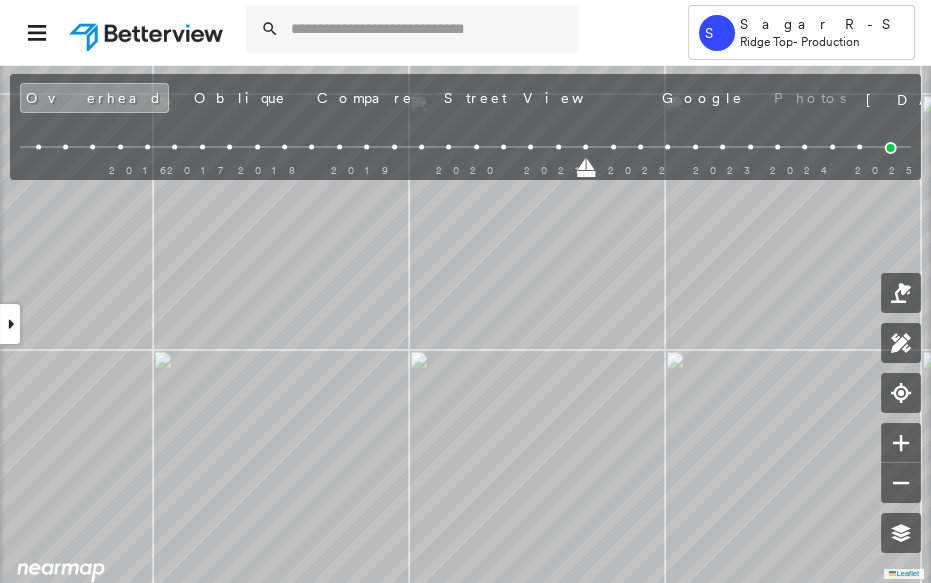 click on "2016 2017 2018 2019 2020 2021 2022 2023 2024 2025" at bounding box center [465, 150] 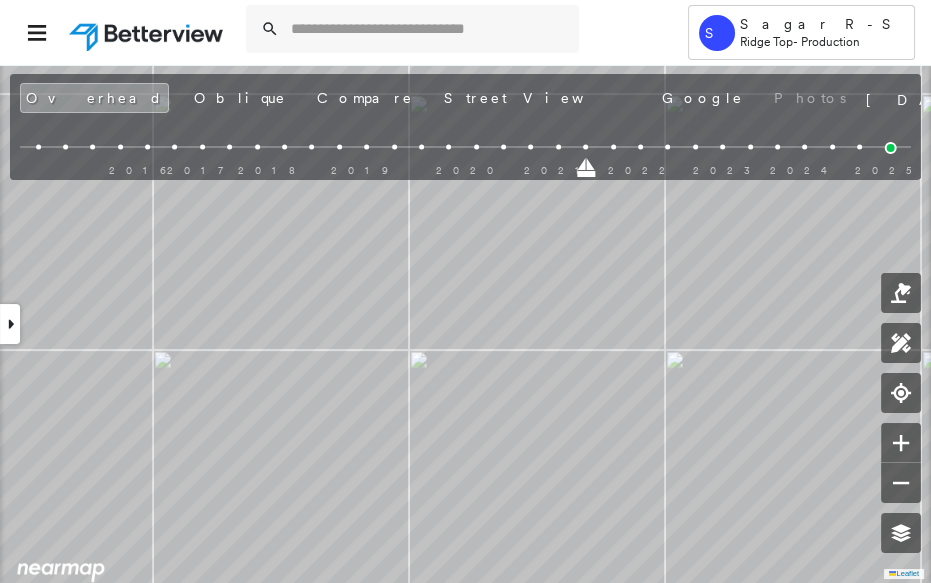 click at bounding box center (558, 147) 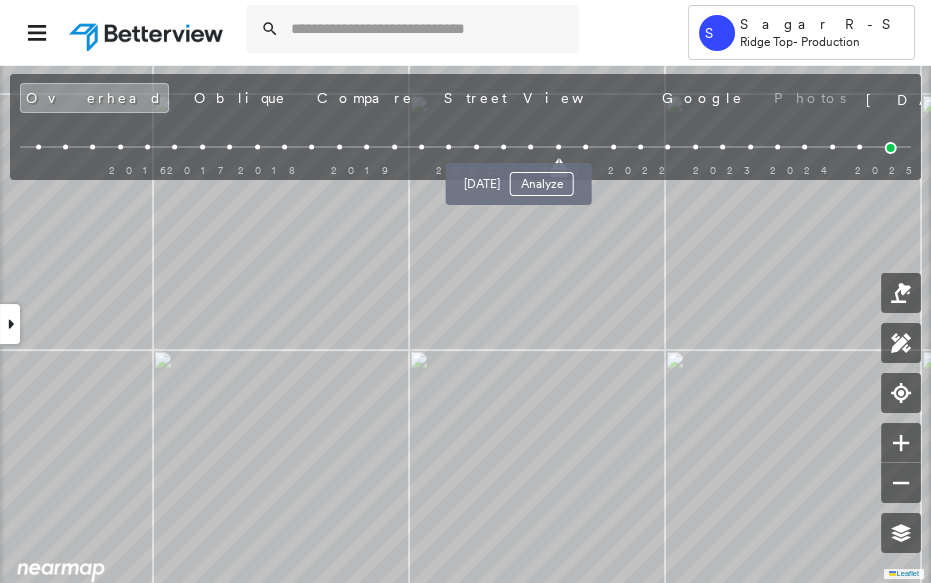 click at bounding box center [531, 147] 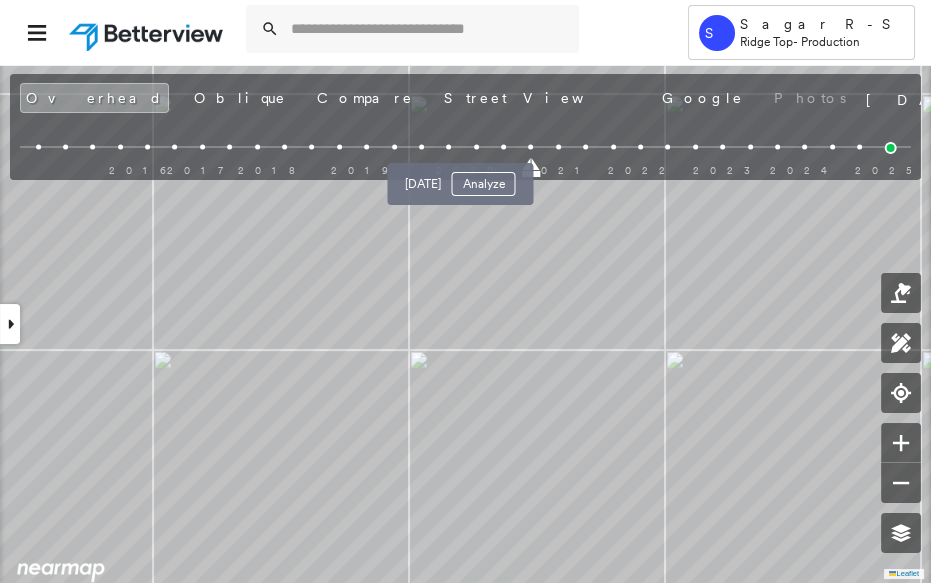click at bounding box center (503, 147) 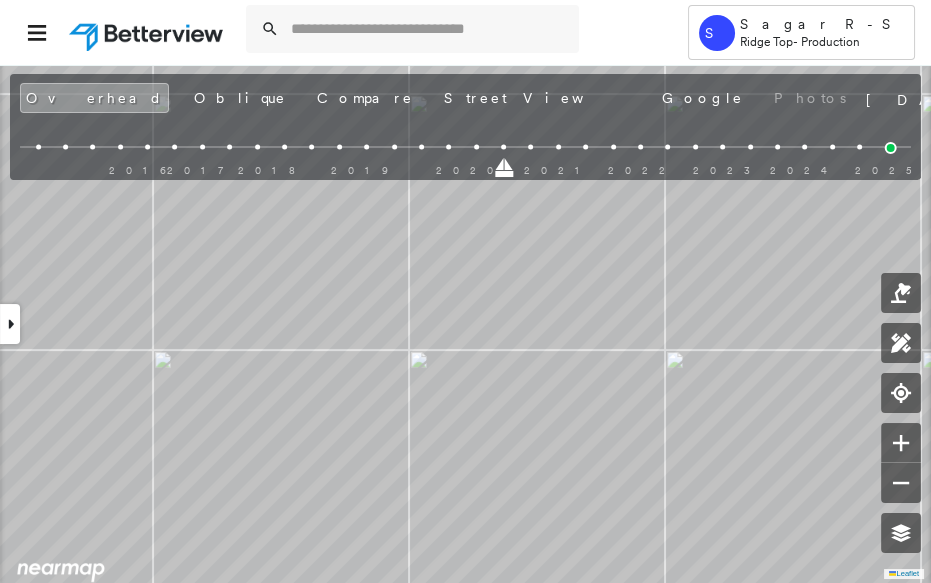 click on "2016 2017 2018 2019 2020 2021 2022 2023 2024 2025" at bounding box center (465, 150) 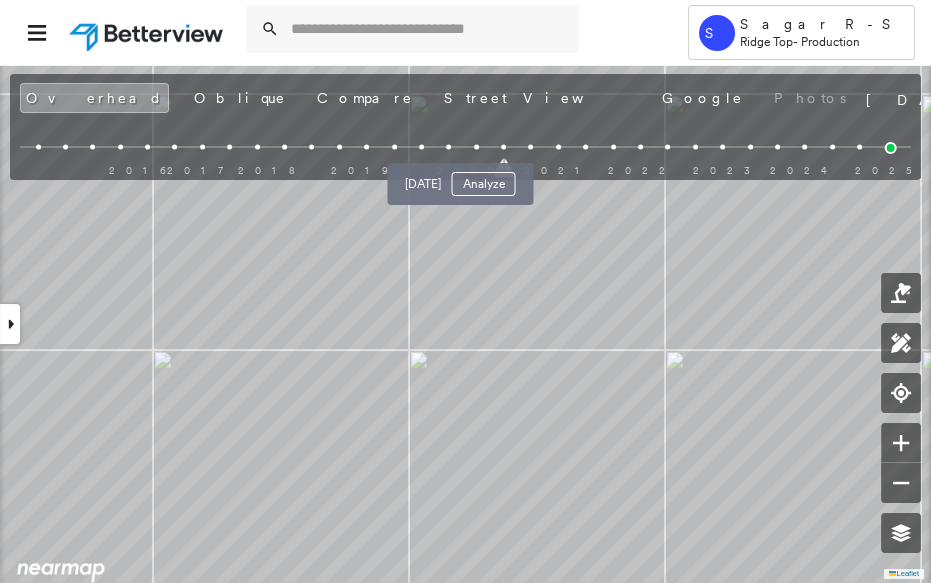 click at bounding box center [476, 147] 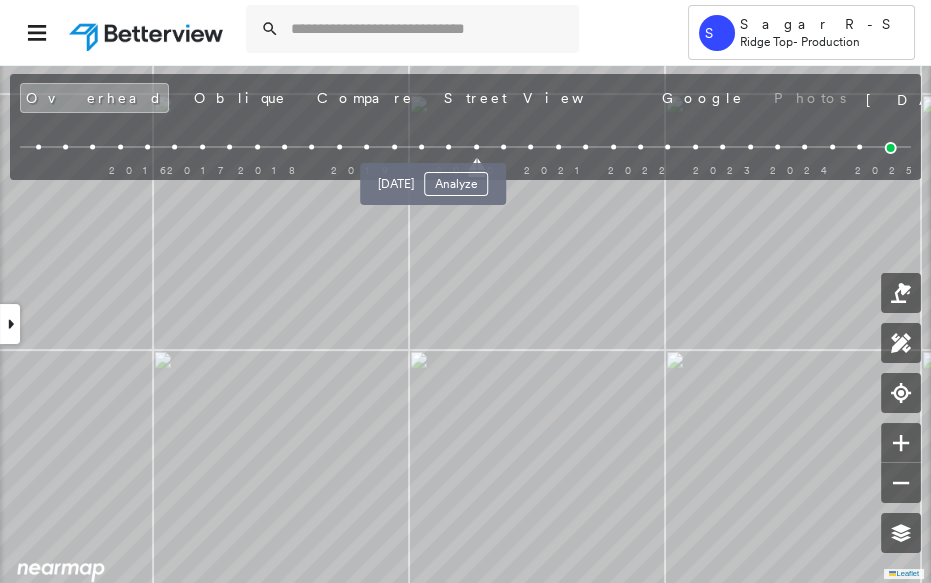 click at bounding box center [448, 147] 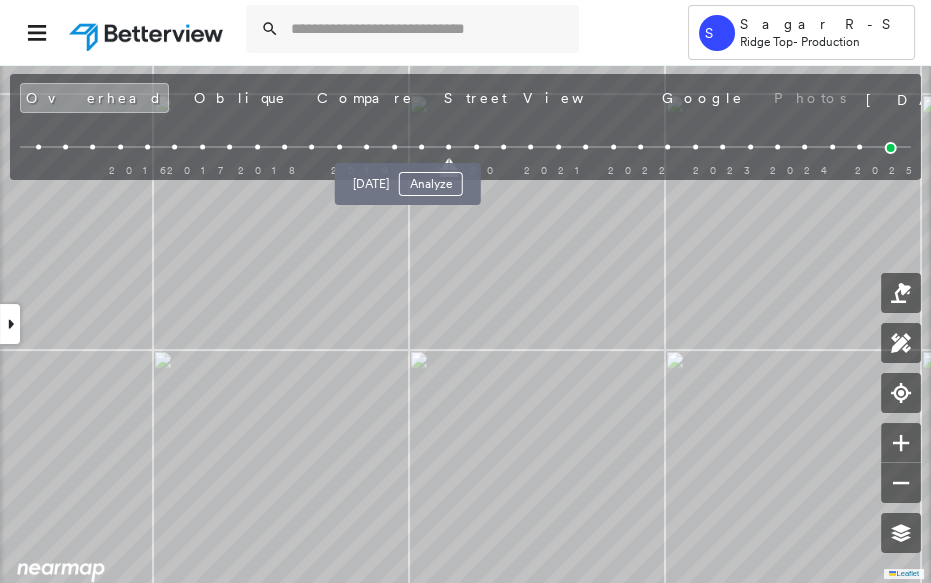 click at bounding box center (421, 147) 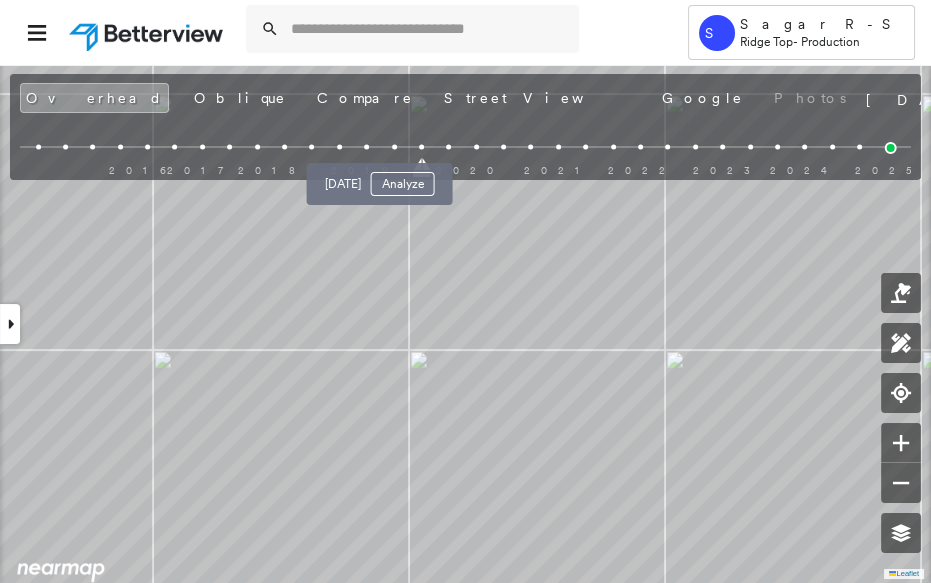 click at bounding box center (394, 147) 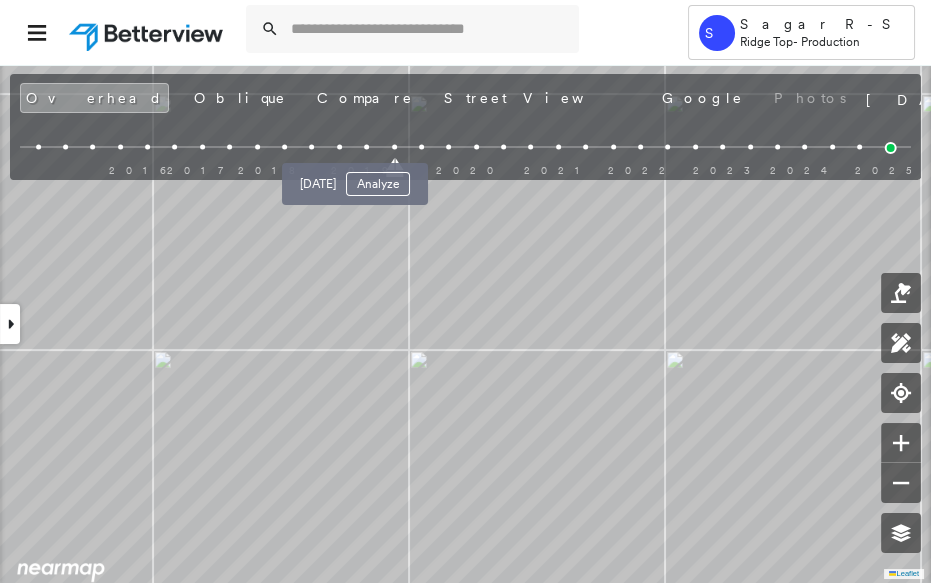 click at bounding box center (366, 147) 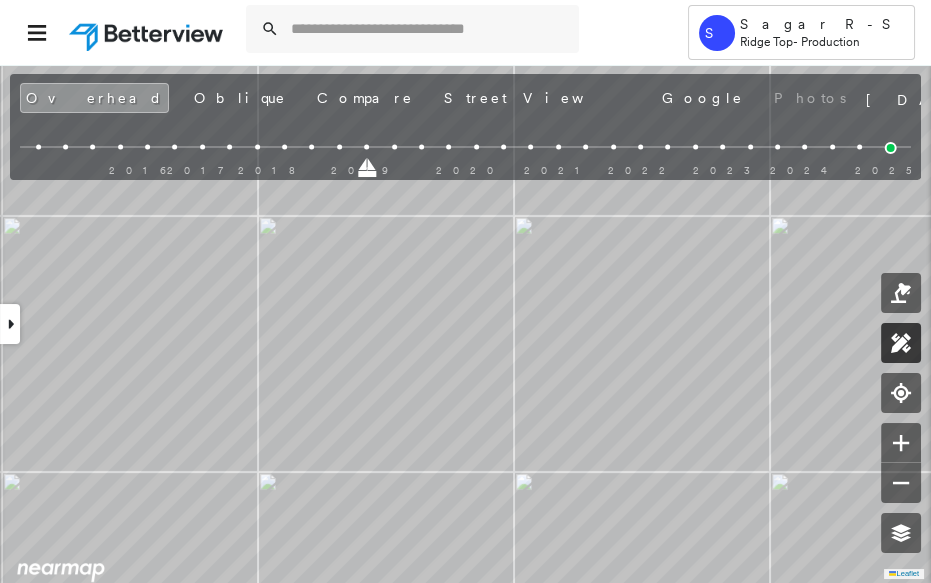 click at bounding box center [901, 343] 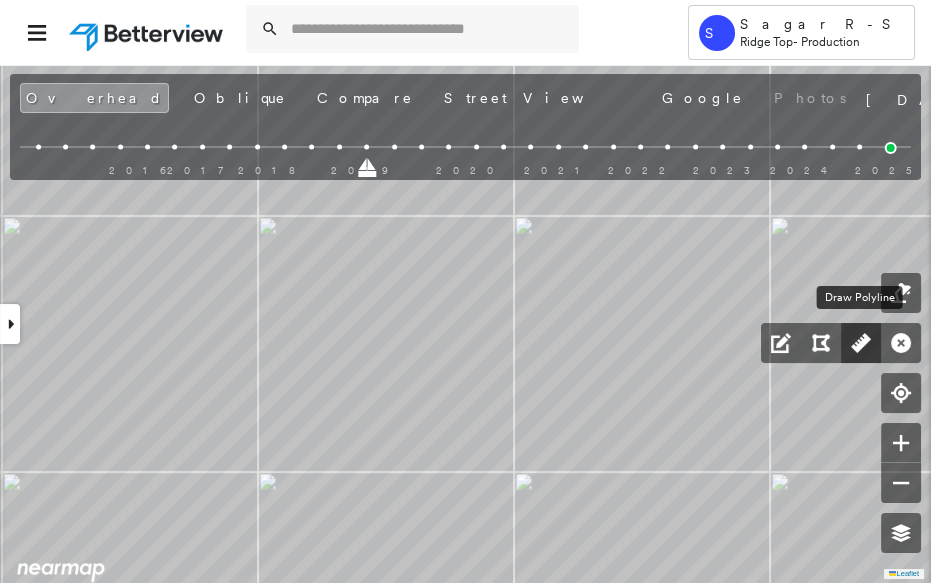 click 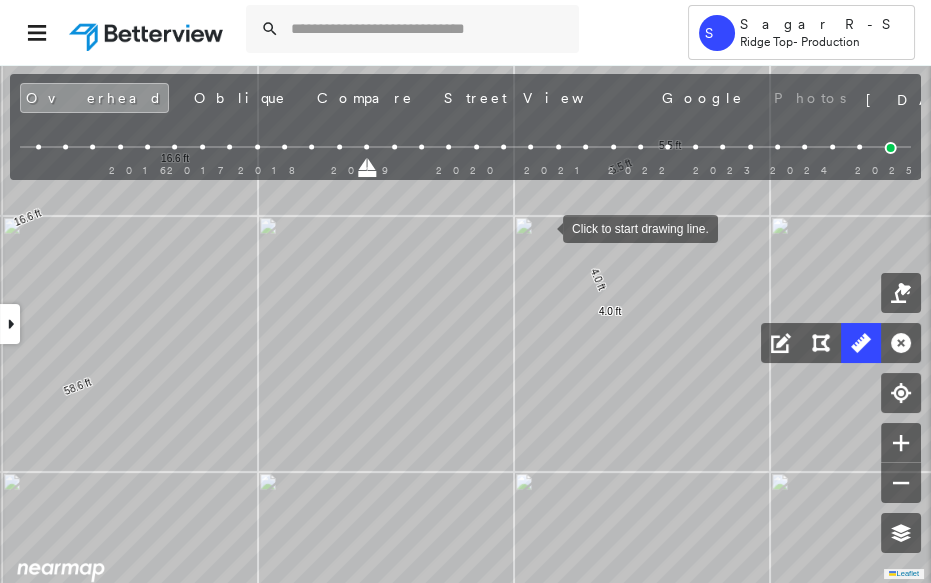 click at bounding box center [543, 227] 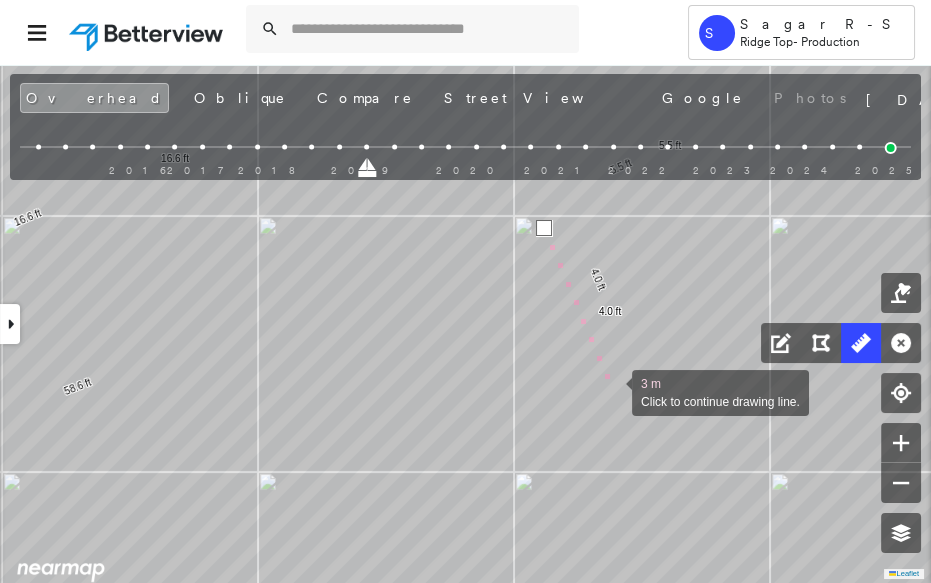 click at bounding box center (612, 391) 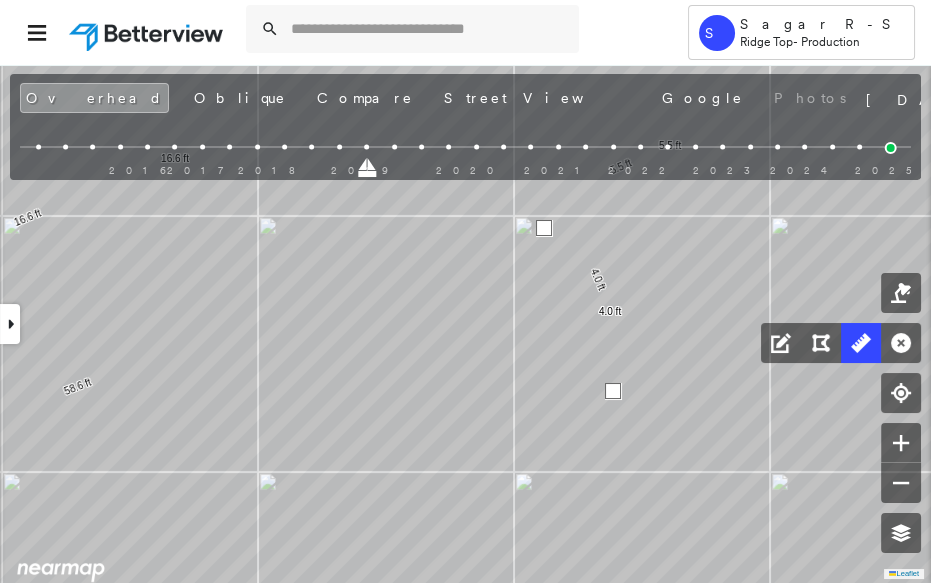 click at bounding box center (613, 391) 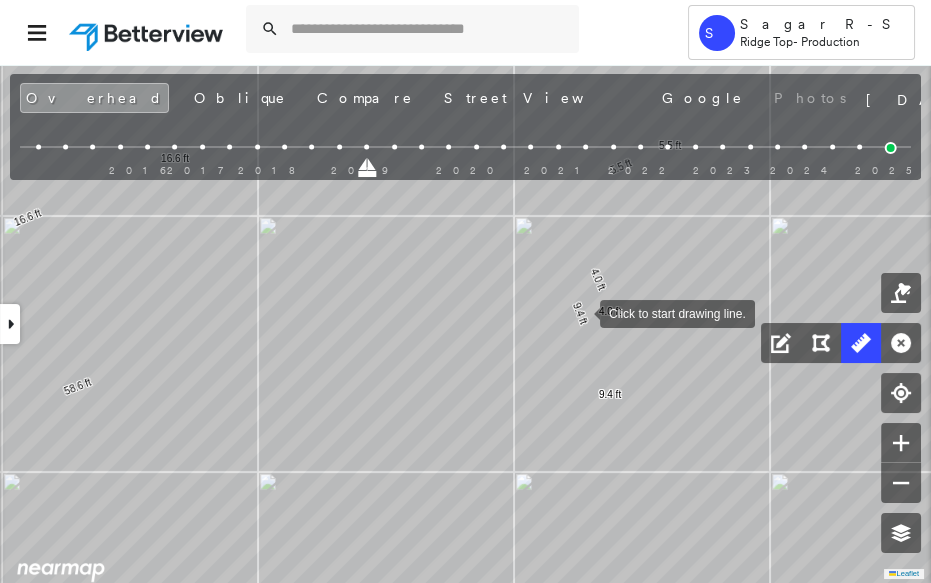 click at bounding box center (580, 312) 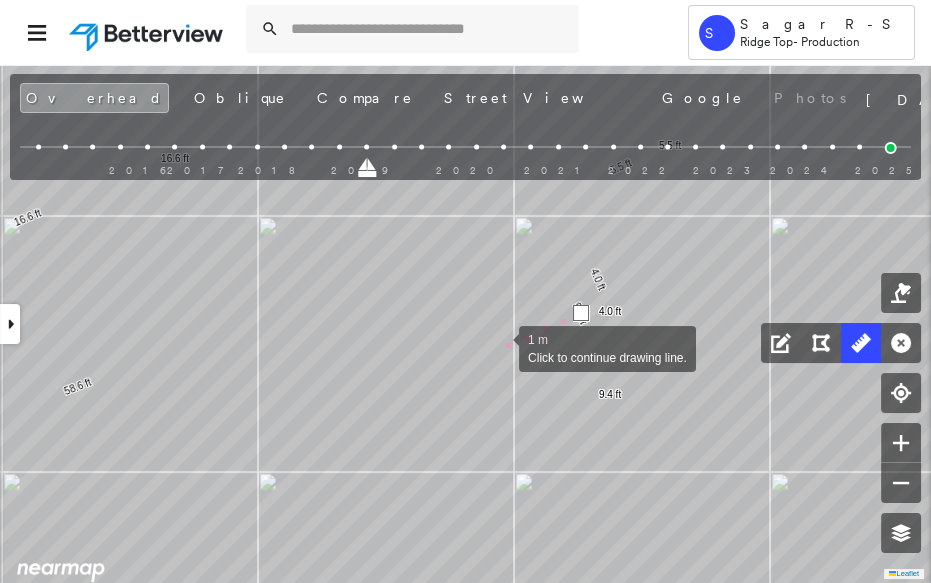 click at bounding box center [499, 347] 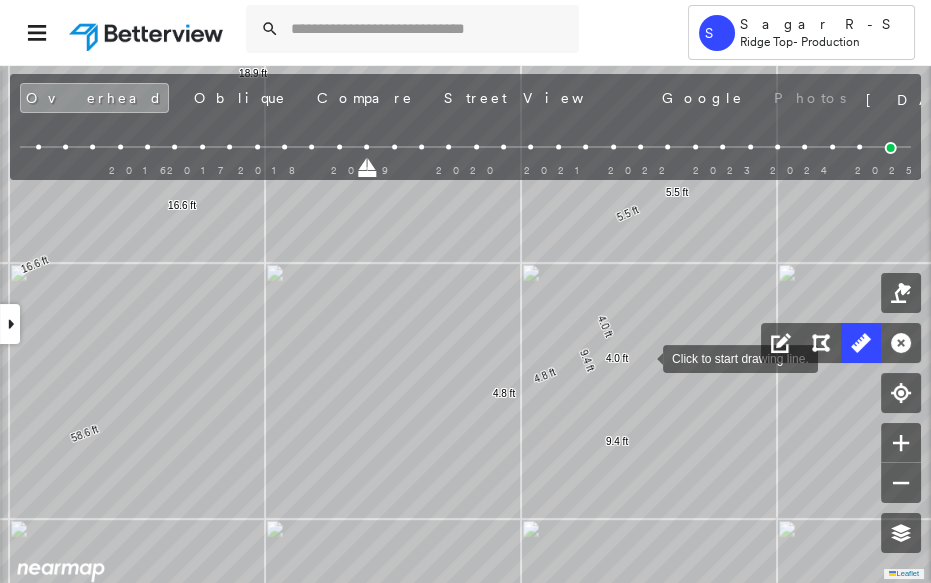 drag, startPoint x: 636, startPoint y: 309, endPoint x: 646, endPoint y: 358, distance: 50.01 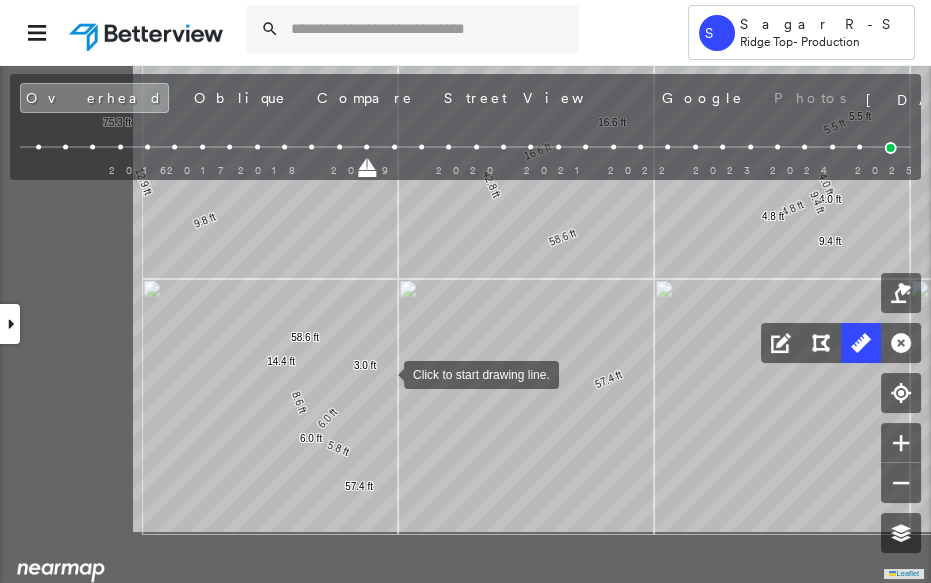 drag, startPoint x: 159, startPoint y: 477, endPoint x: 383, endPoint y: 374, distance: 246.54614 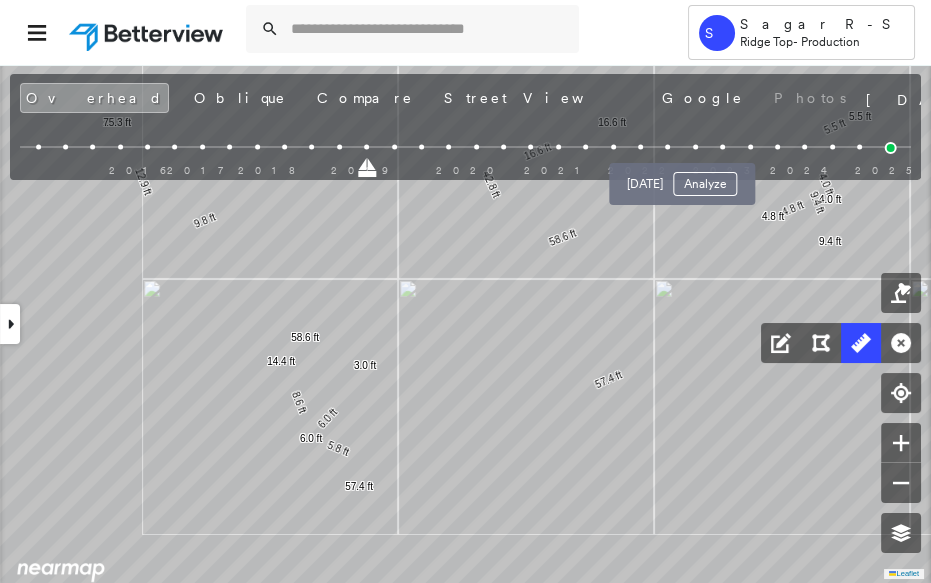click on "2016 2017 2018 2019 2020 2021 2022 2023 2024 2025" at bounding box center [465, 150] 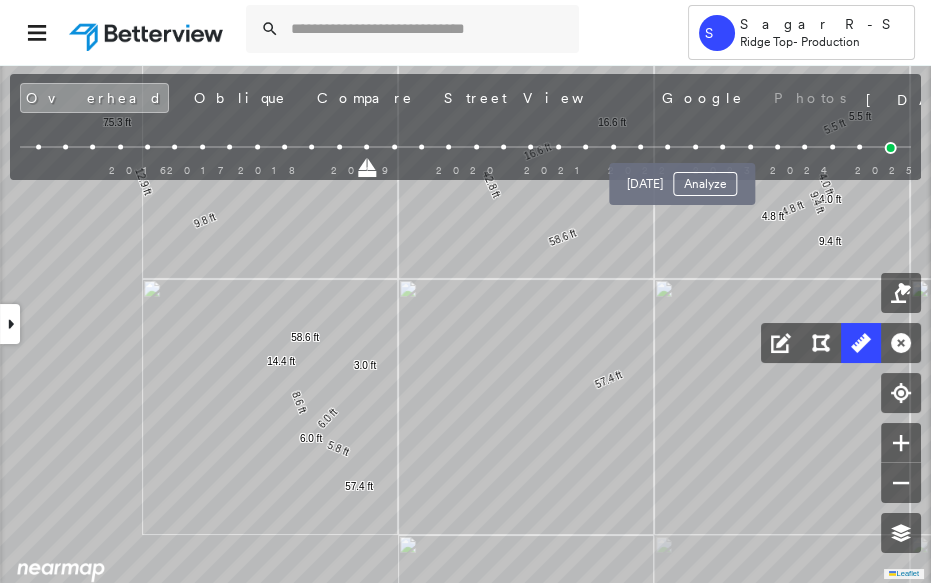 click at bounding box center [695, 147] 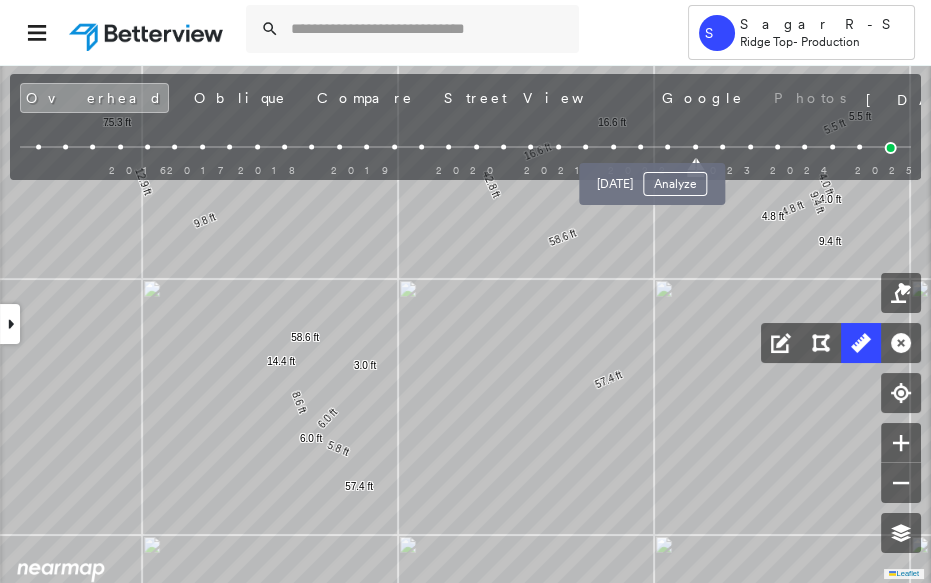 click at bounding box center (667, 147) 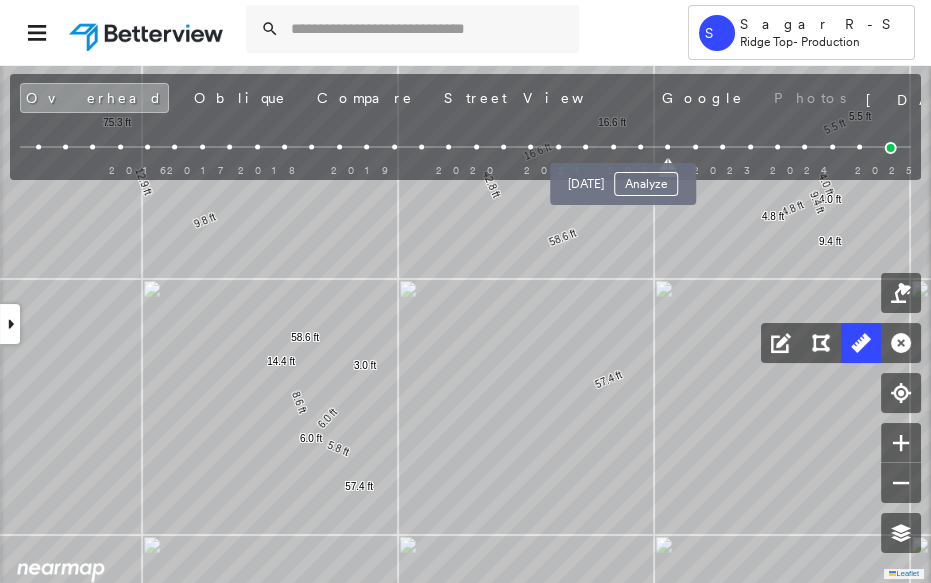 click at bounding box center (640, 147) 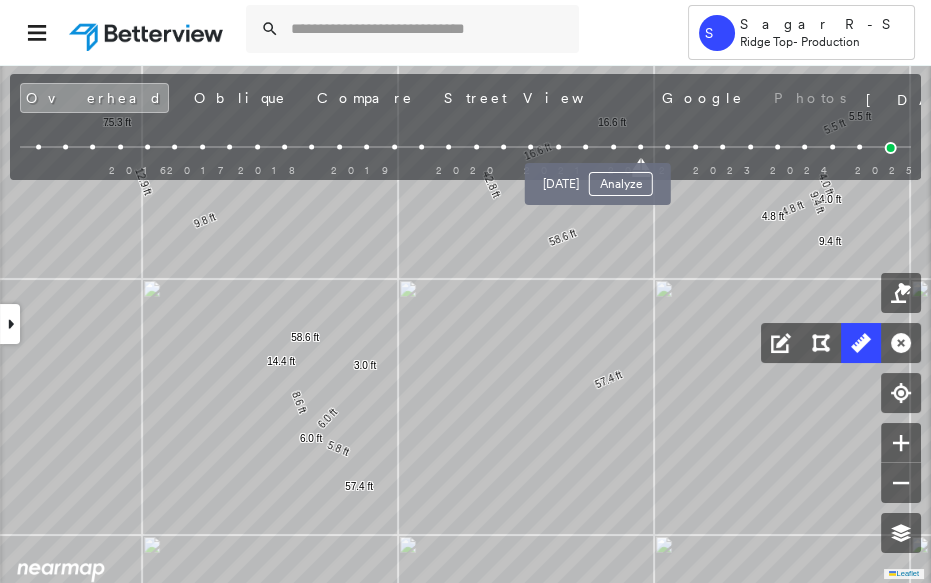 click at bounding box center (613, 147) 